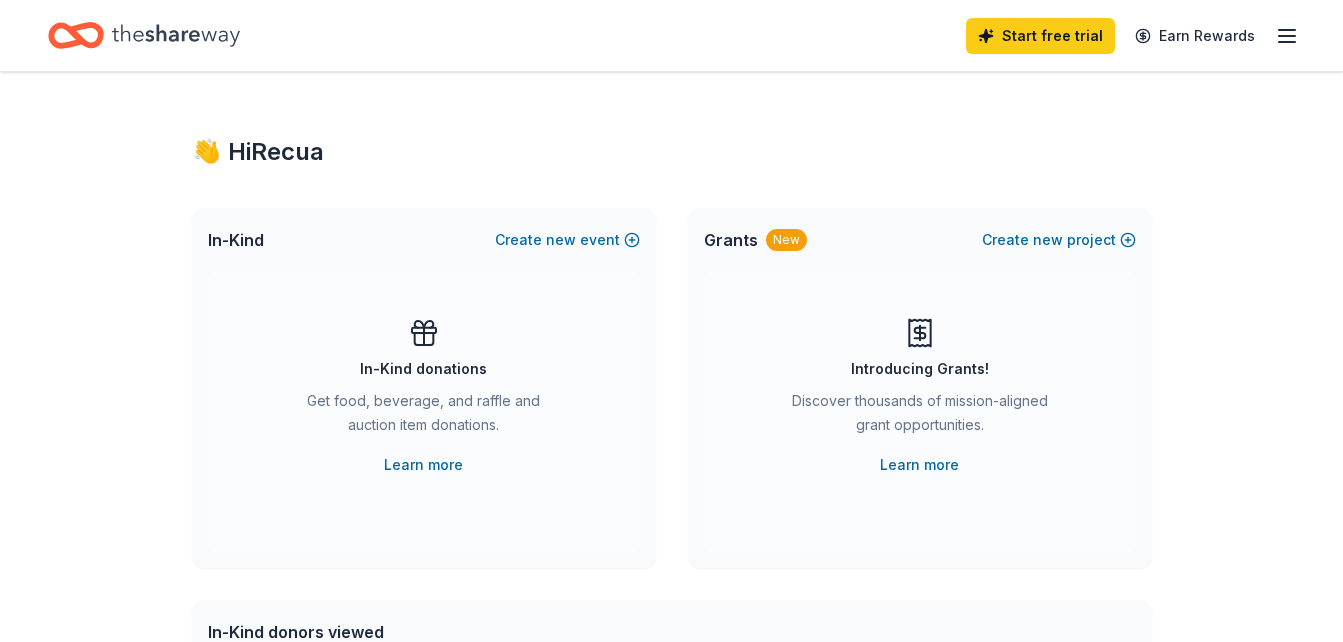 scroll, scrollTop: 0, scrollLeft: 0, axis: both 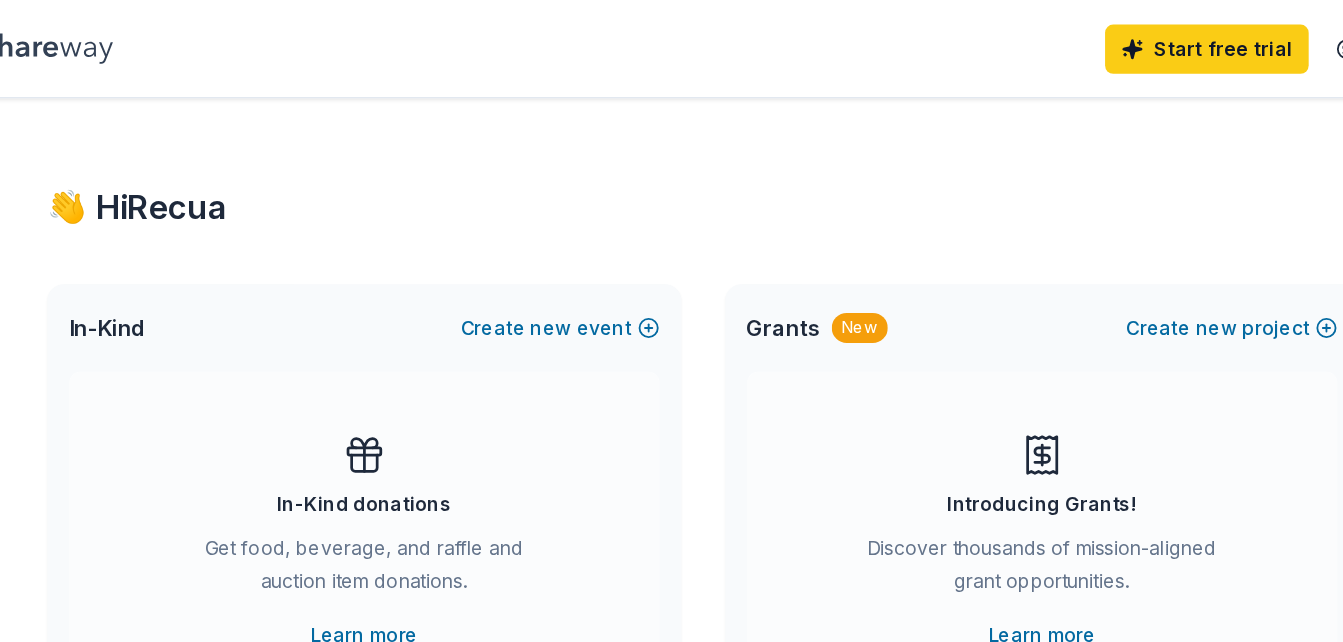 click on "Start free  trial Earn Rewards" at bounding box center [671, 35] 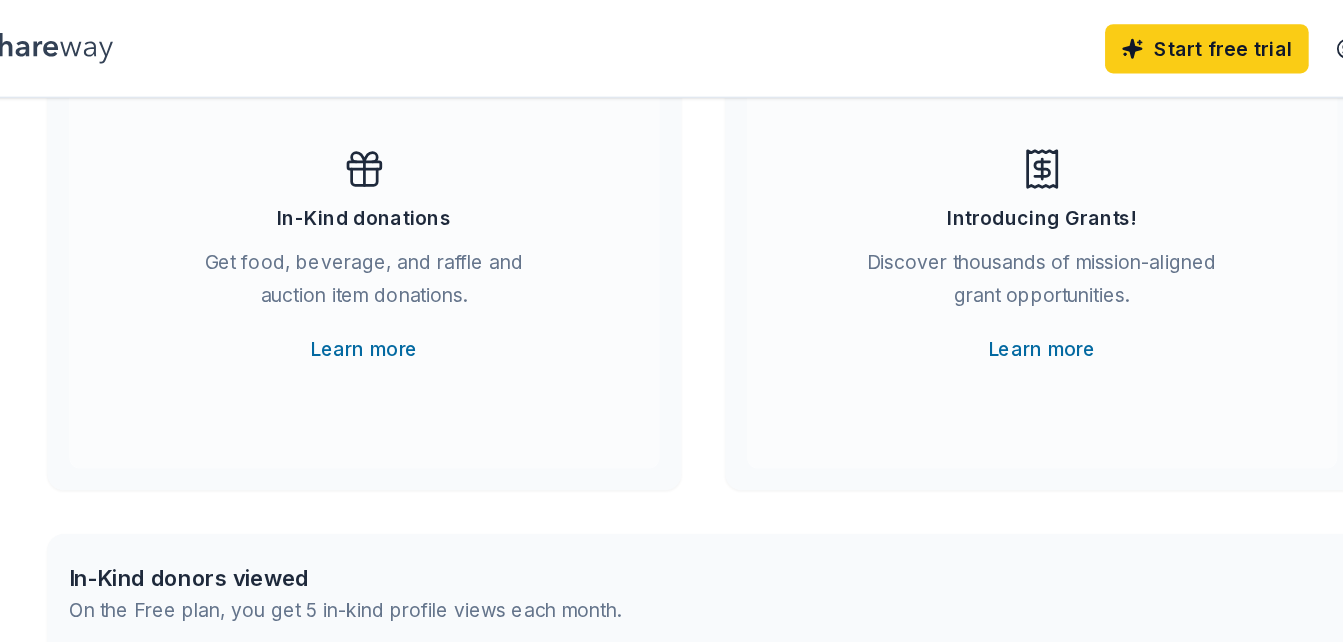 scroll, scrollTop: 149, scrollLeft: 0, axis: vertical 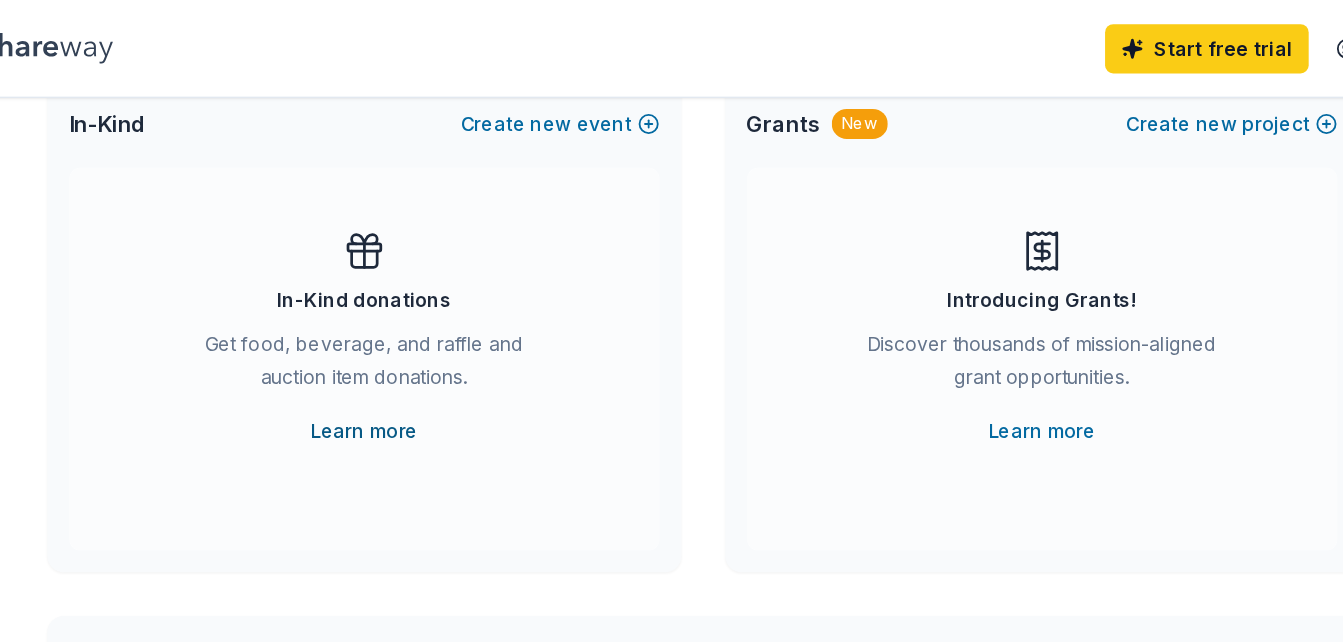 click on "Learn more" at bounding box center (423, 316) 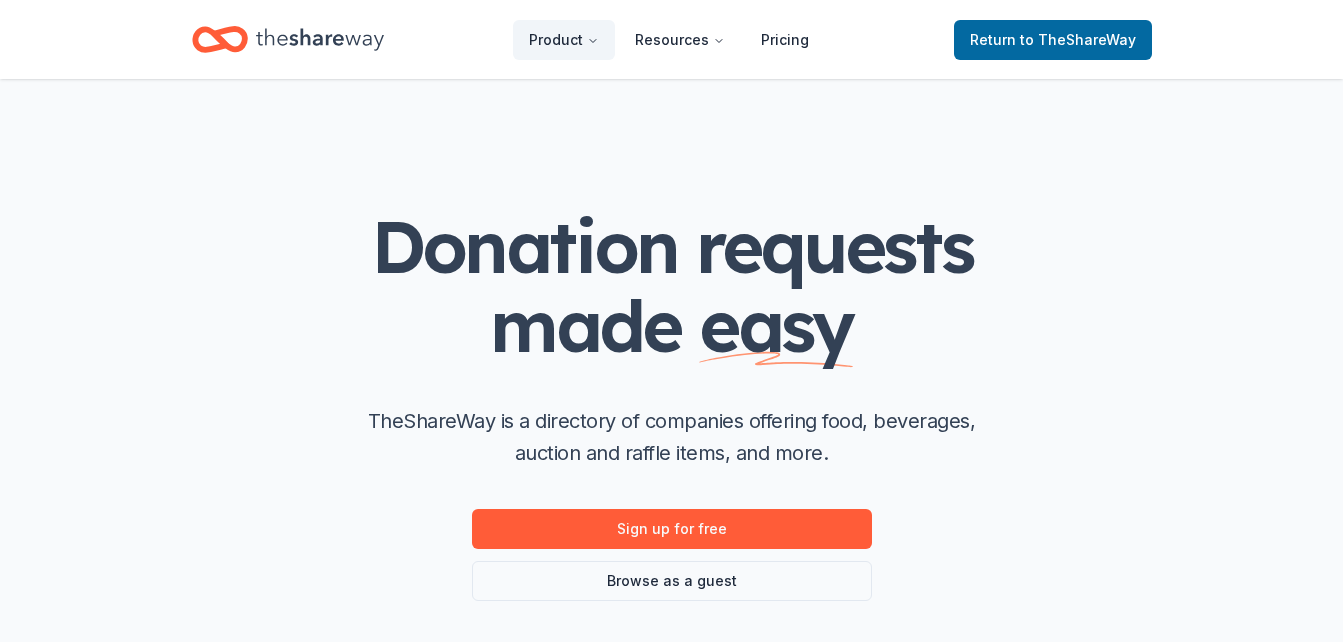 scroll, scrollTop: 0, scrollLeft: 0, axis: both 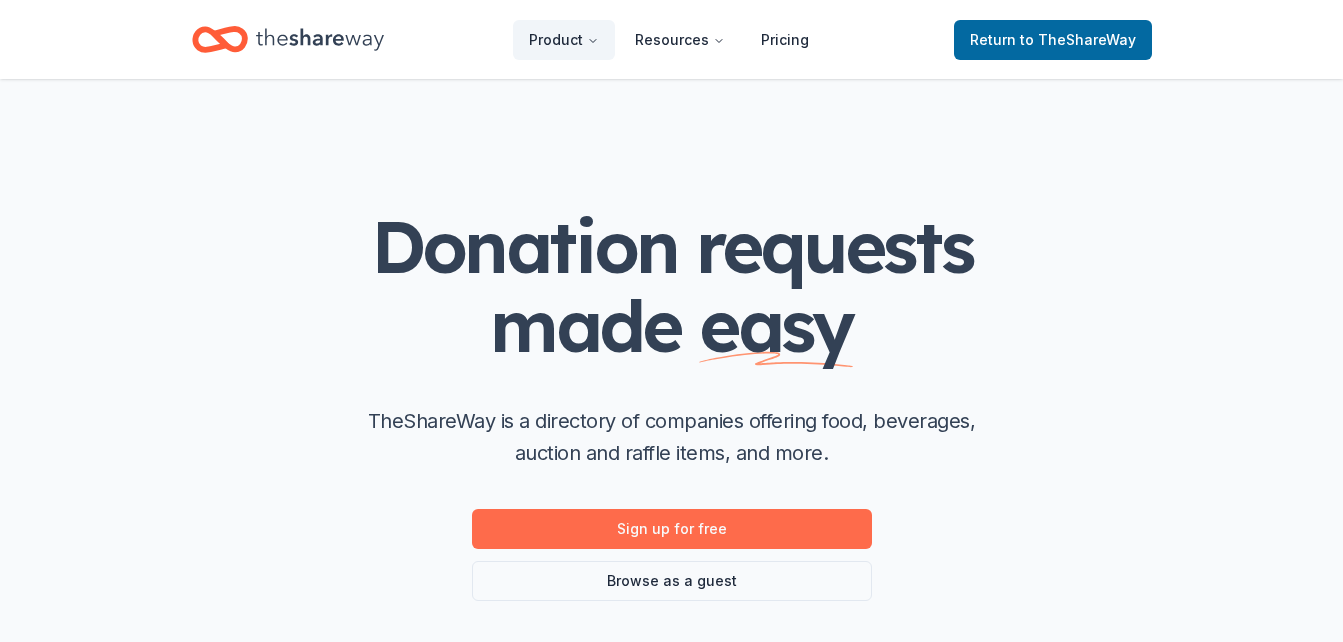 click on "Sign up for free" at bounding box center [672, 529] 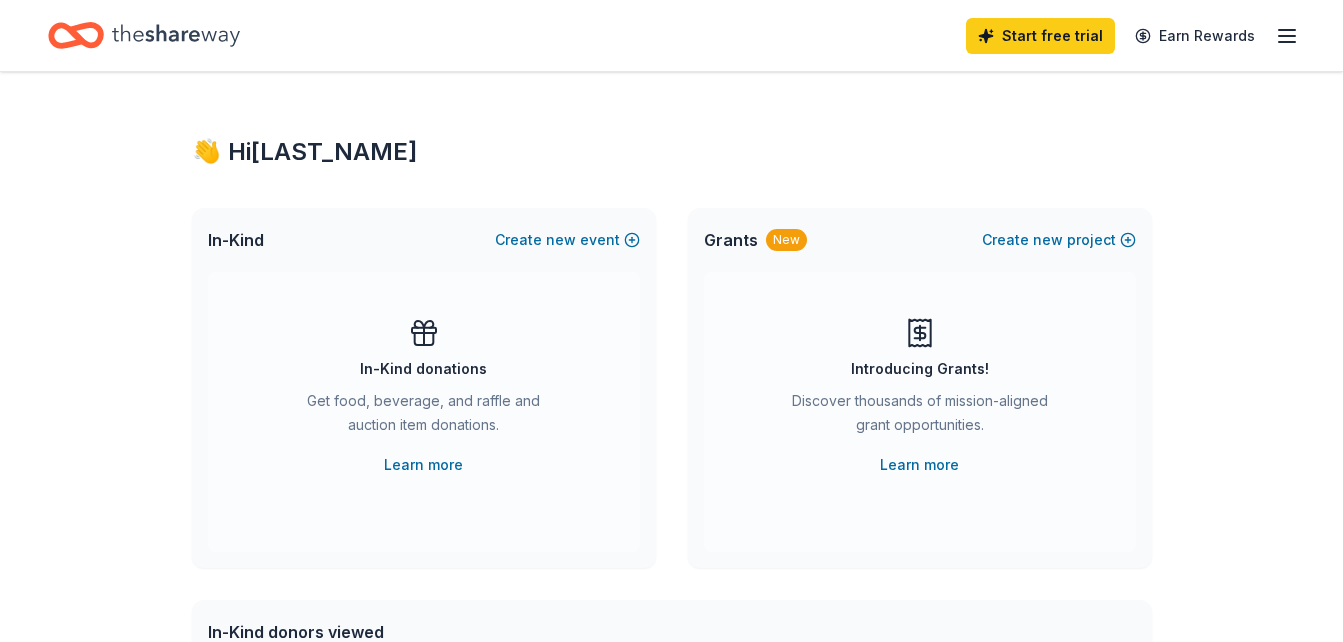 scroll, scrollTop: 561, scrollLeft: 0, axis: vertical 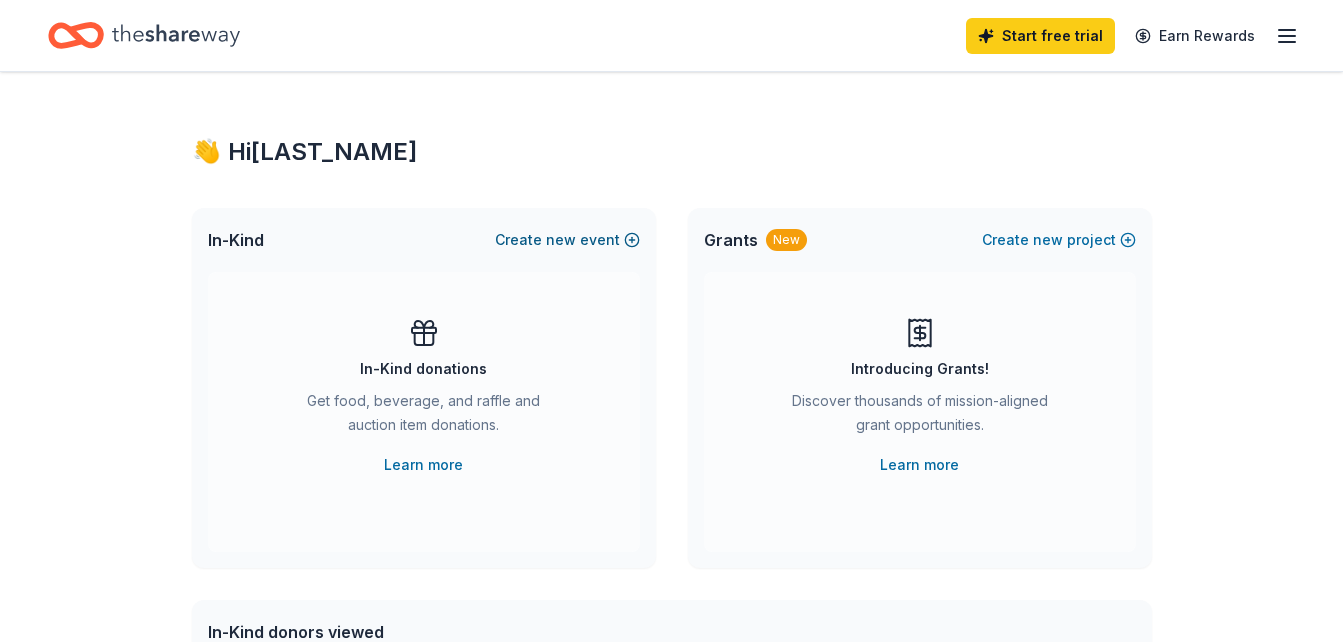 click on "Create  new  event" at bounding box center [567, 240] 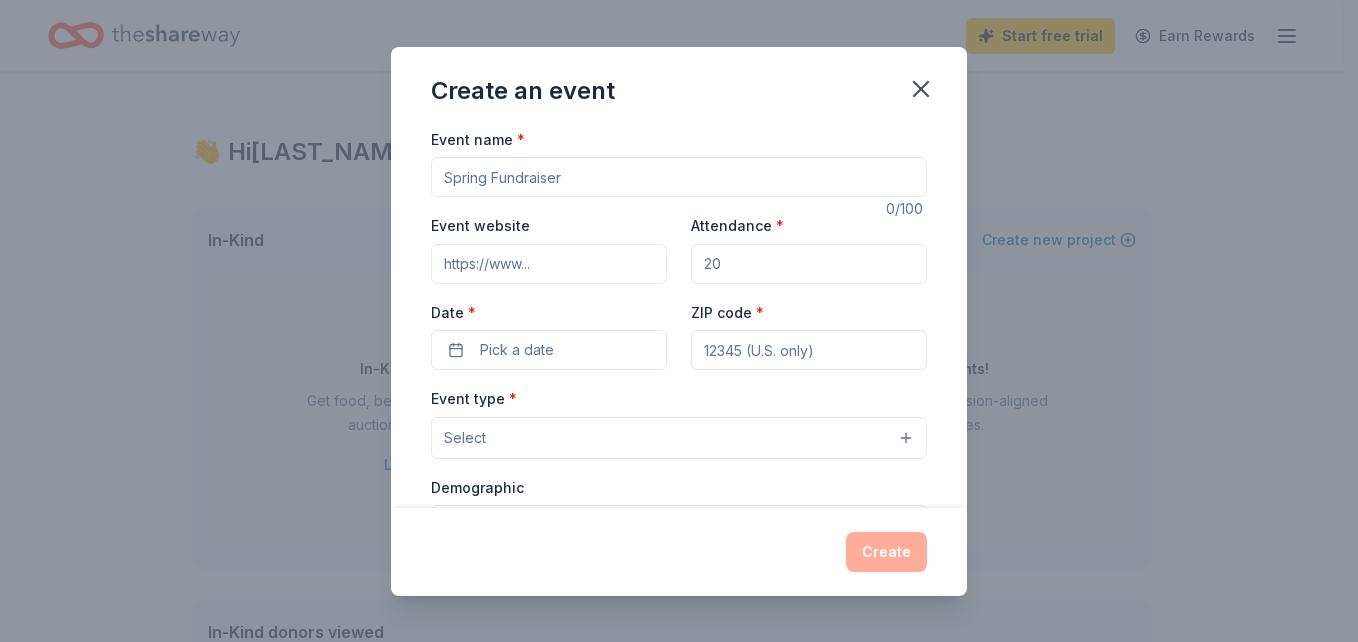 click on "Event name *" at bounding box center [679, 177] 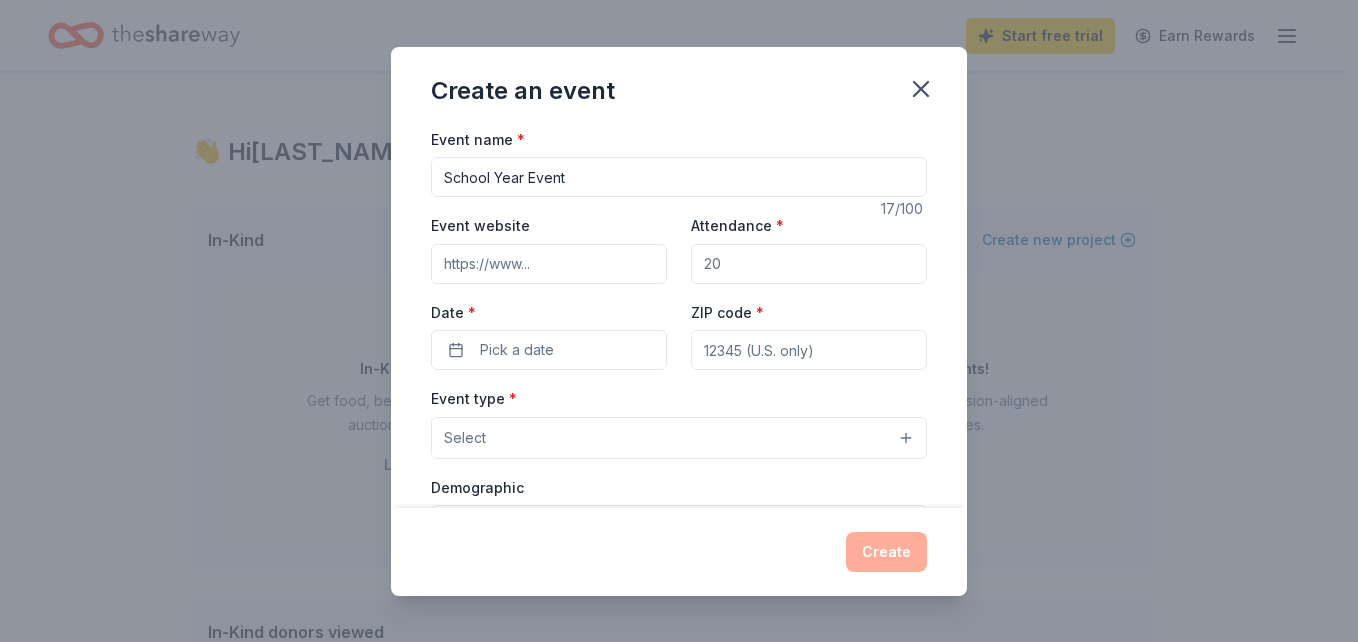 type on "School Year Event" 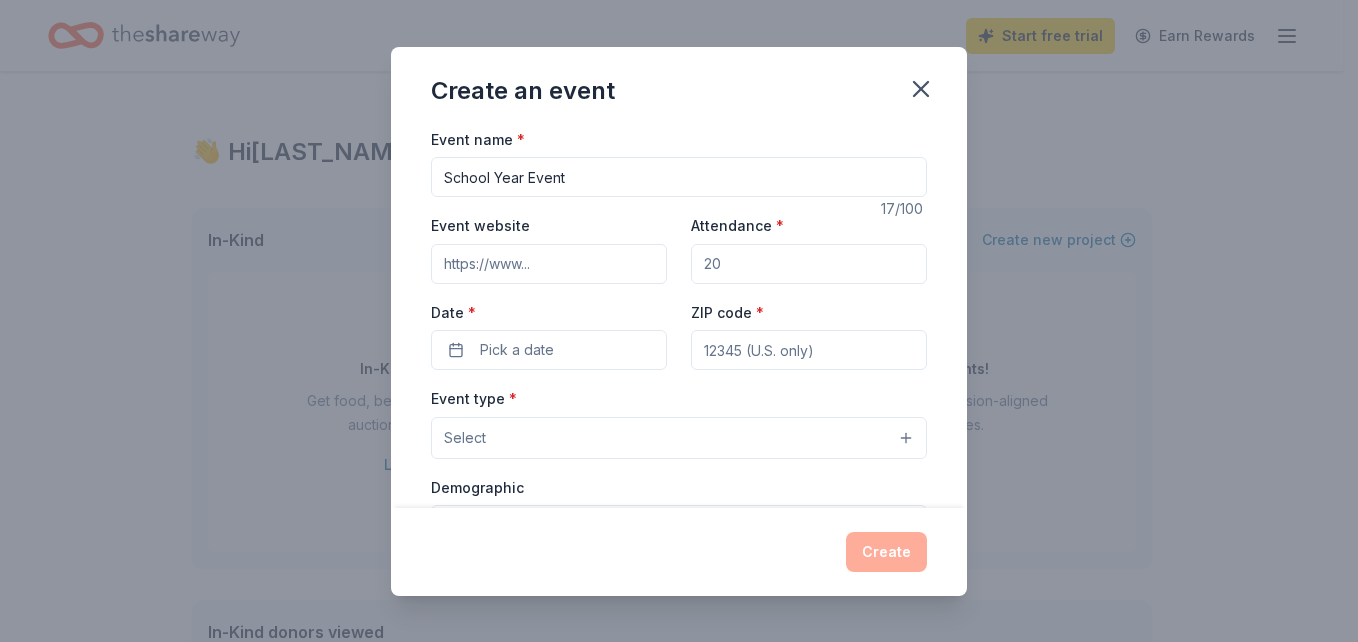 click on "Attendance *" at bounding box center (809, 264) 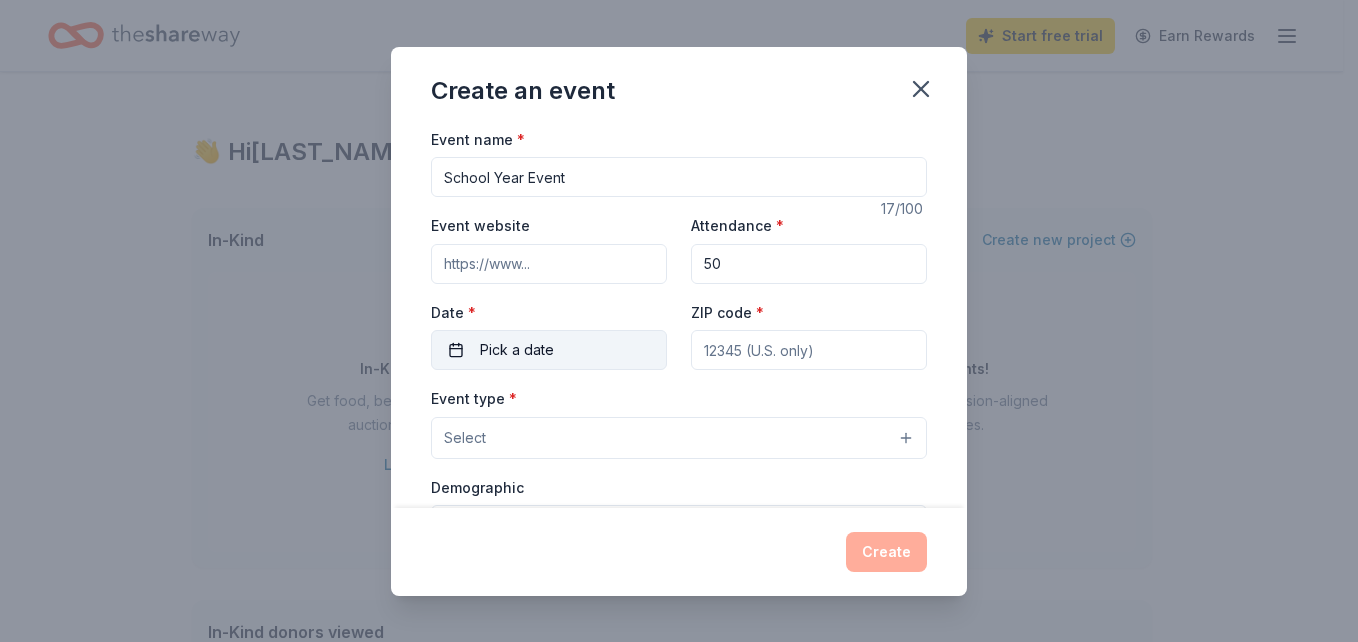 type on "50" 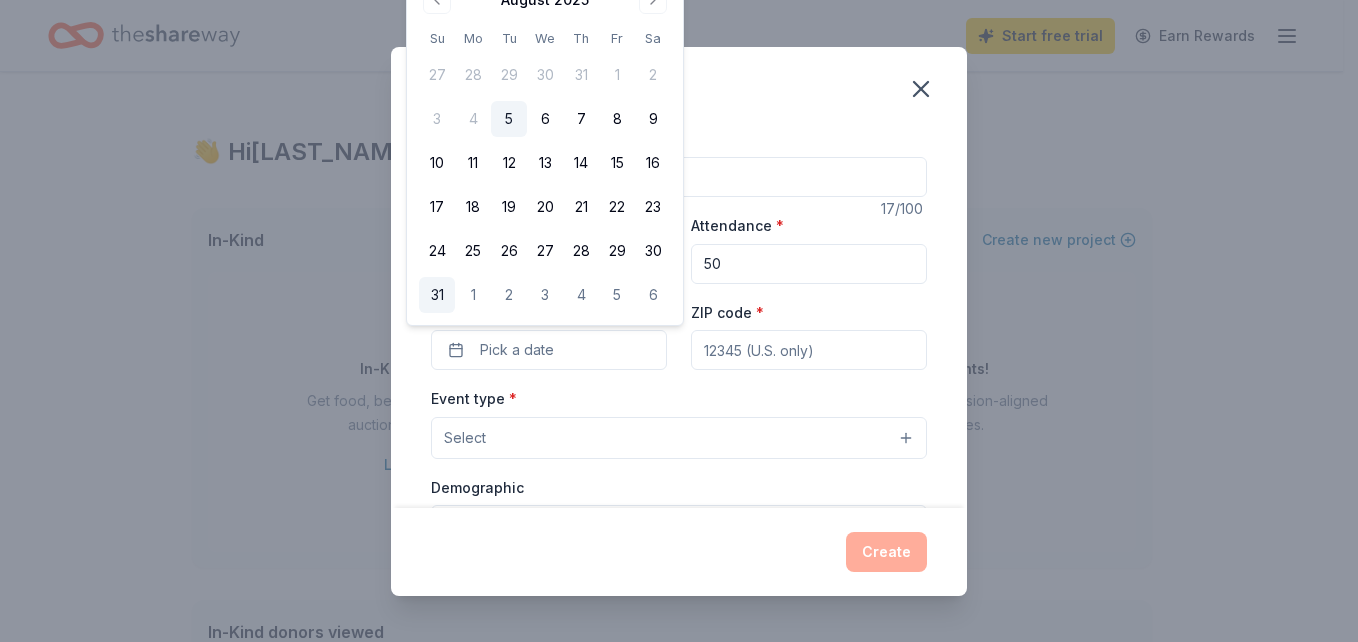 click on "31" at bounding box center (437, 295) 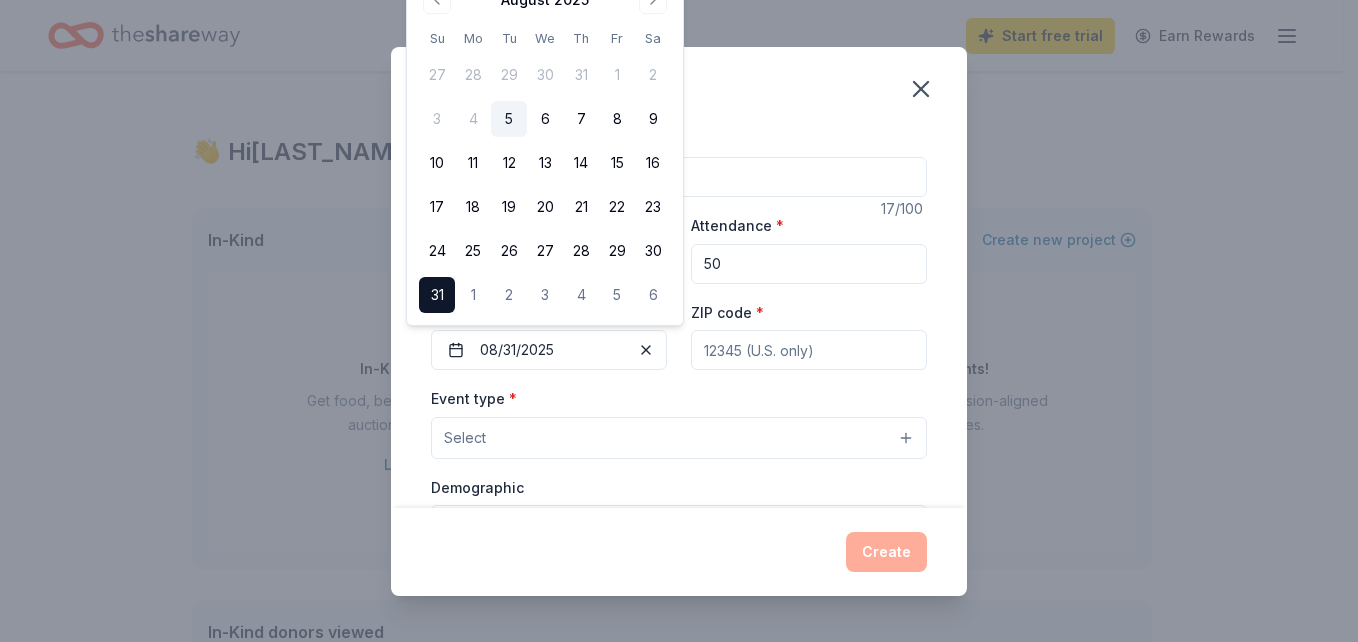 click on "ZIP code *" at bounding box center [809, 350] 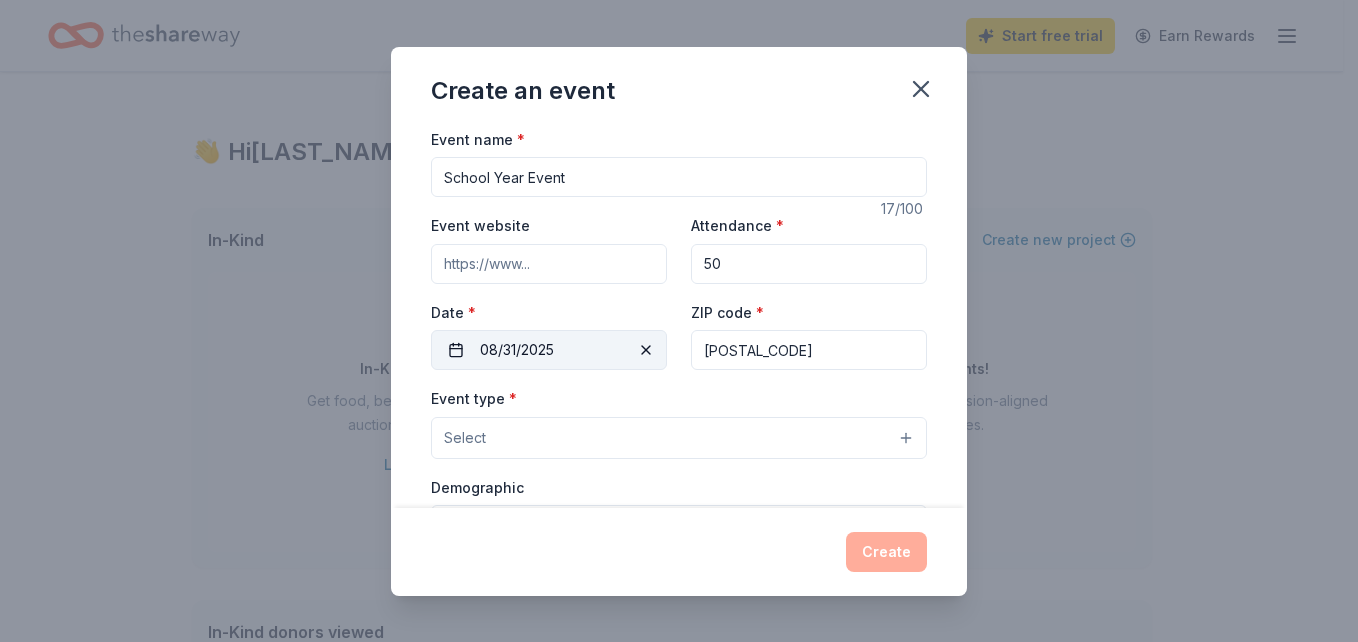 type on "[POSTAL_CODE]" 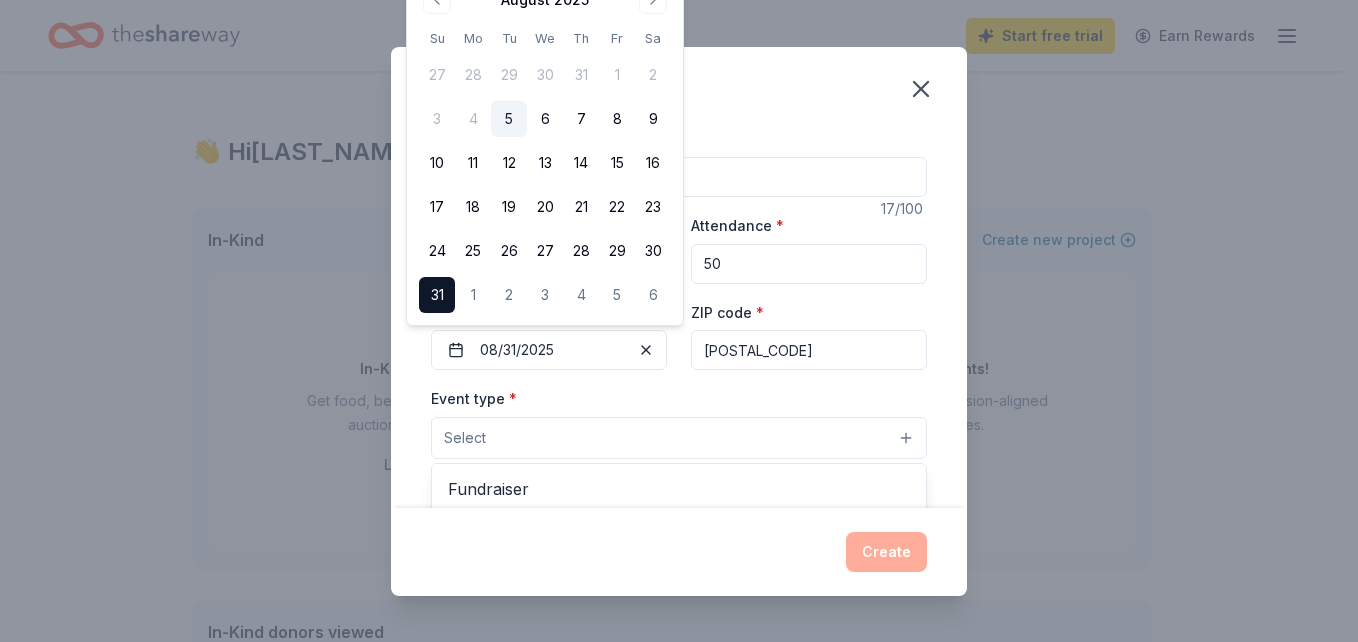 click on "Select" at bounding box center [679, 438] 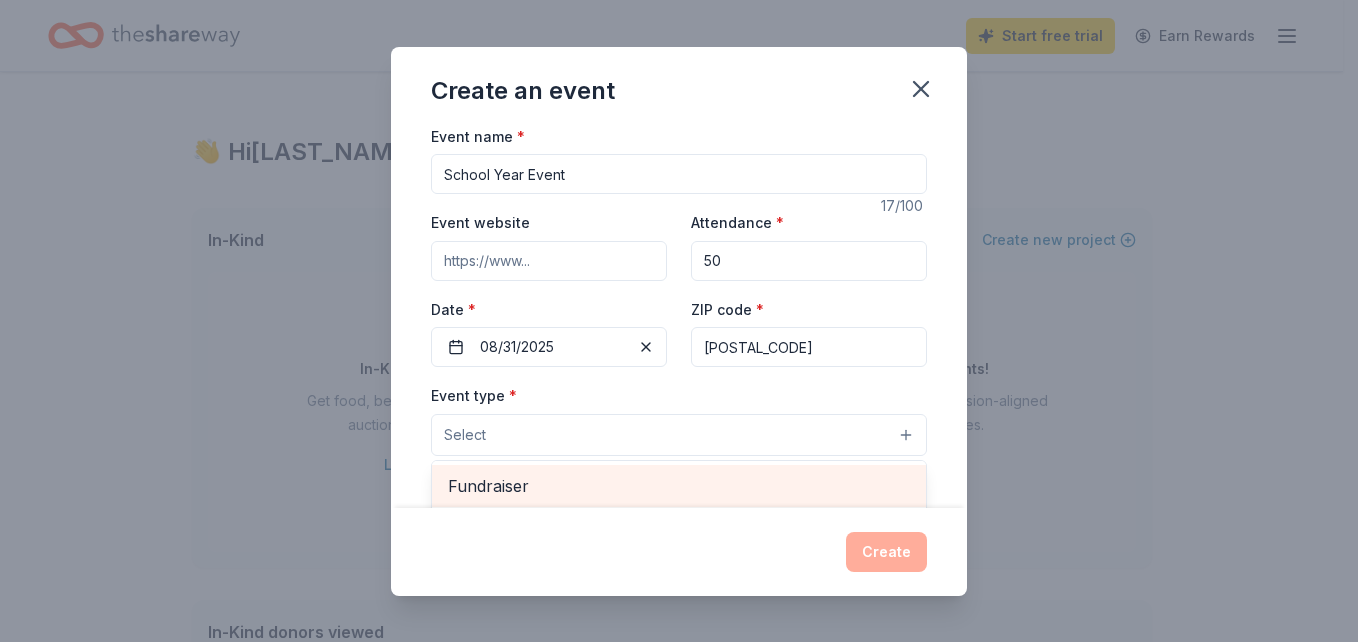 click on "Fundraiser" at bounding box center [679, 486] 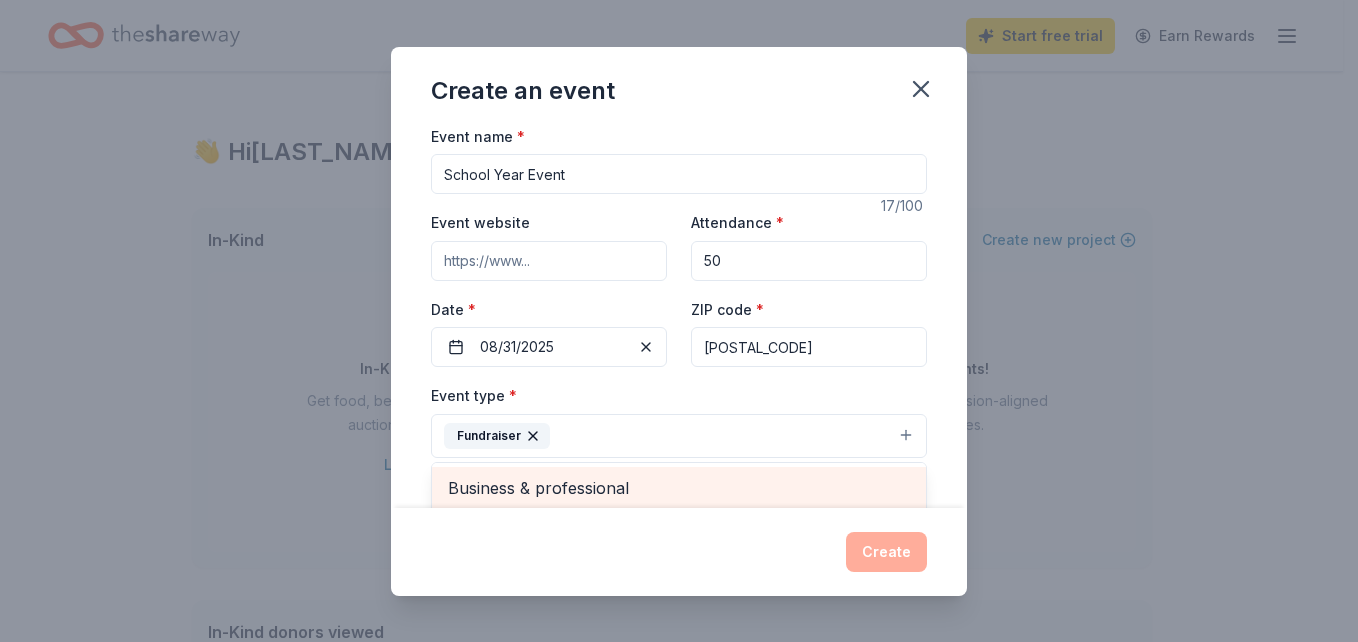 scroll, scrollTop: 5, scrollLeft: 0, axis: vertical 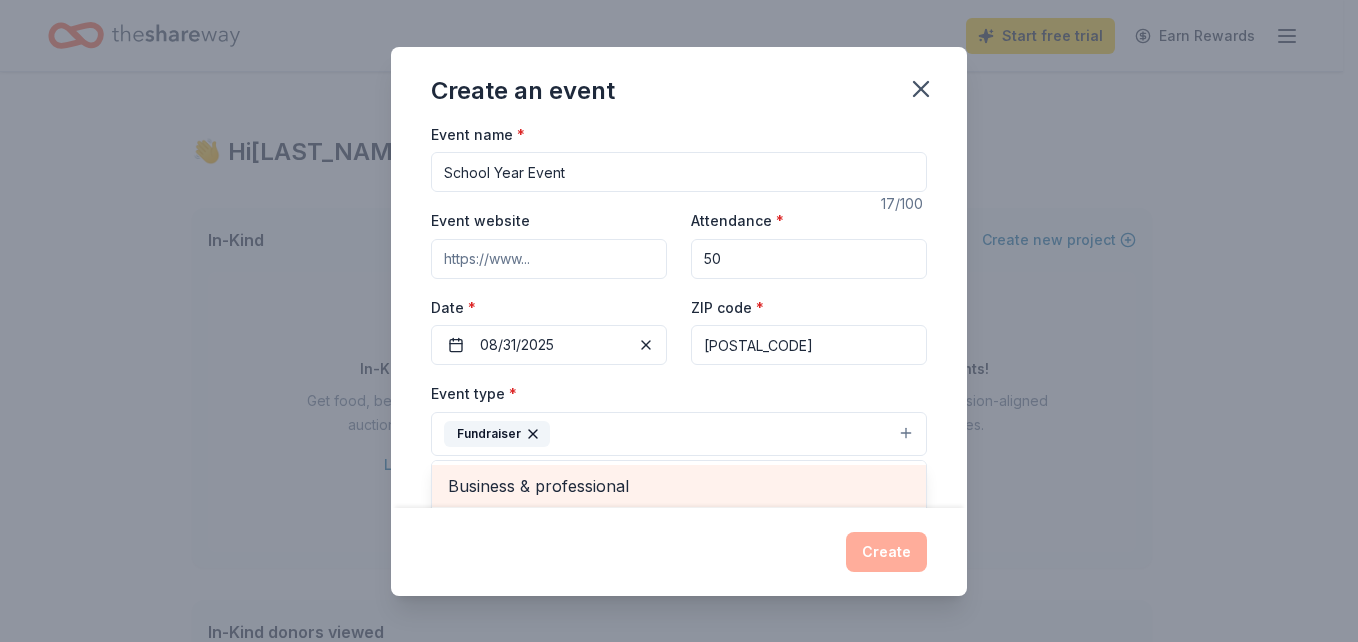 click on "Business & professional" at bounding box center (679, 486) 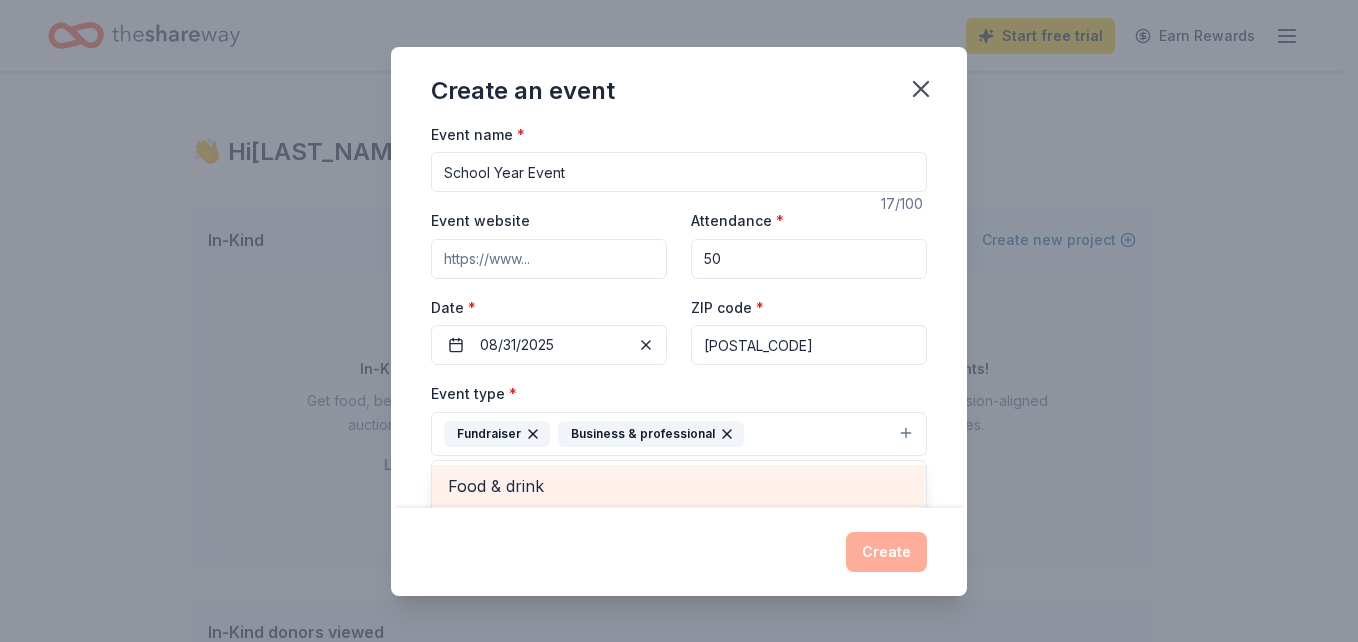 click on "Food & drink" at bounding box center (679, 486) 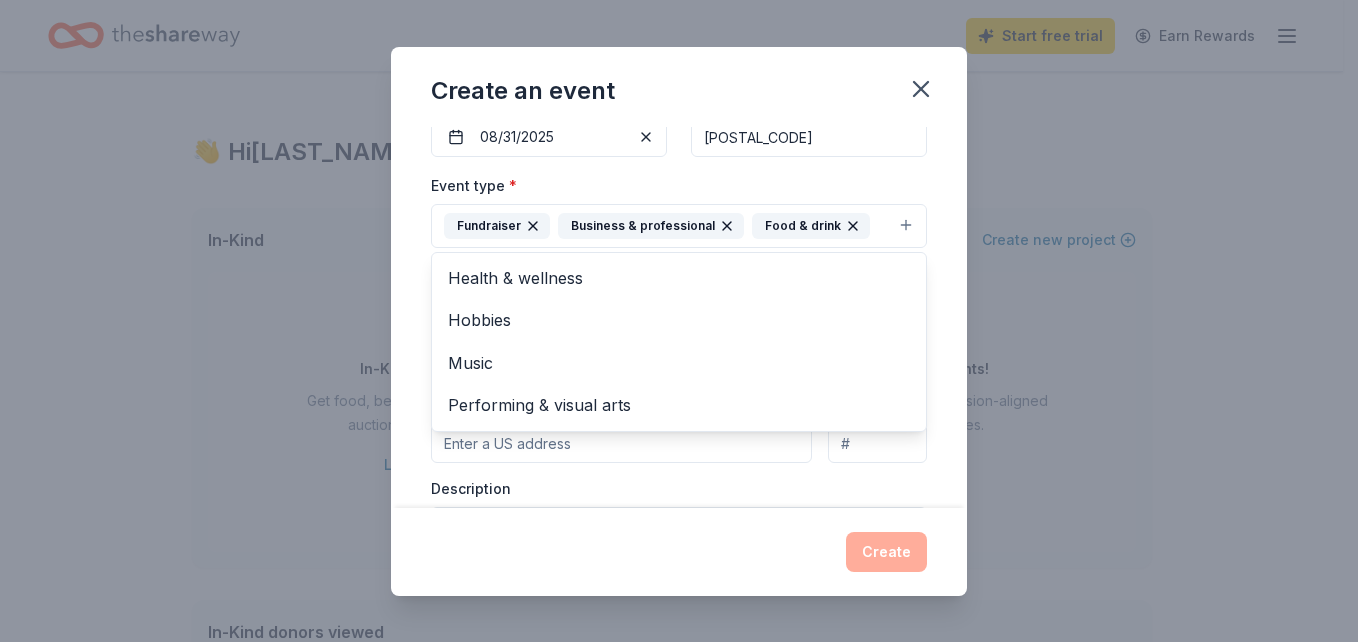 scroll, scrollTop: 219, scrollLeft: 0, axis: vertical 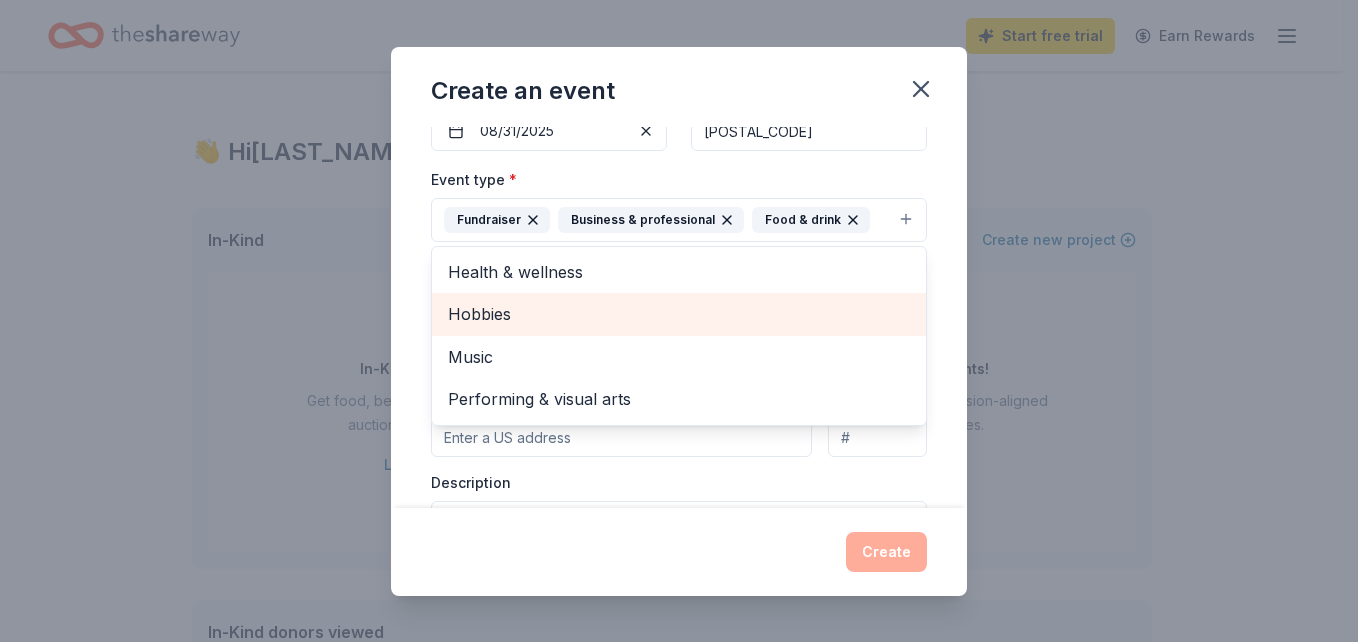 click on "Hobbies" at bounding box center (679, 314) 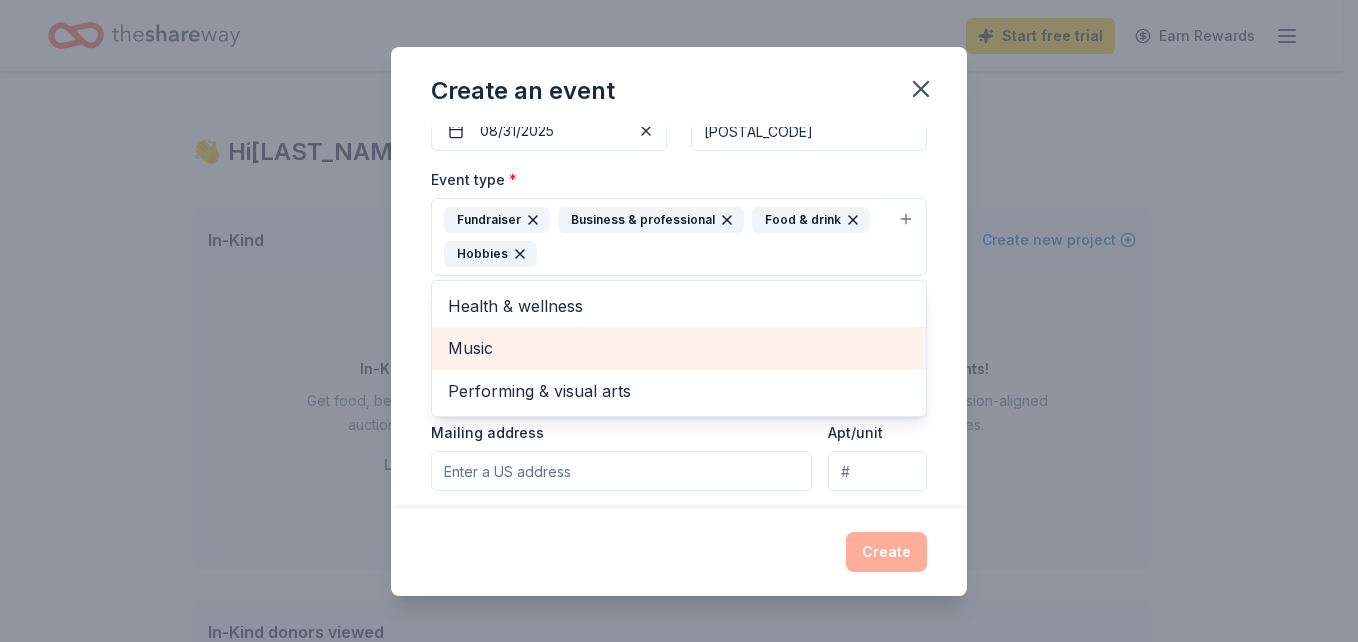click on "Music" at bounding box center (679, 348) 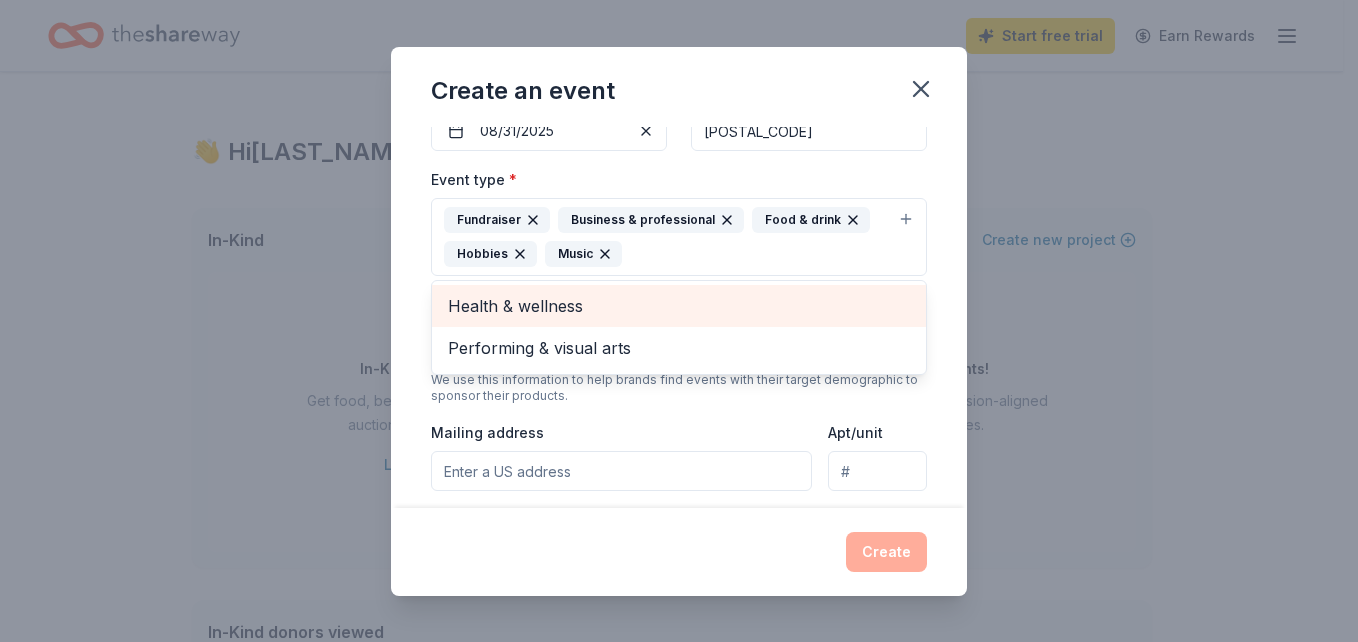 click on "Health & wellness" at bounding box center [679, 306] 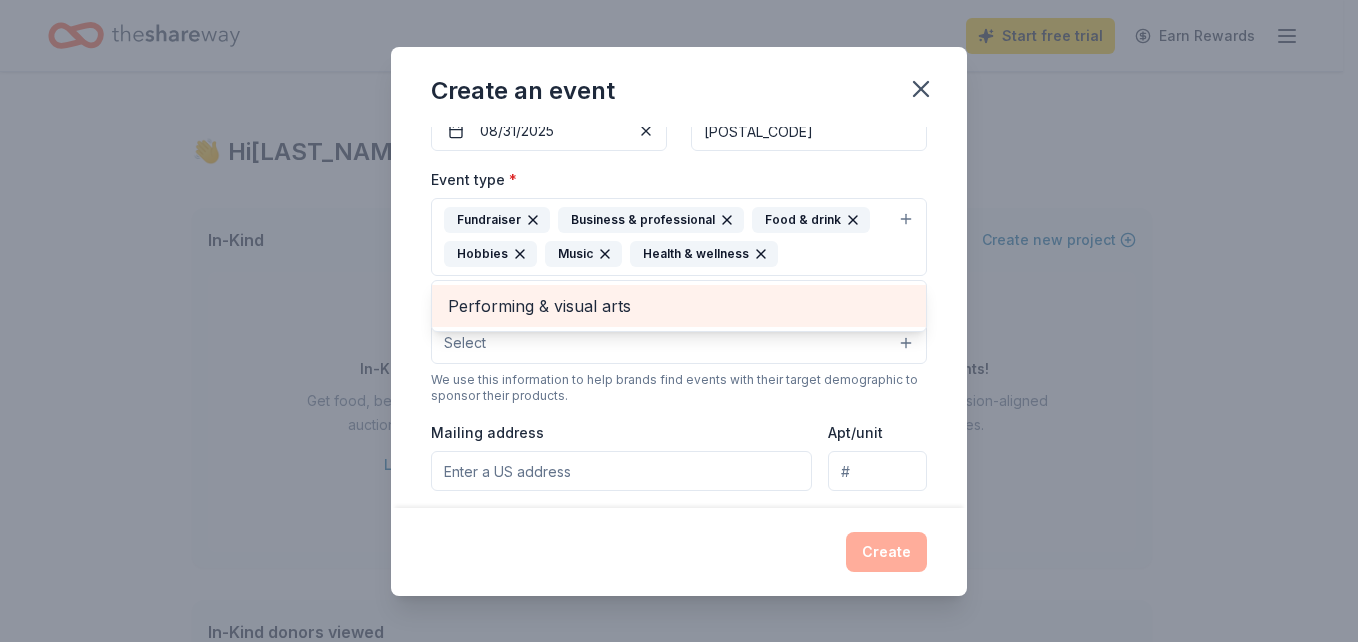 click on "Performing & visual arts" at bounding box center (679, 306) 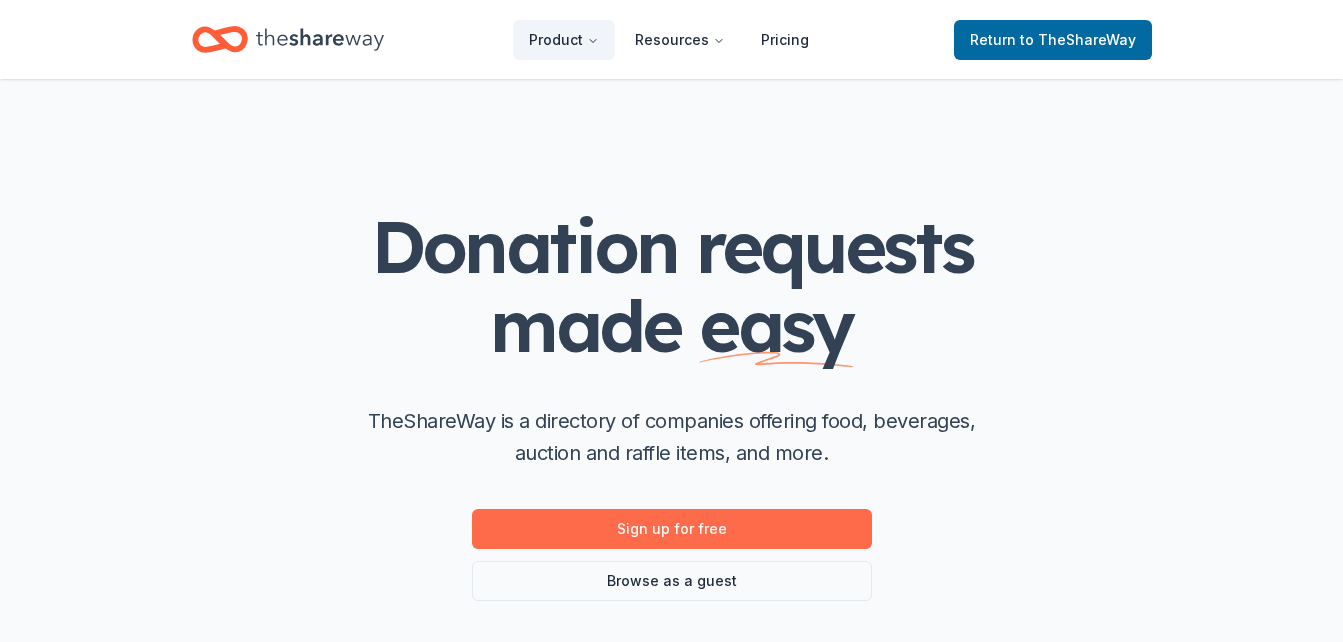 click on "Sign up for free" at bounding box center (672, 529) 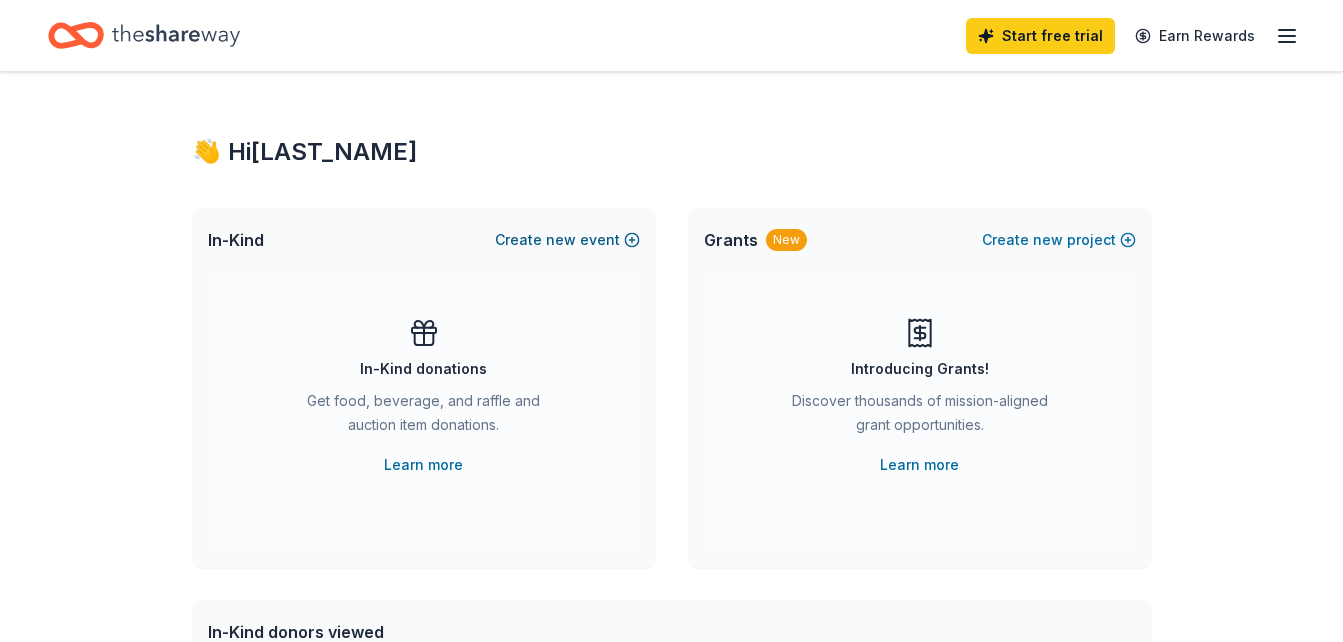 click on "Create  new  event" at bounding box center [567, 240] 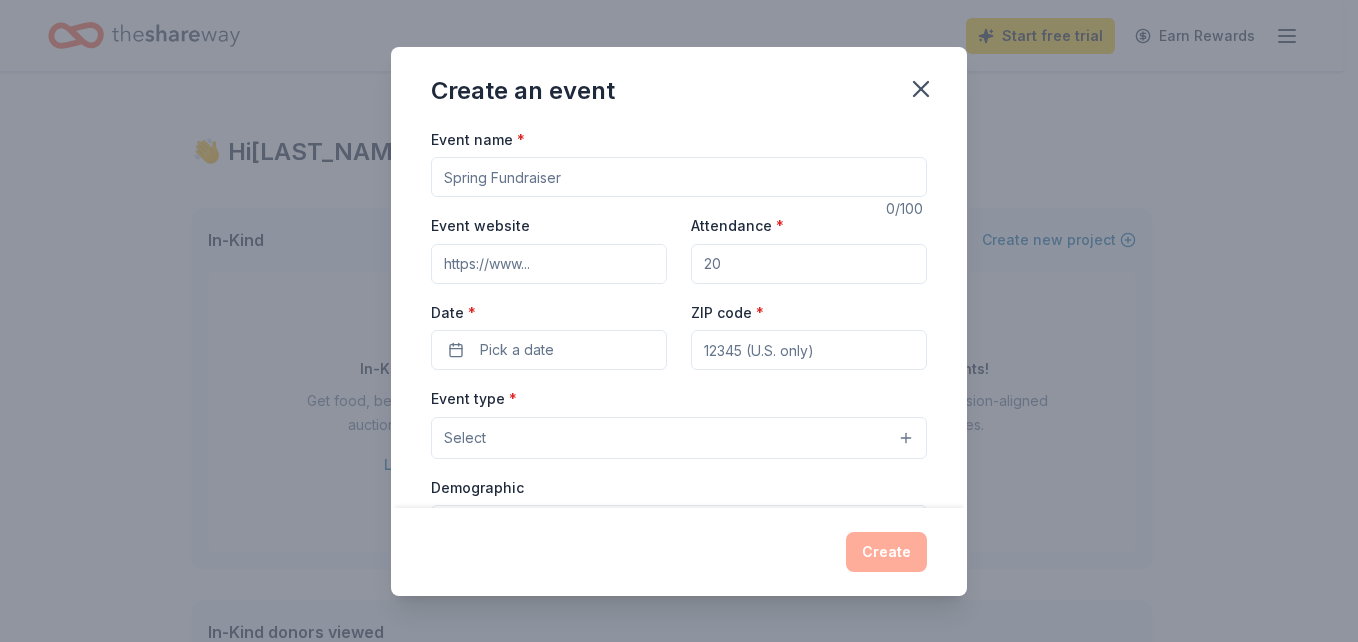 click on "Event name *" at bounding box center [679, 177] 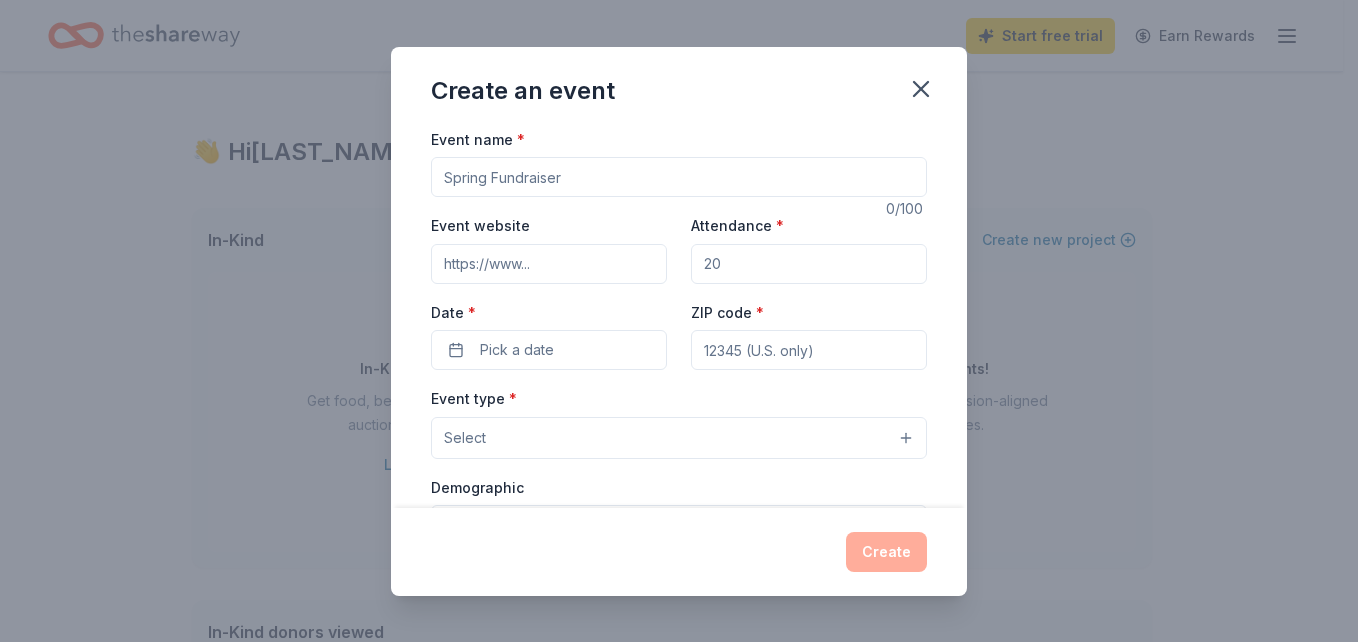 type on "School Year Event" 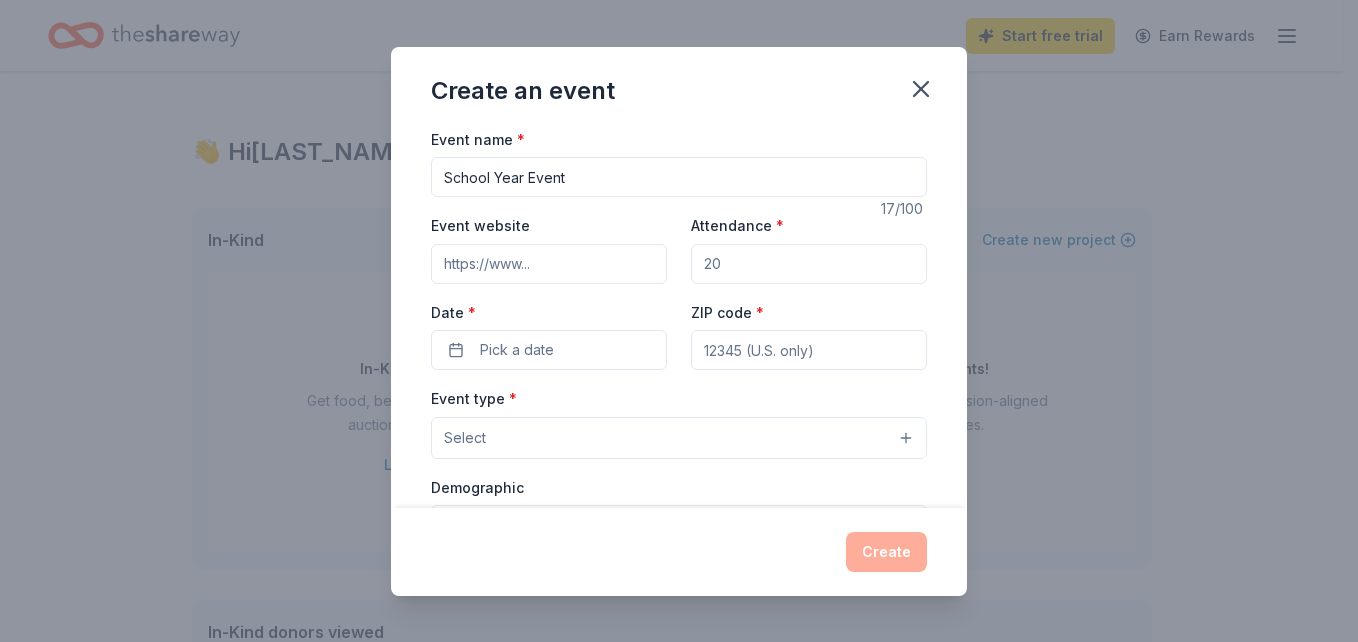 click on "Date *" at bounding box center [549, 313] 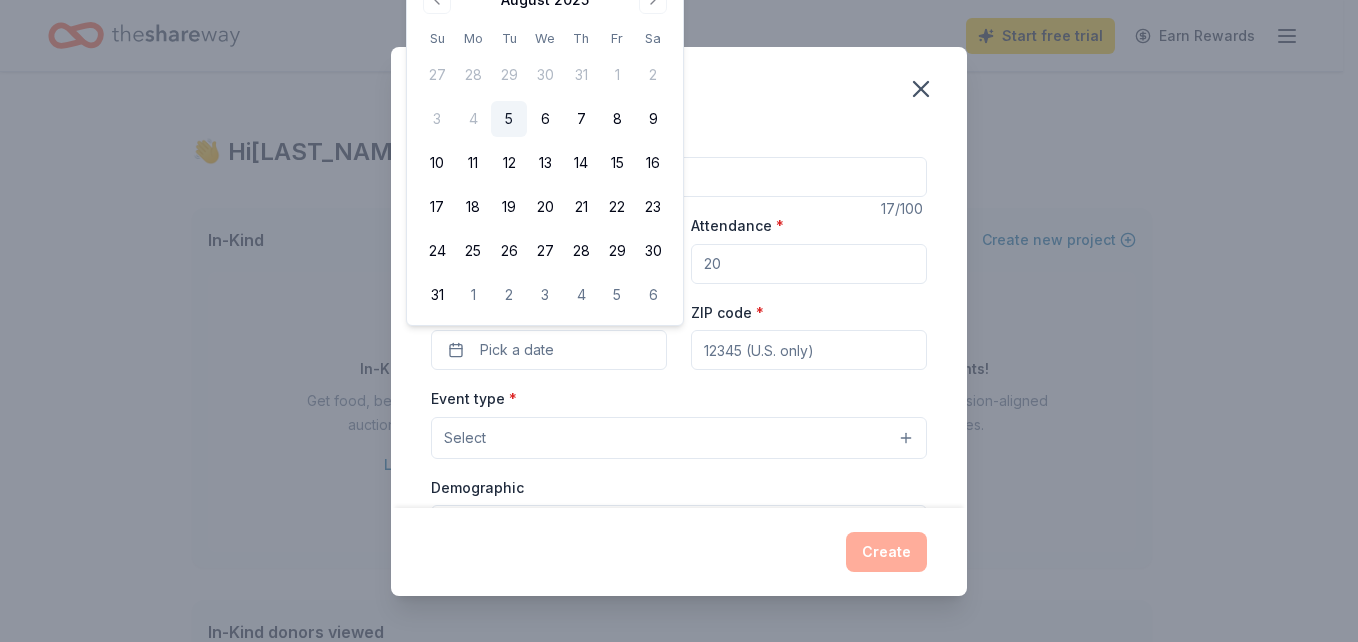 click on "3" at bounding box center [545, 295] 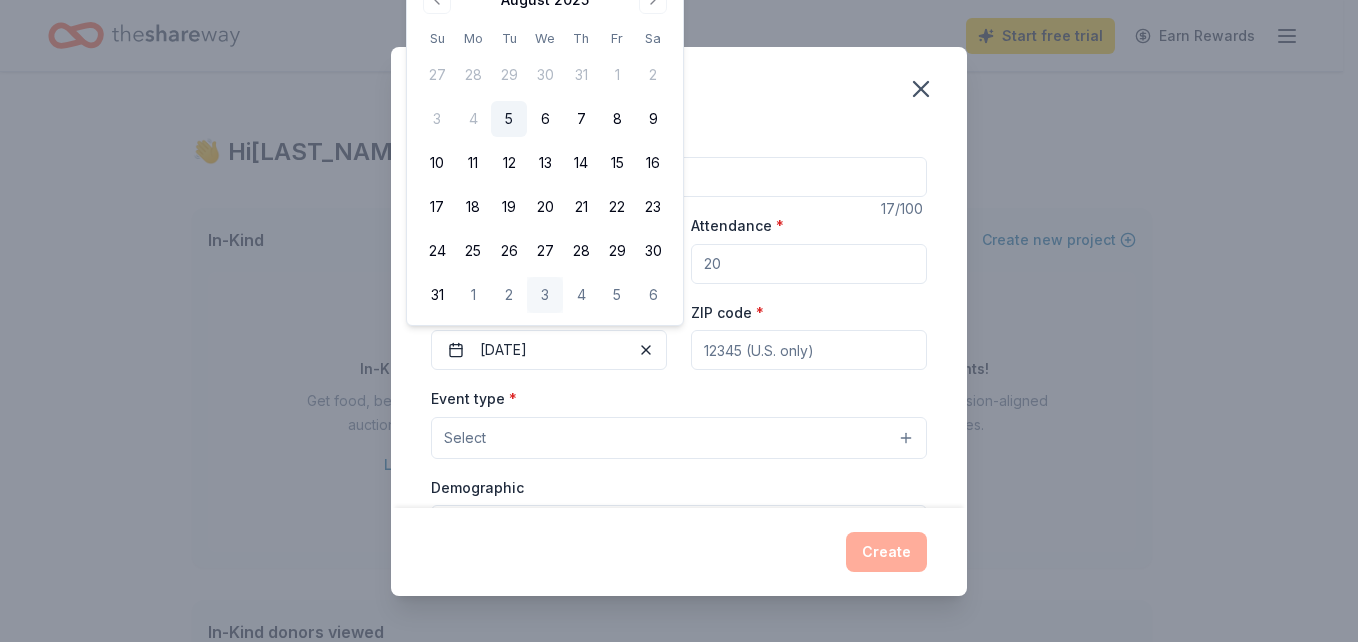 click on "Event type * Select" at bounding box center (679, 422) 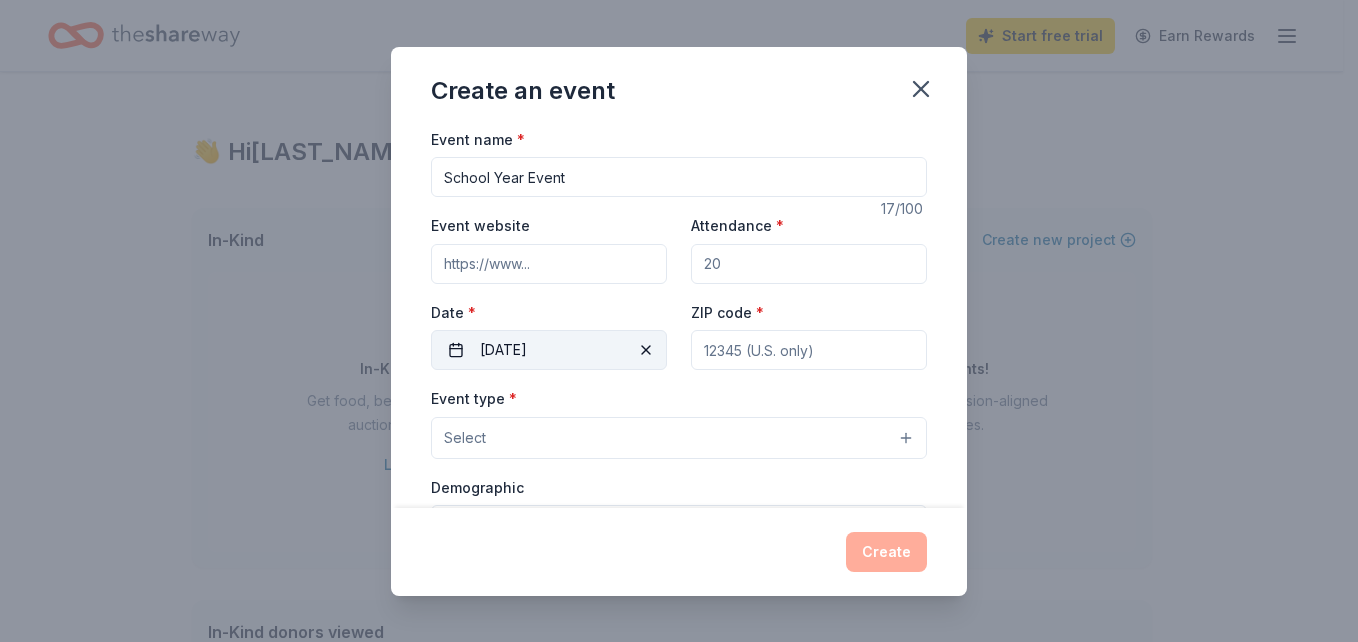 drag, startPoint x: 576, startPoint y: 358, endPoint x: 552, endPoint y: 353, distance: 24.5153 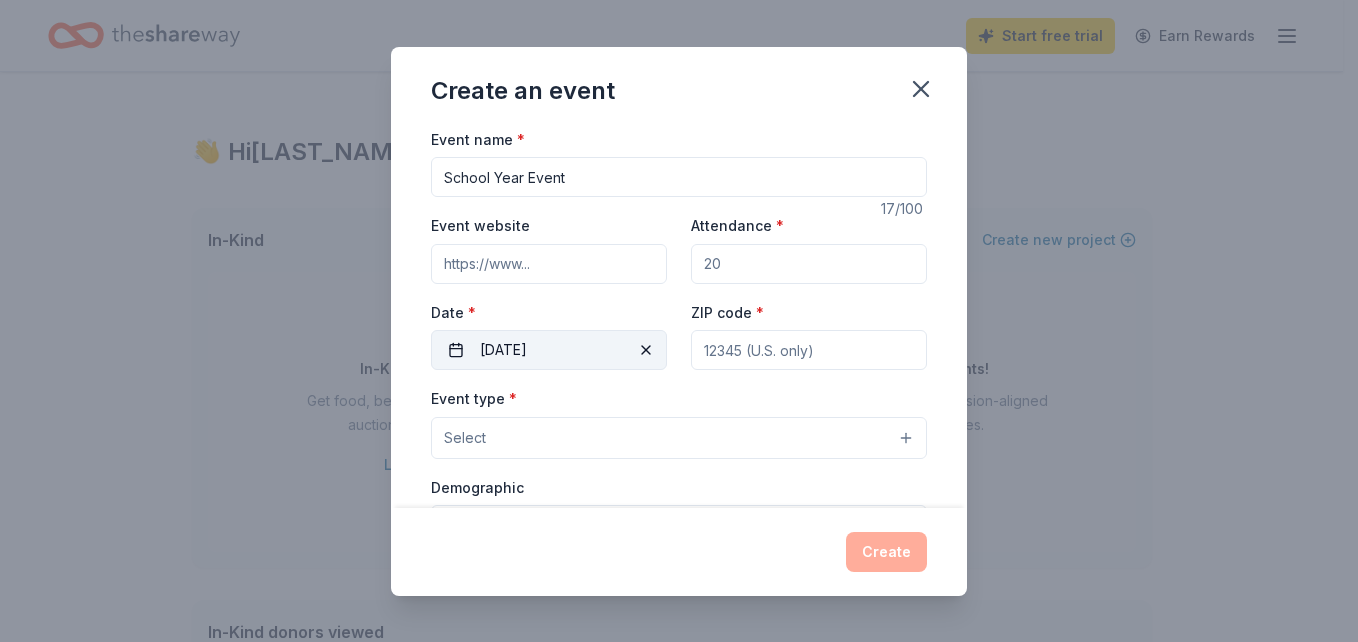 click on "[DATE]" at bounding box center [549, 350] 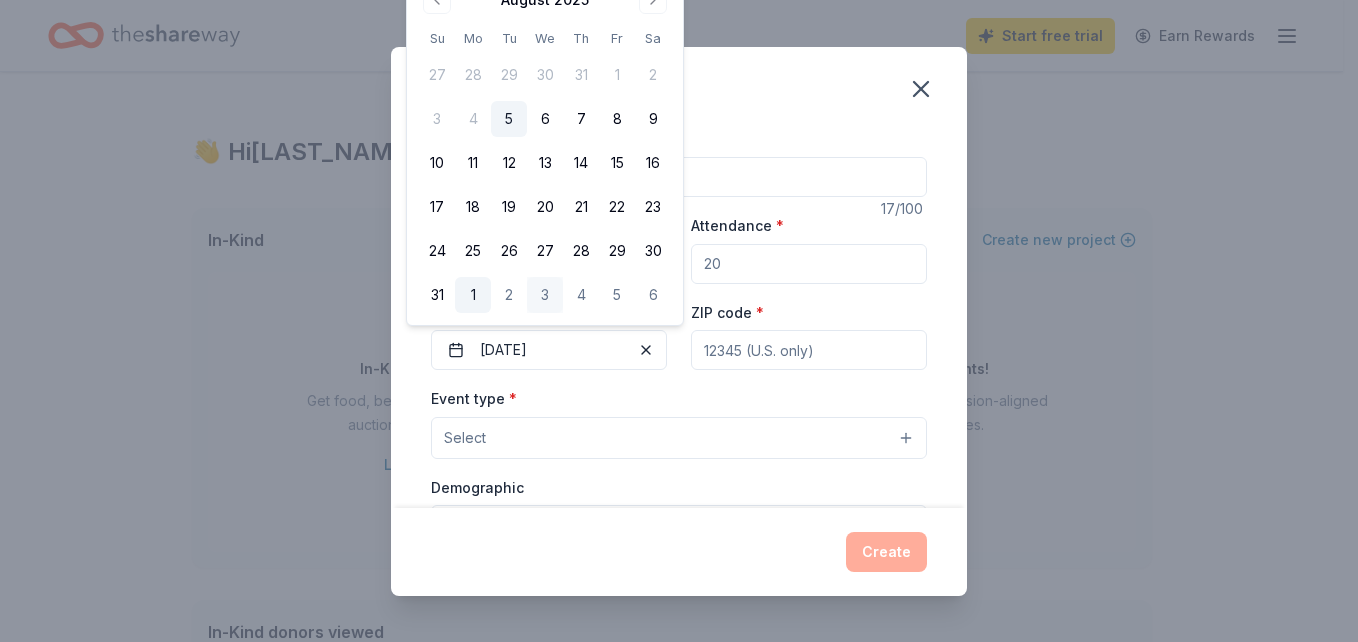 click on "1" at bounding box center (473, 295) 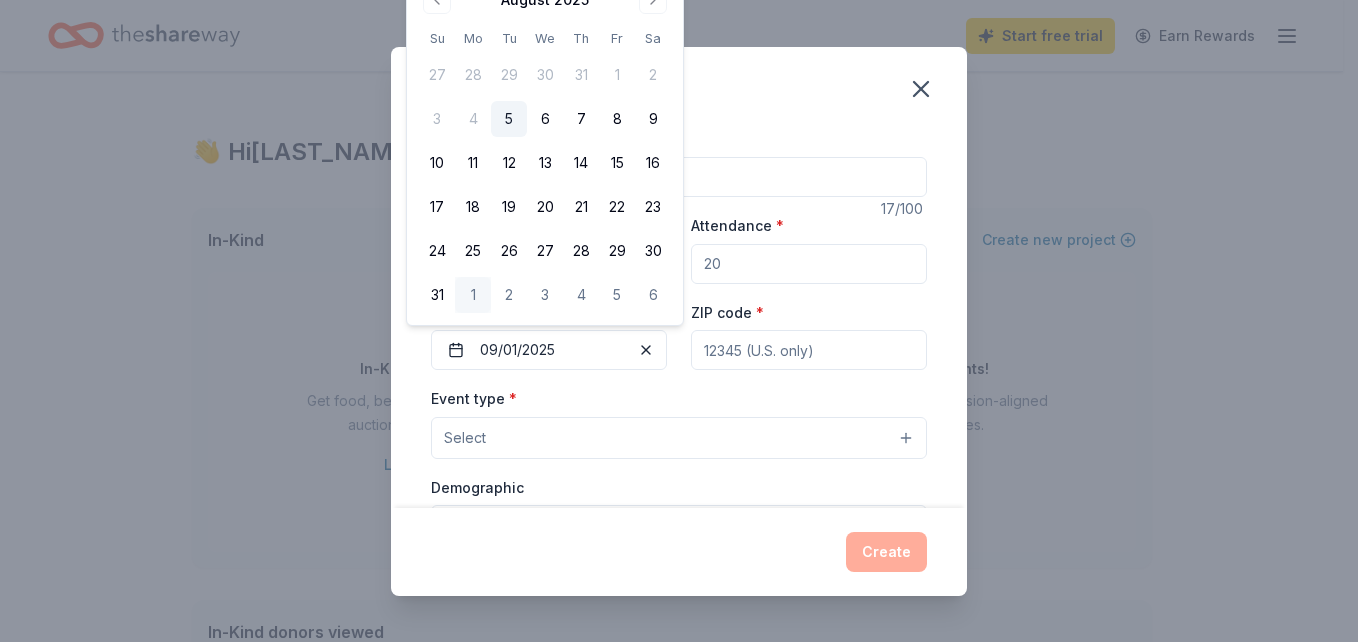 click on "ZIP code *" at bounding box center (809, 350) 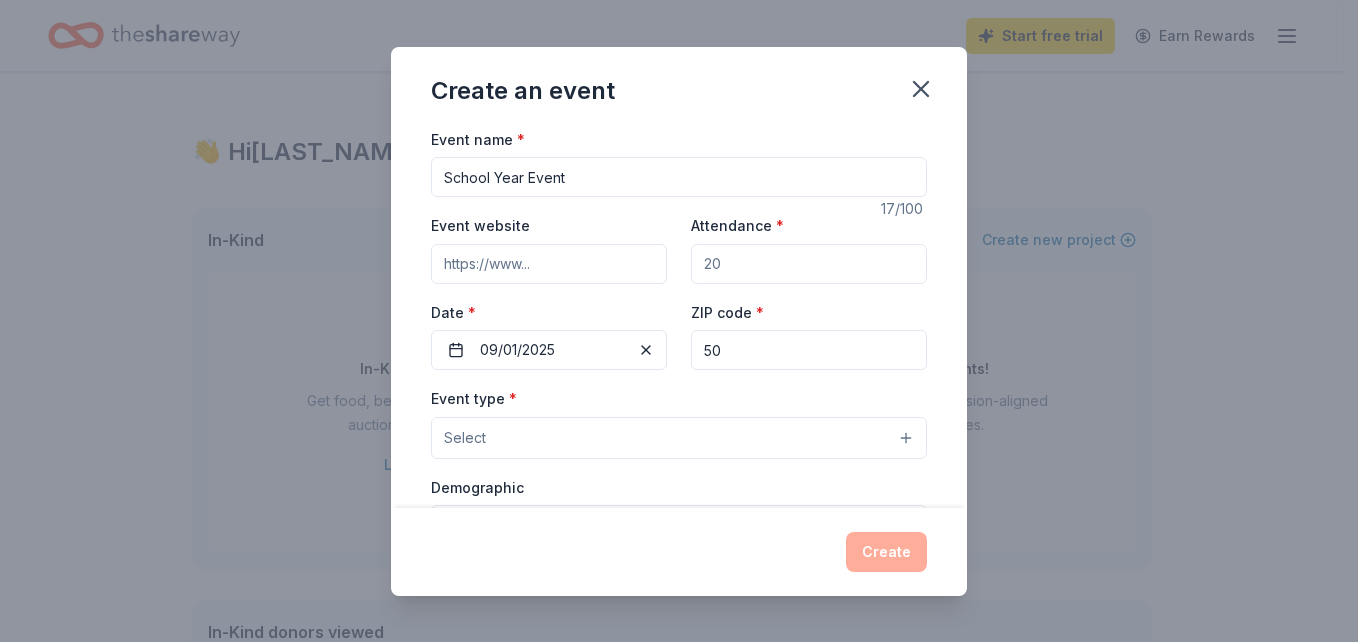 type on "50" 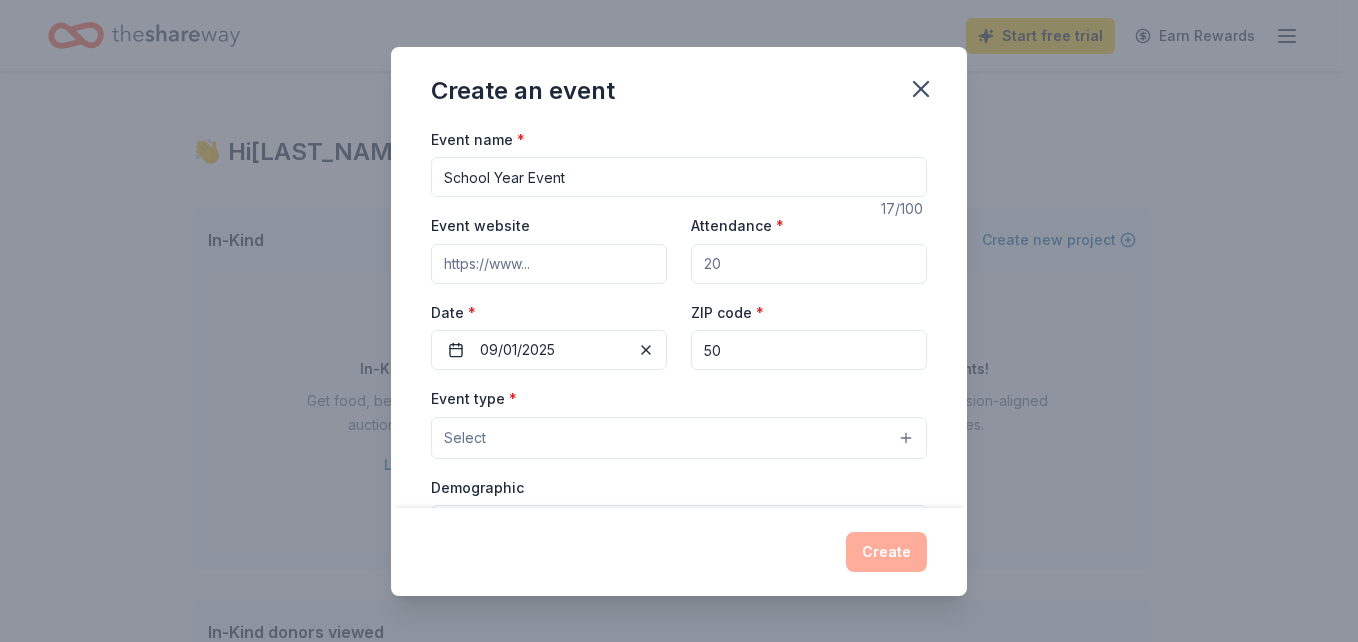 click on "Attendance *" at bounding box center [809, 264] 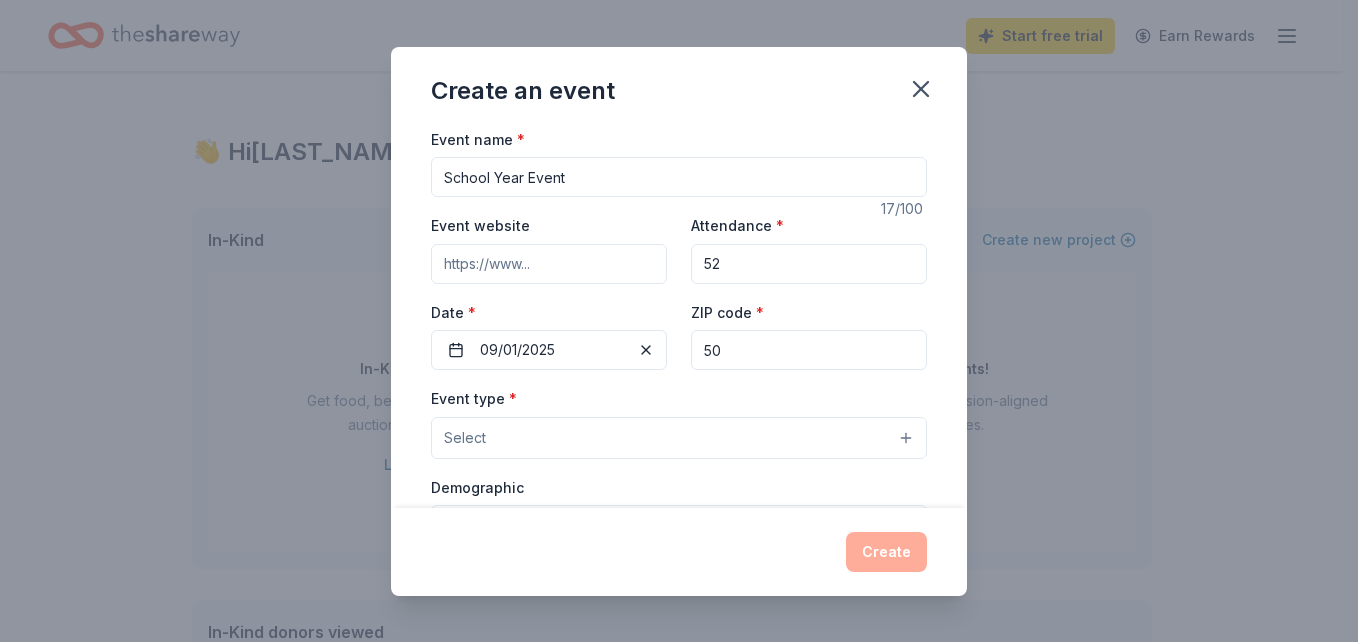 type on "52" 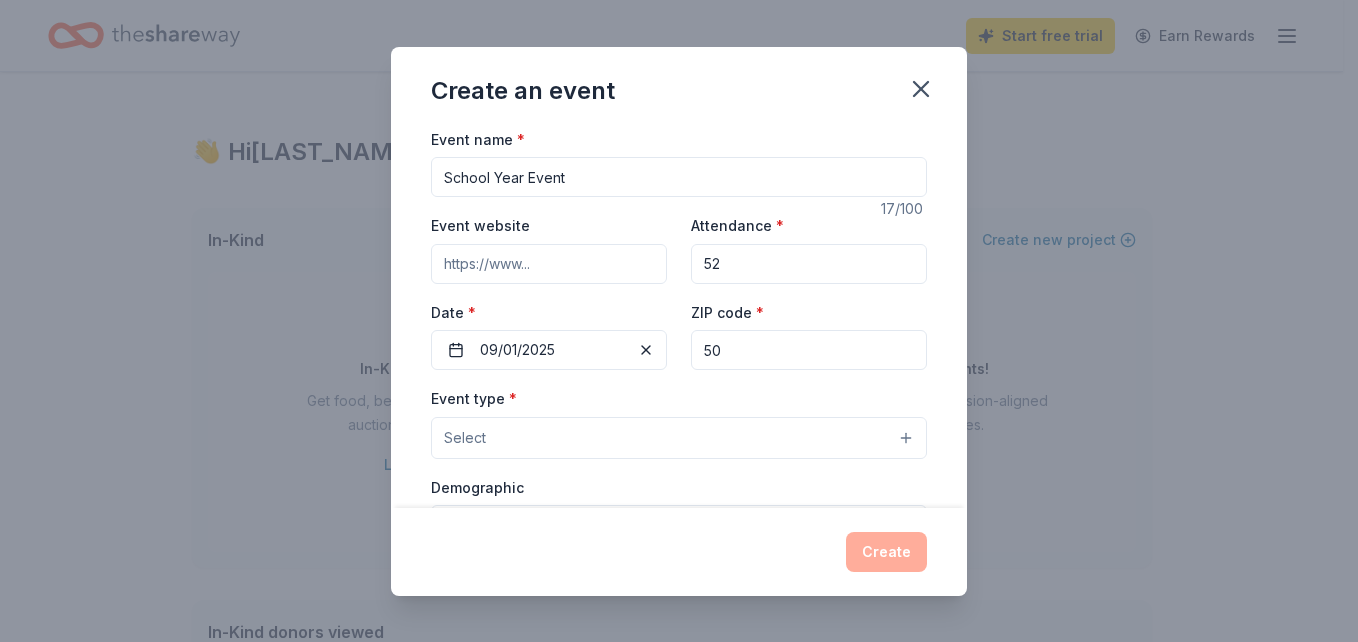 click on "50" at bounding box center (809, 350) 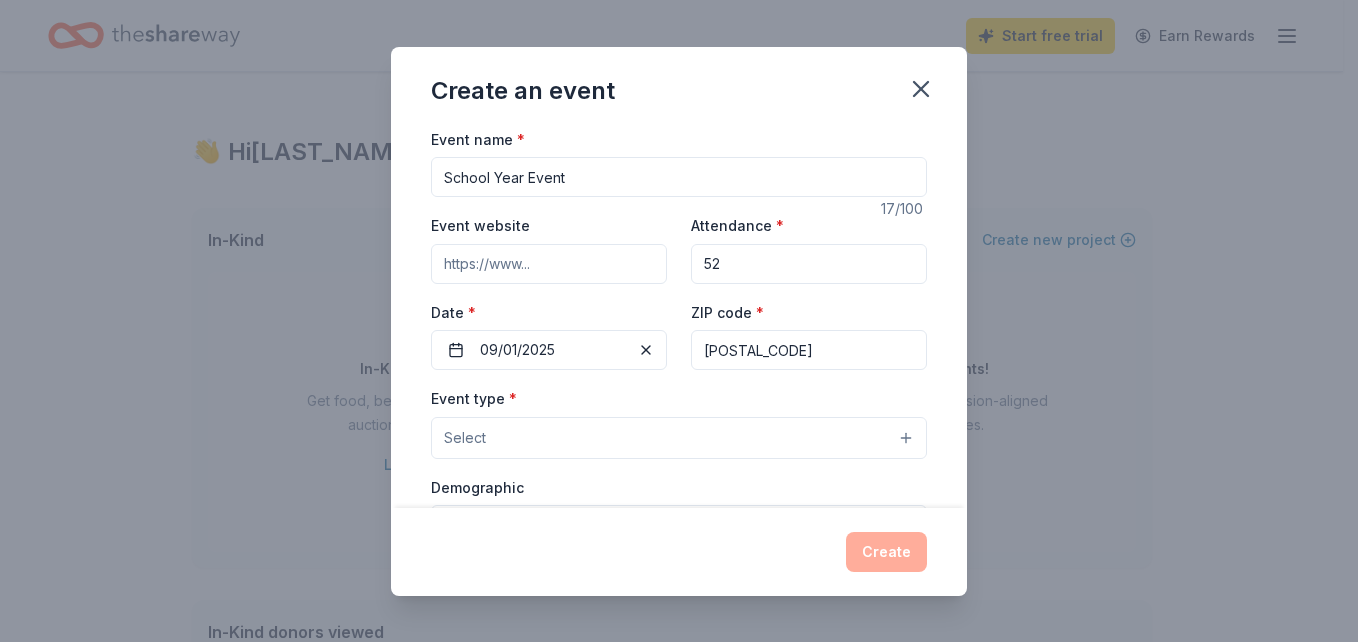 click on "[POSTAL_CODE]" at bounding box center (809, 350) 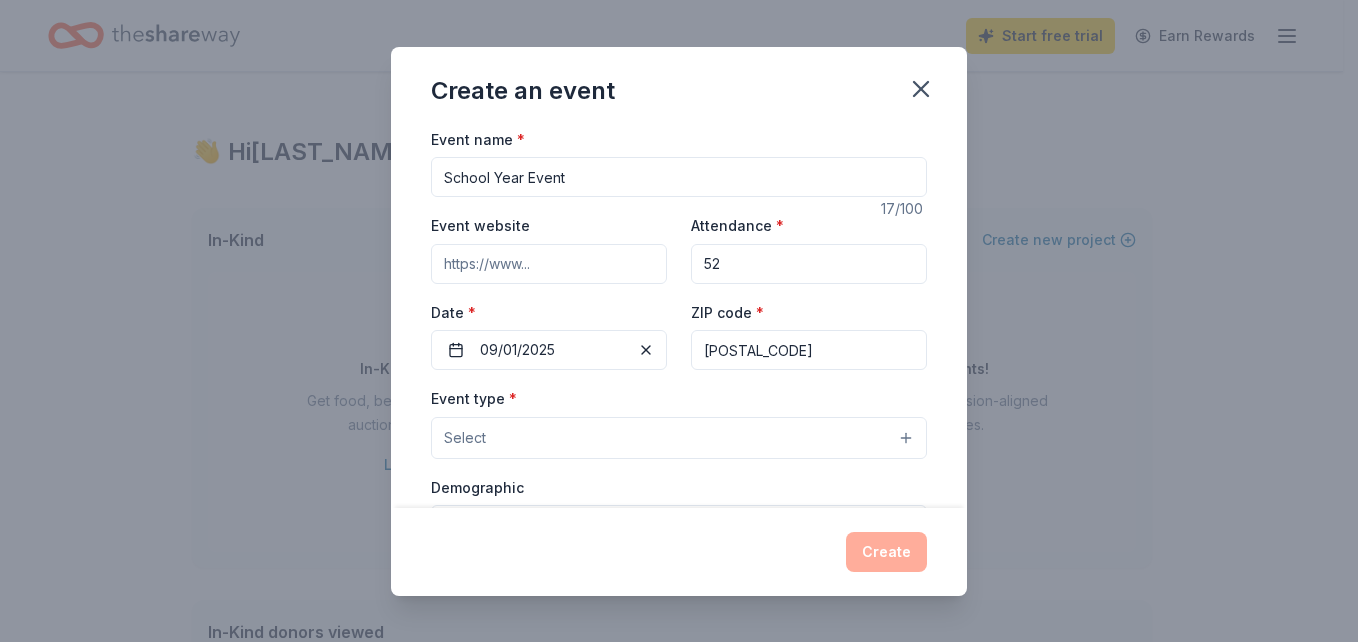 click on "Select" at bounding box center (679, 438) 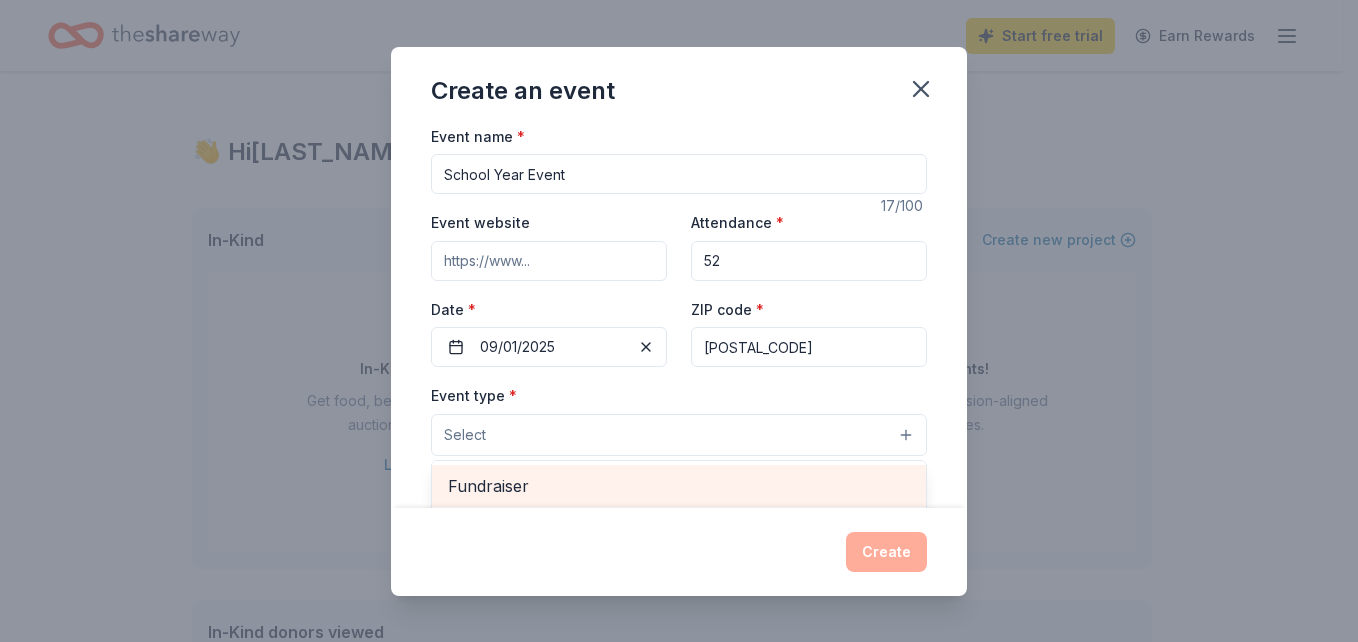 click on "Fundraiser" at bounding box center (679, 486) 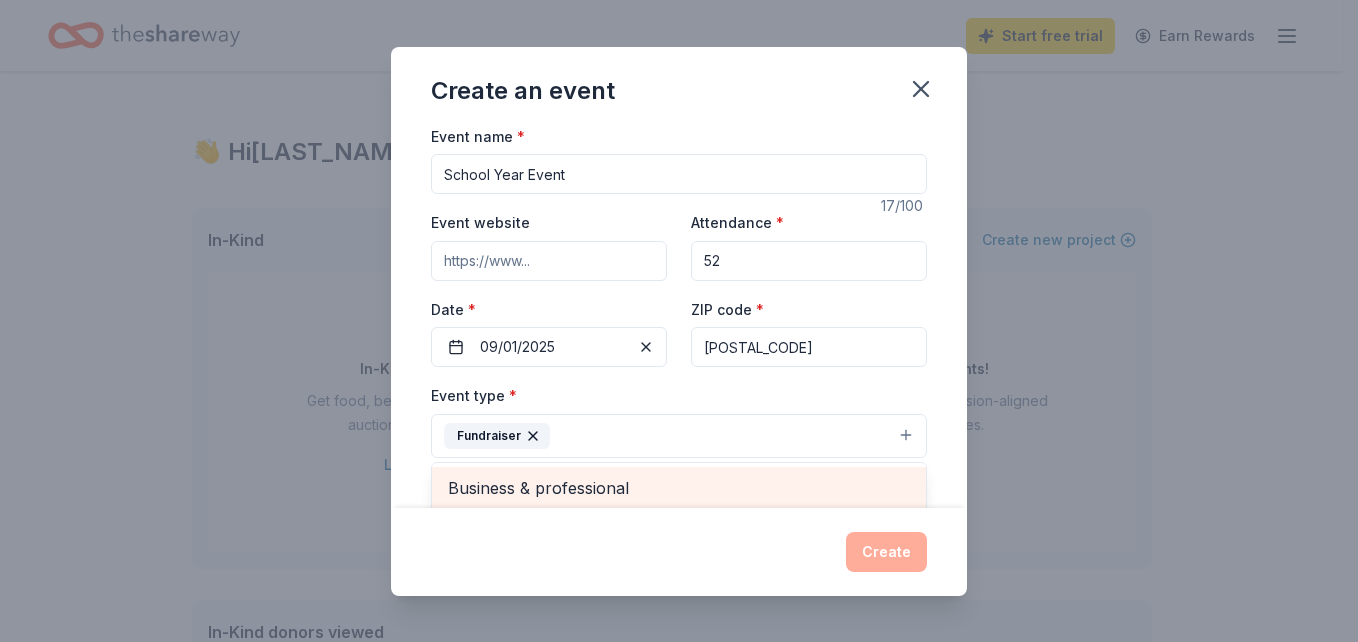 scroll, scrollTop: 5, scrollLeft: 0, axis: vertical 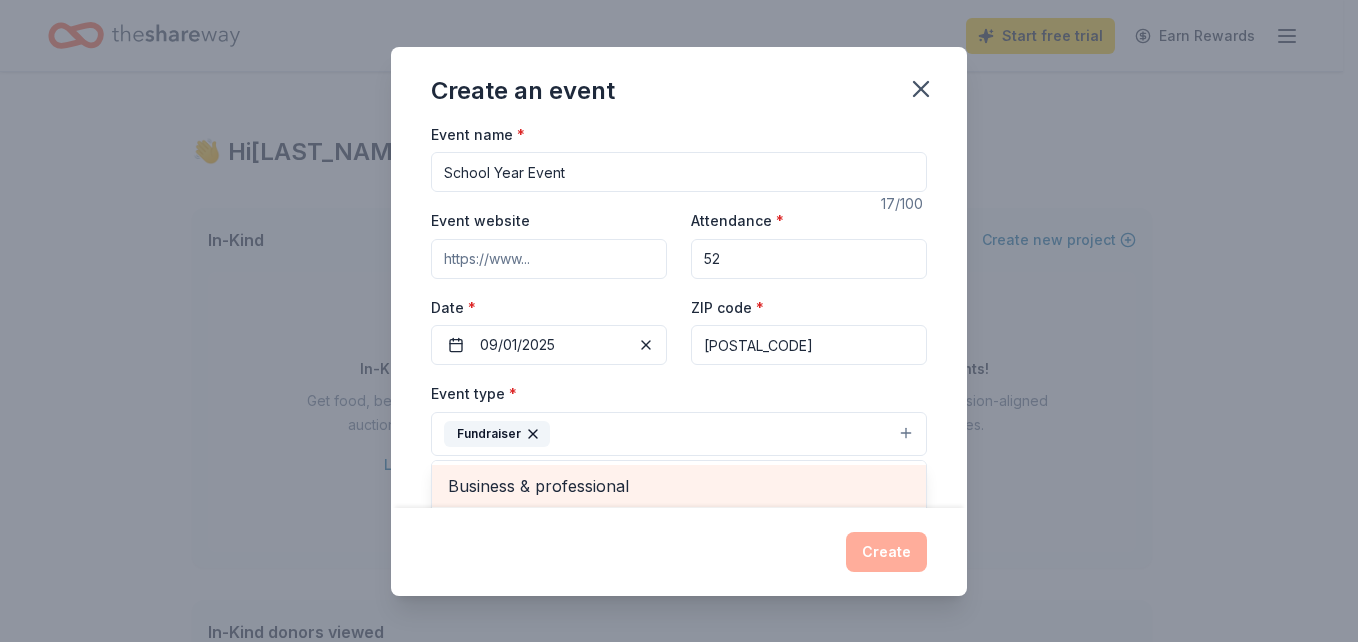 click on "Business & professional" at bounding box center [679, 486] 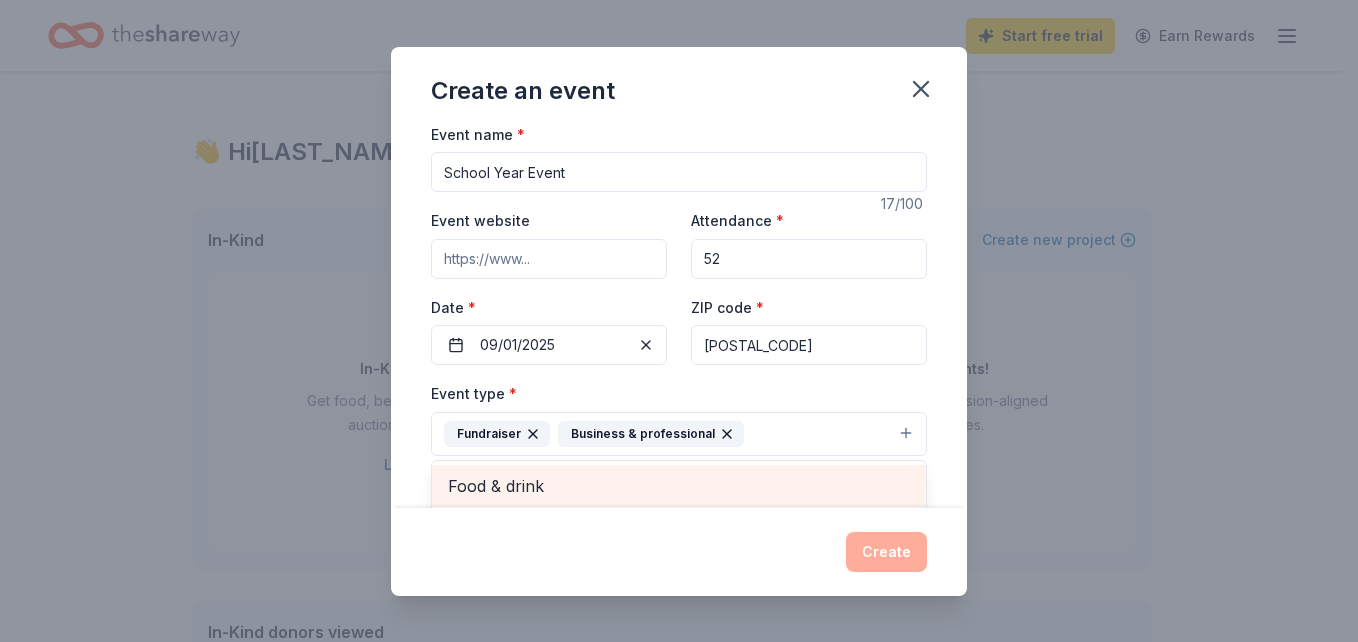 click on "Food & drink" at bounding box center [679, 486] 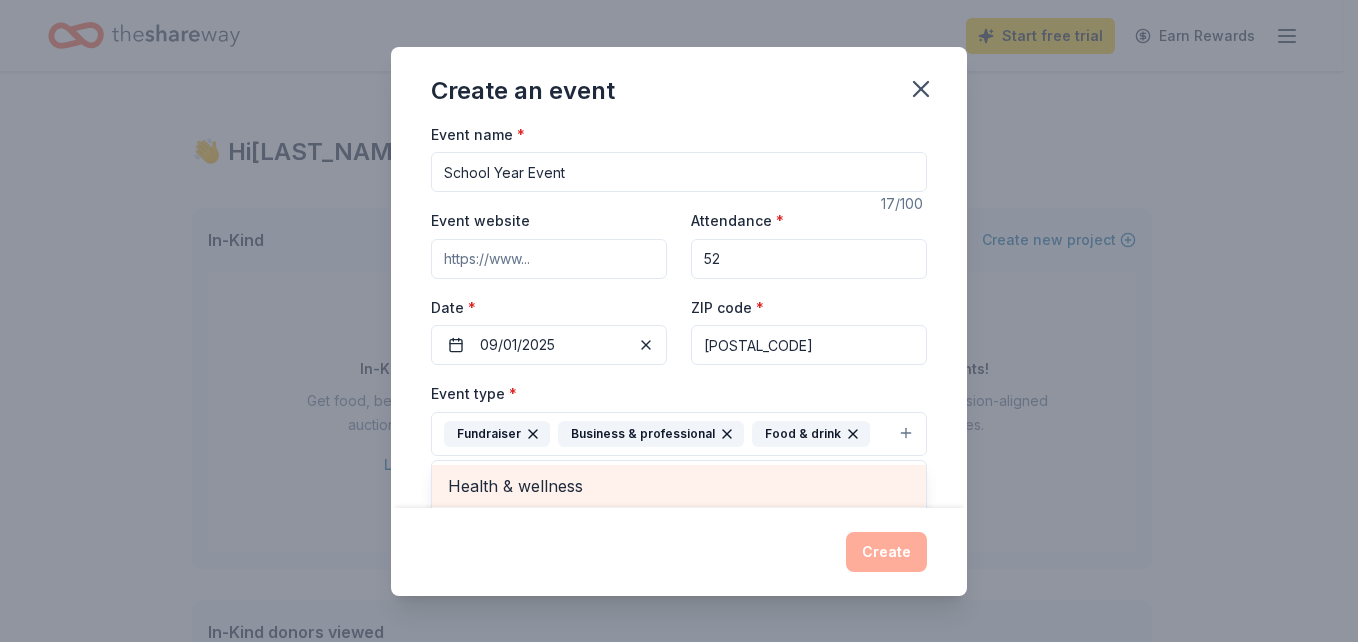 click on "Health & wellness" at bounding box center [679, 486] 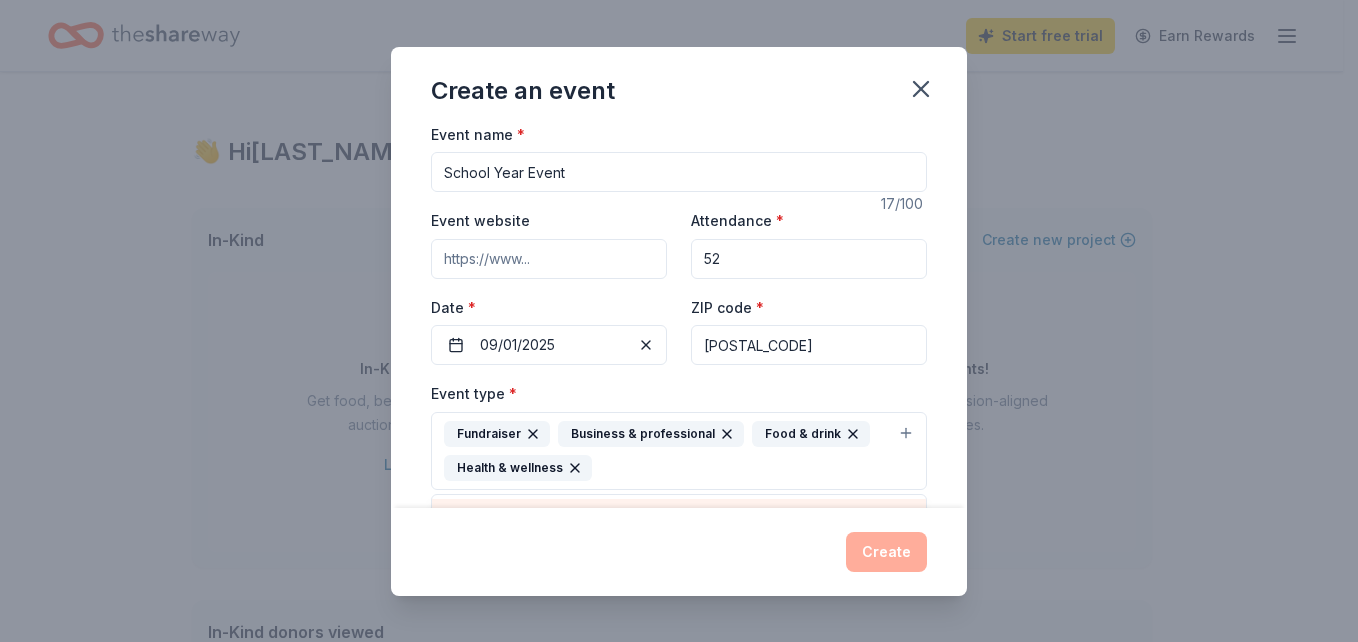 scroll, scrollTop: 39, scrollLeft: 0, axis: vertical 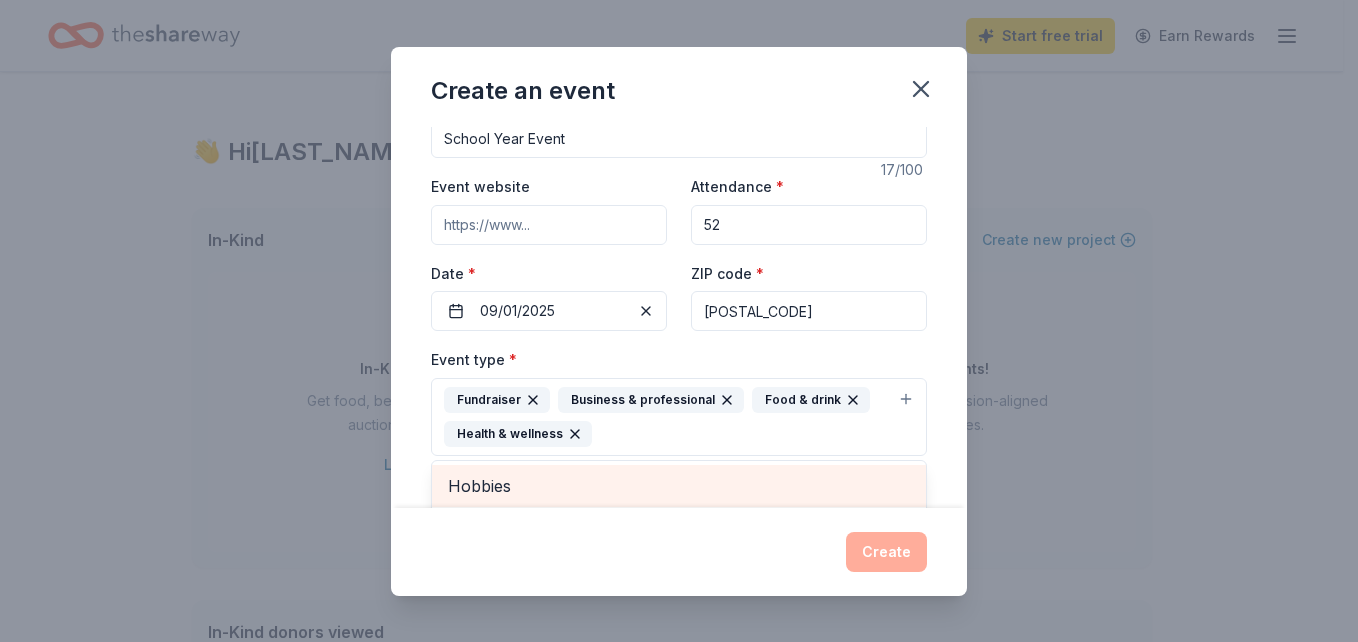 click on "Hobbies" at bounding box center (679, 486) 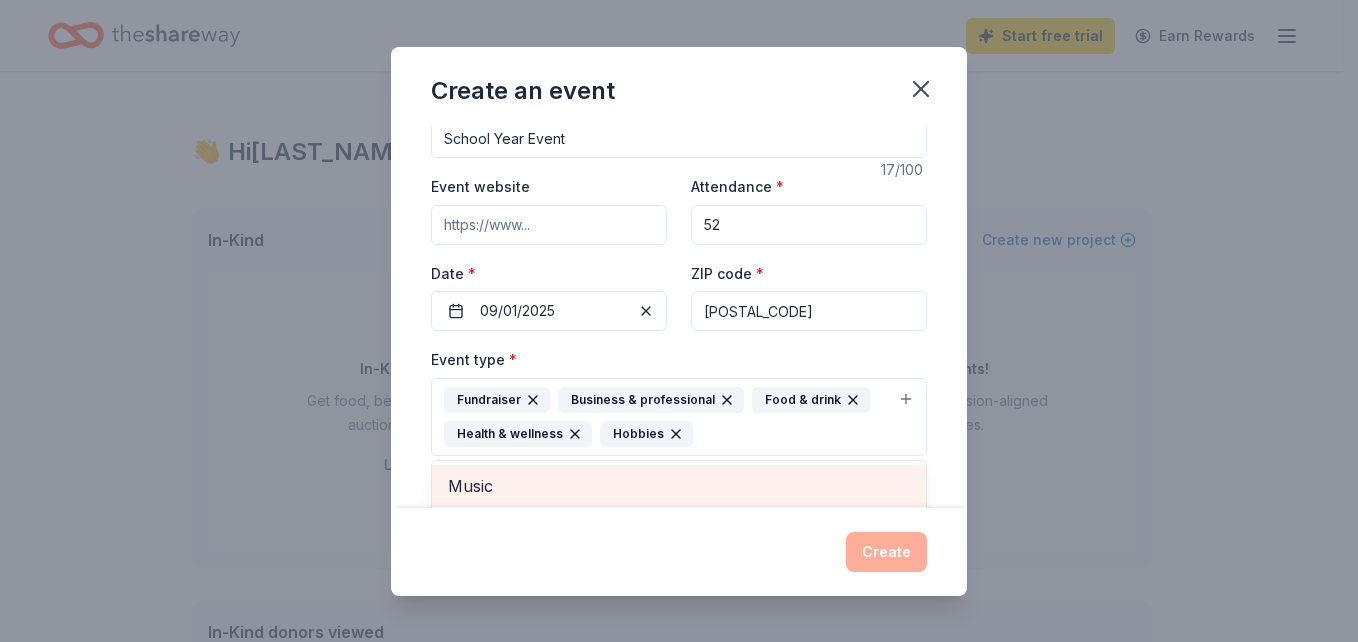 click on "Music" at bounding box center (679, 486) 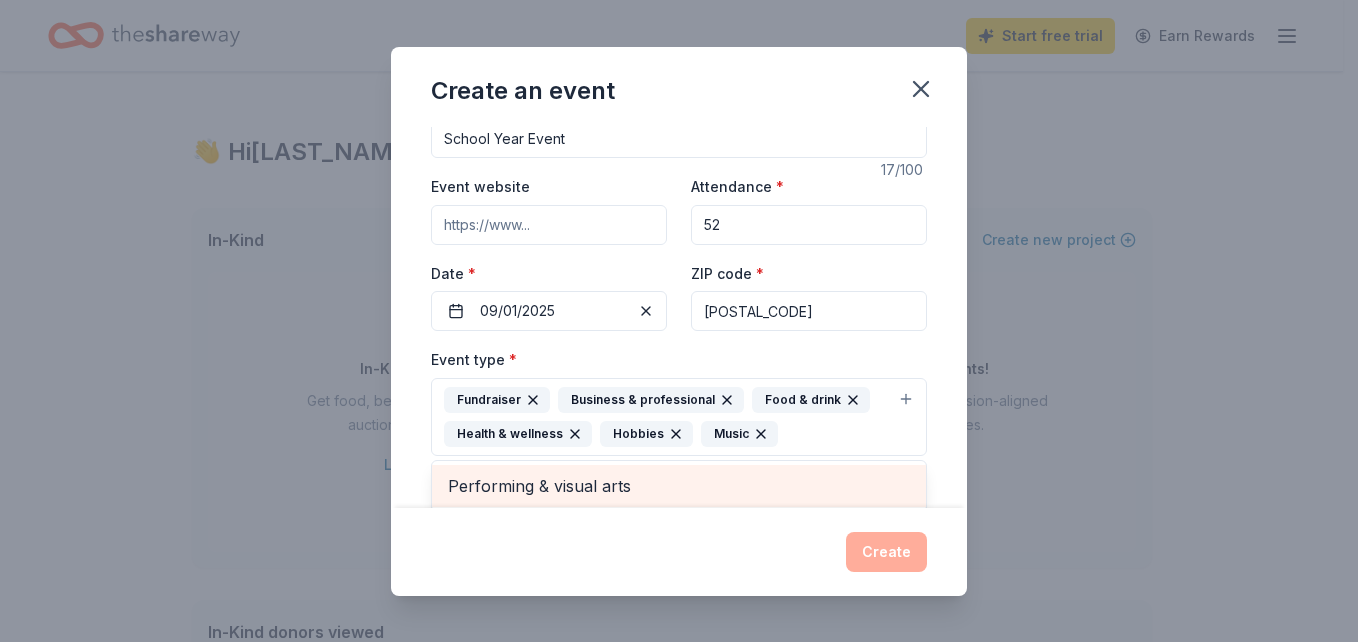 click on "Performing & visual arts" at bounding box center [679, 486] 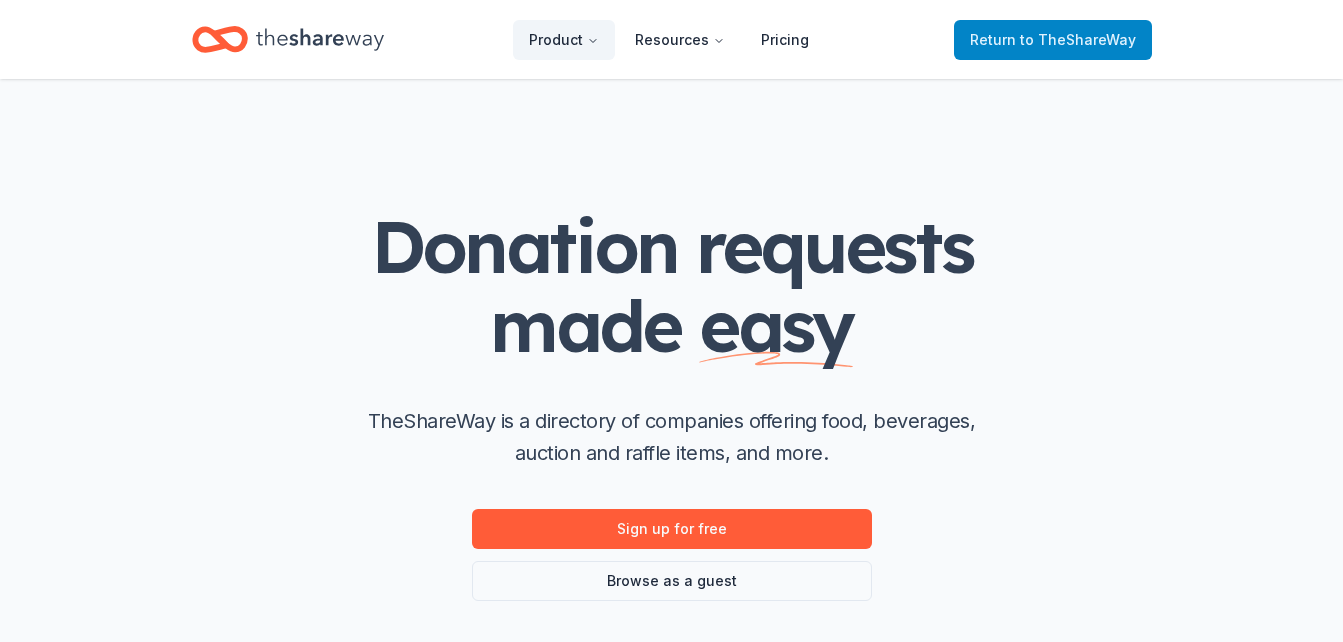 click on "Return to TheShareWay" at bounding box center (1053, 40) 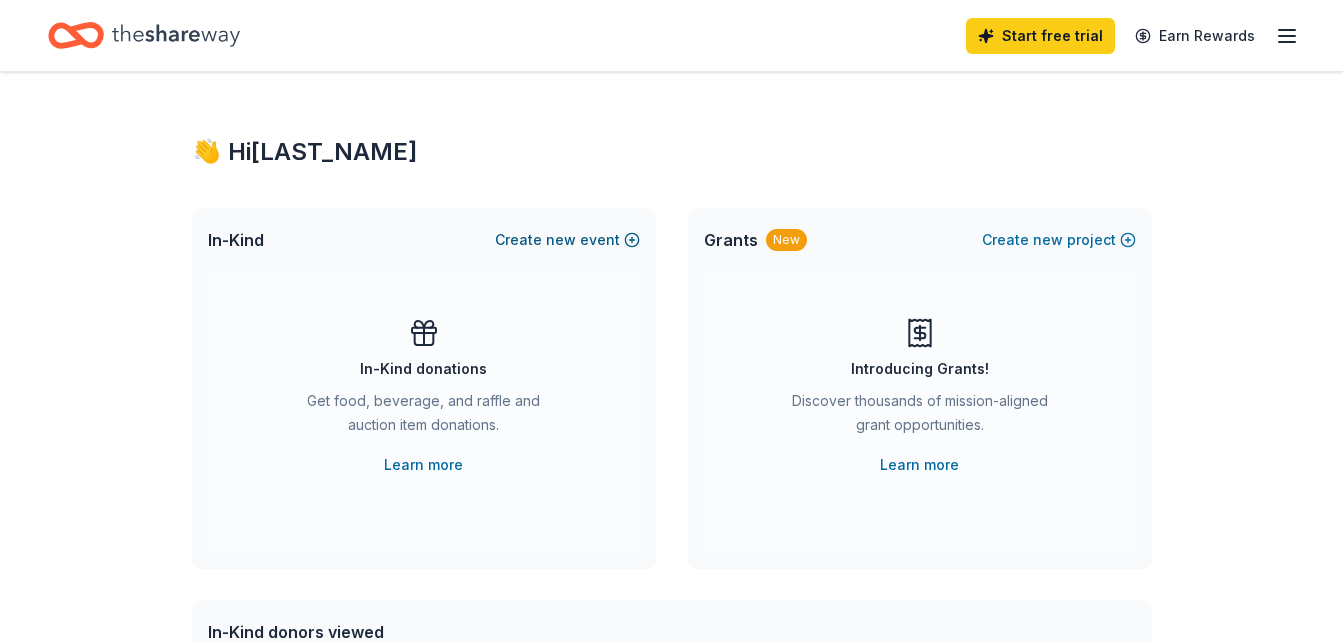 click on "Create  new  event" at bounding box center [567, 240] 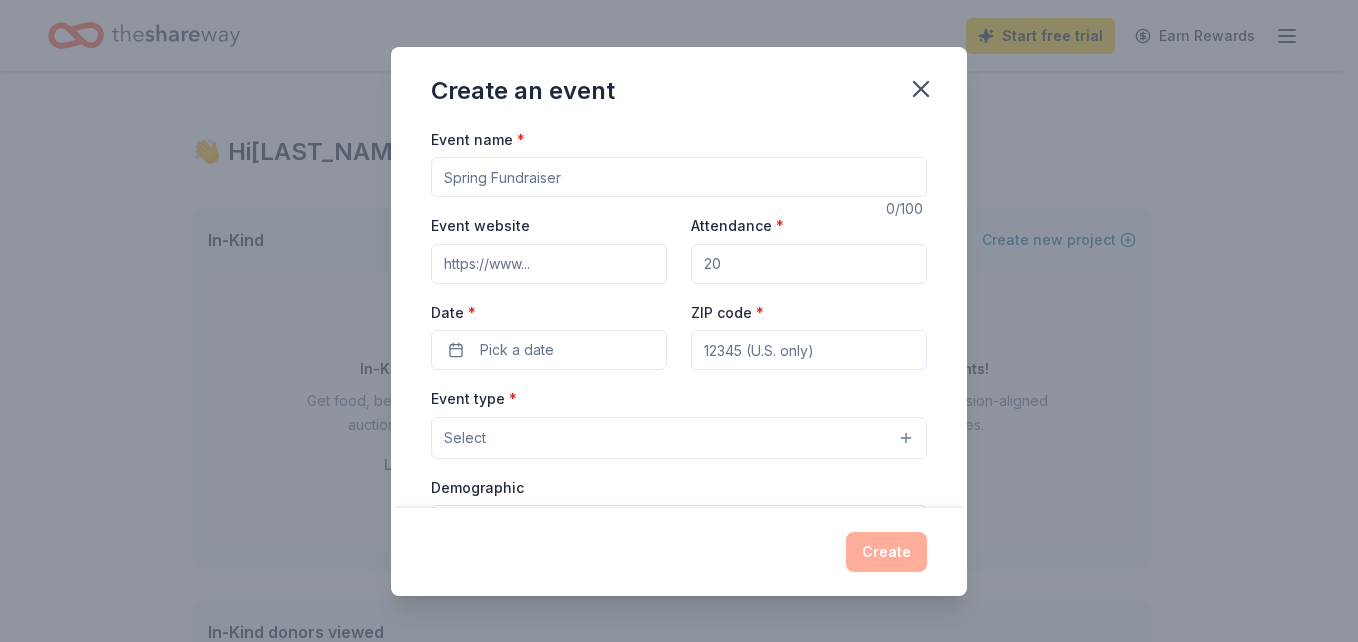 click on "Event name *" at bounding box center (679, 177) 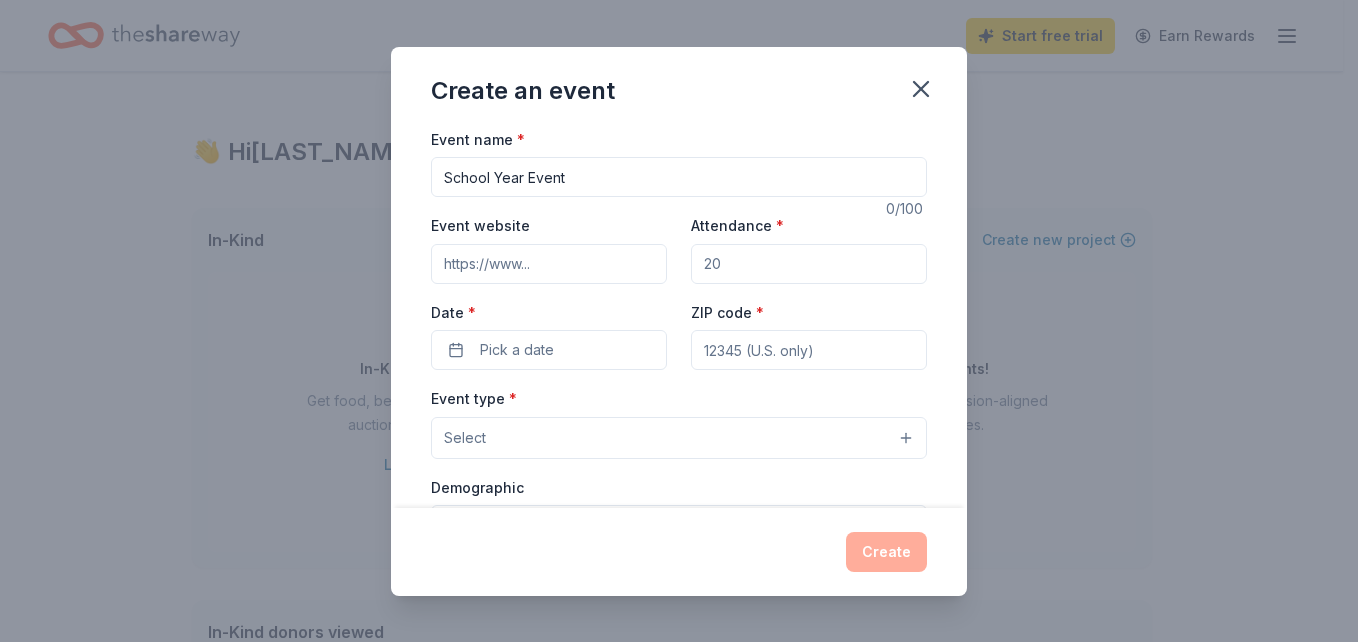 type on "52" 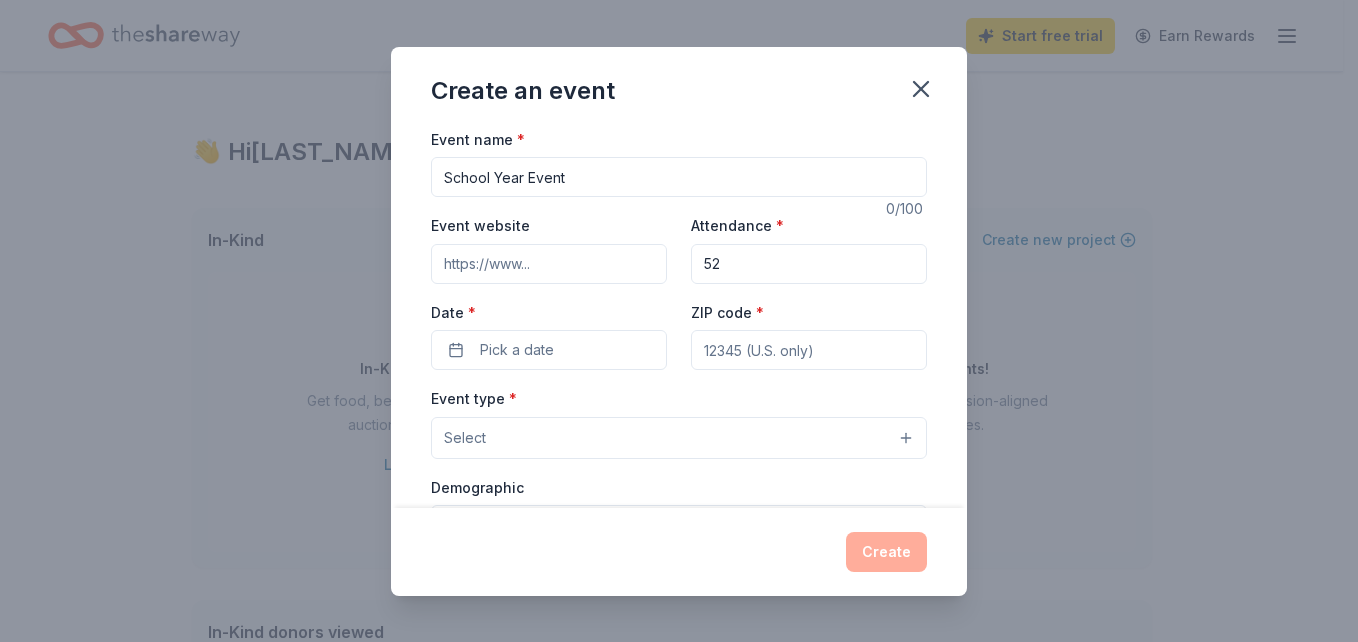 type on "[POSTAL_CODE]" 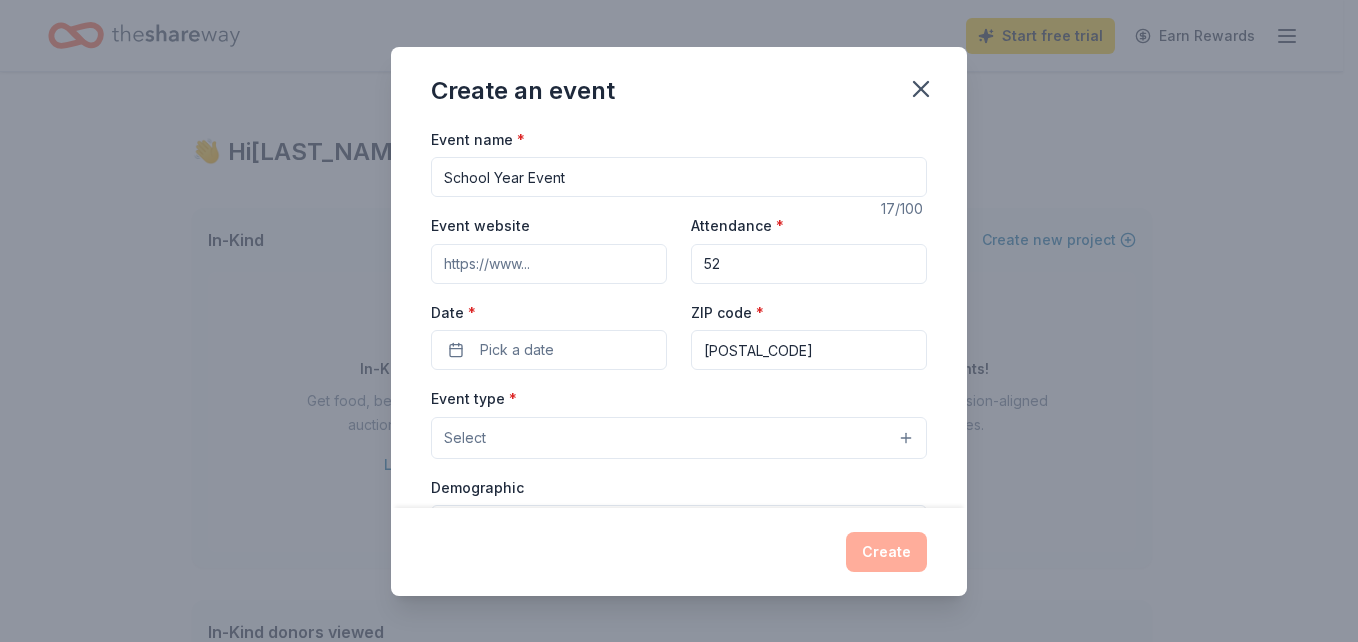 click on "52" at bounding box center [809, 264] 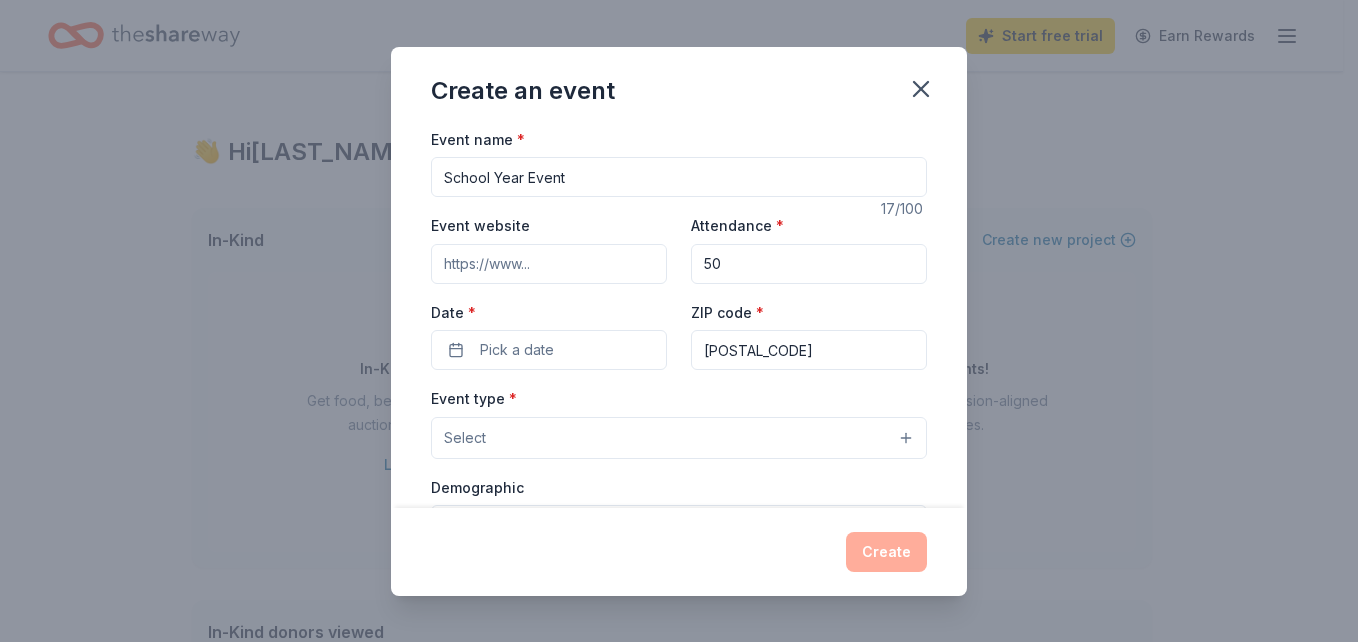 click on "50" at bounding box center [809, 264] 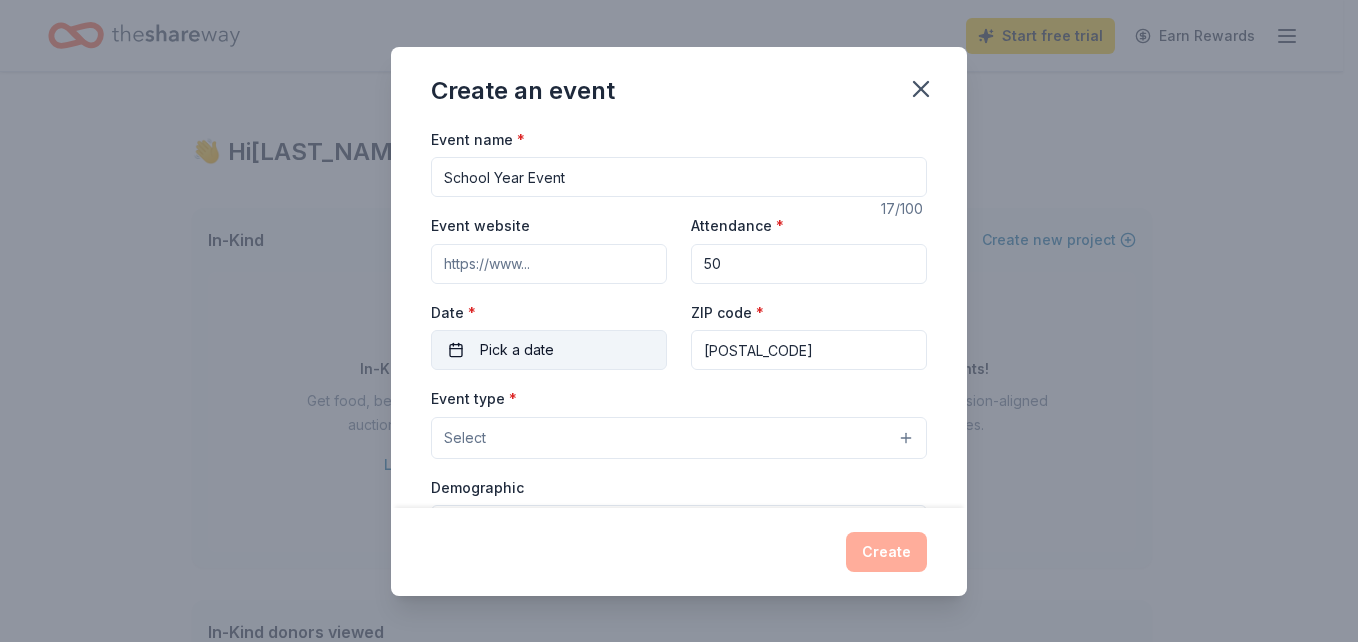 type on "50" 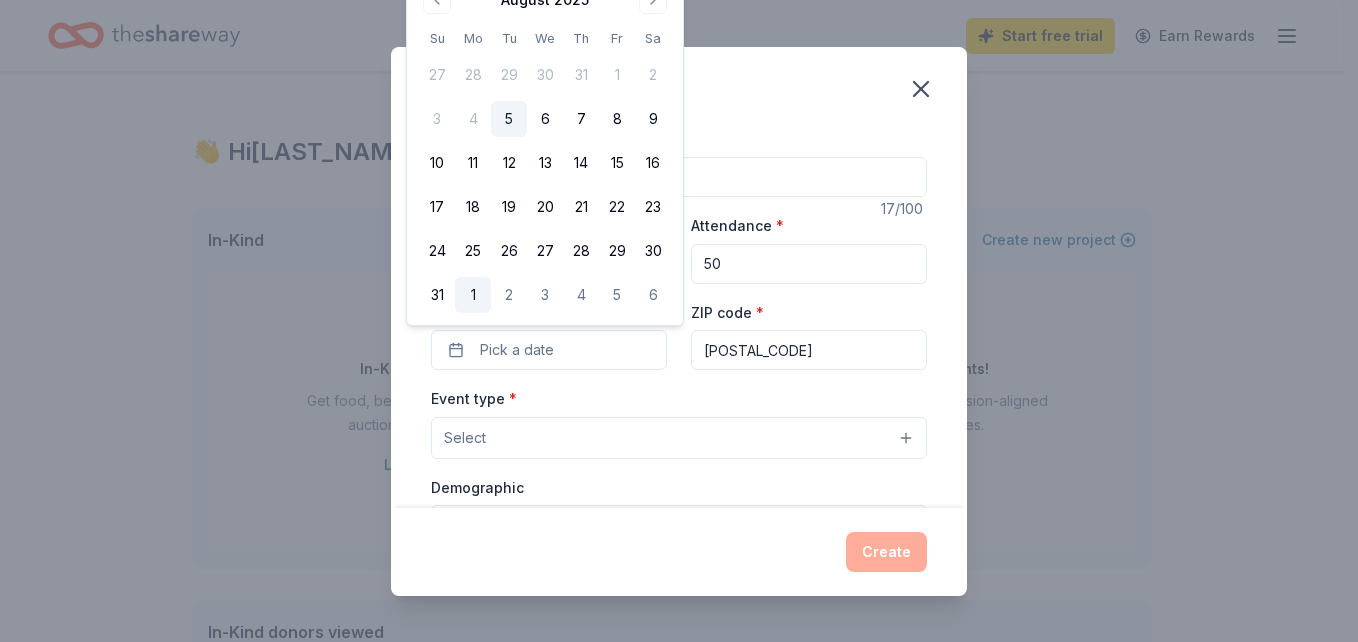 click on "1" at bounding box center [473, 295] 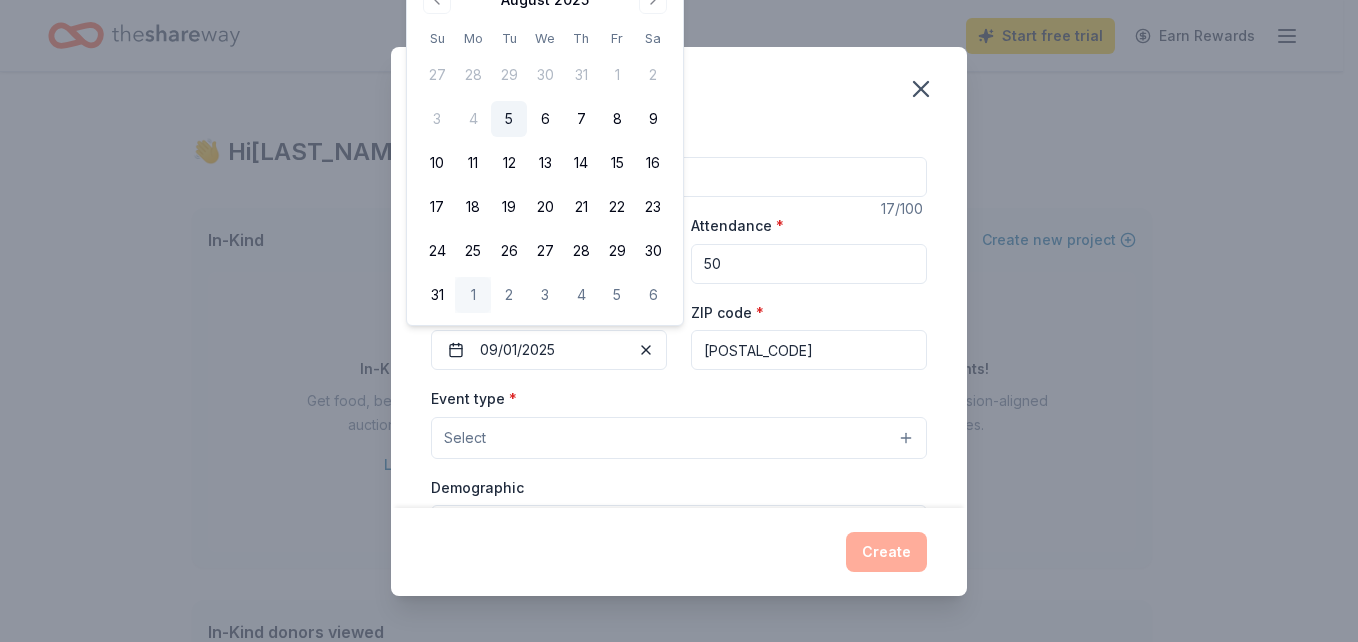 click on "Select" at bounding box center [679, 438] 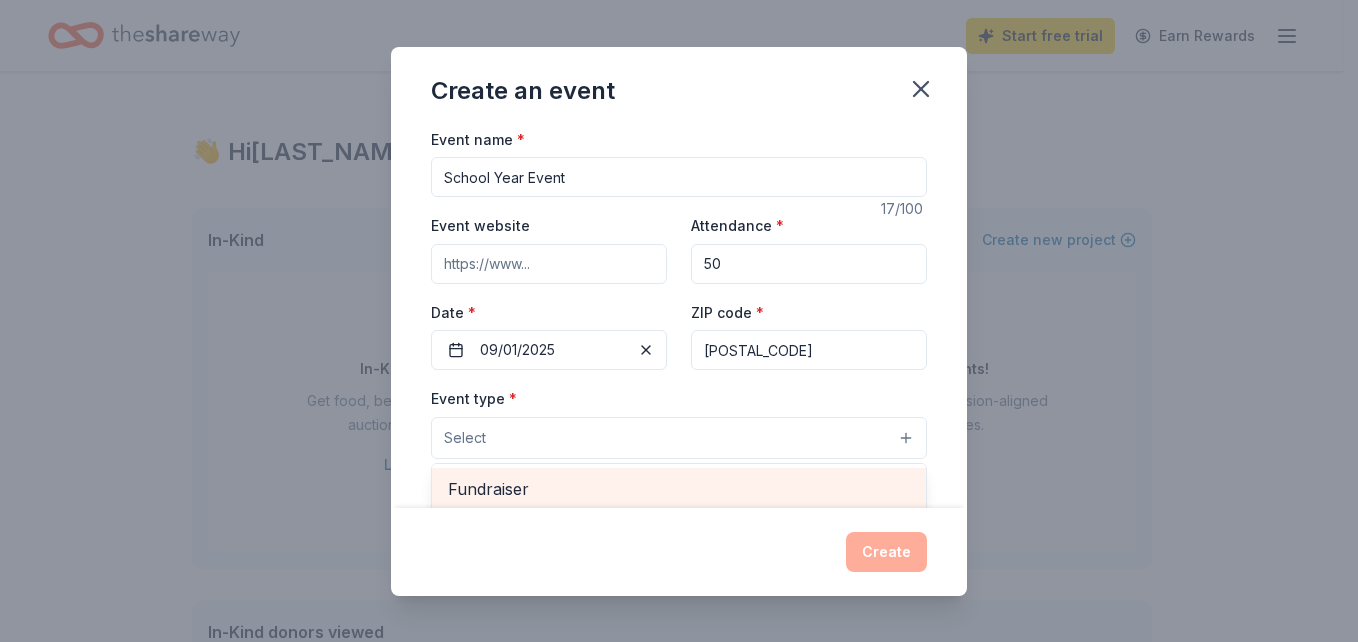 click on "Fundraiser" at bounding box center [679, 489] 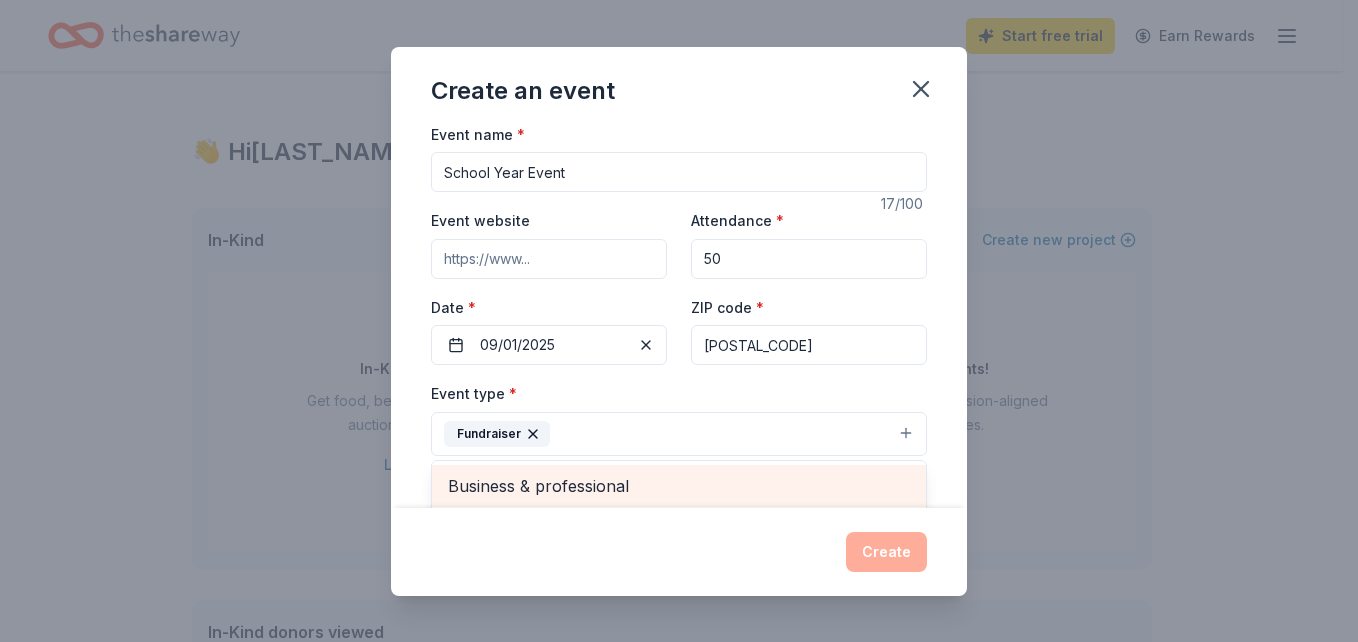 scroll, scrollTop: 5, scrollLeft: 0, axis: vertical 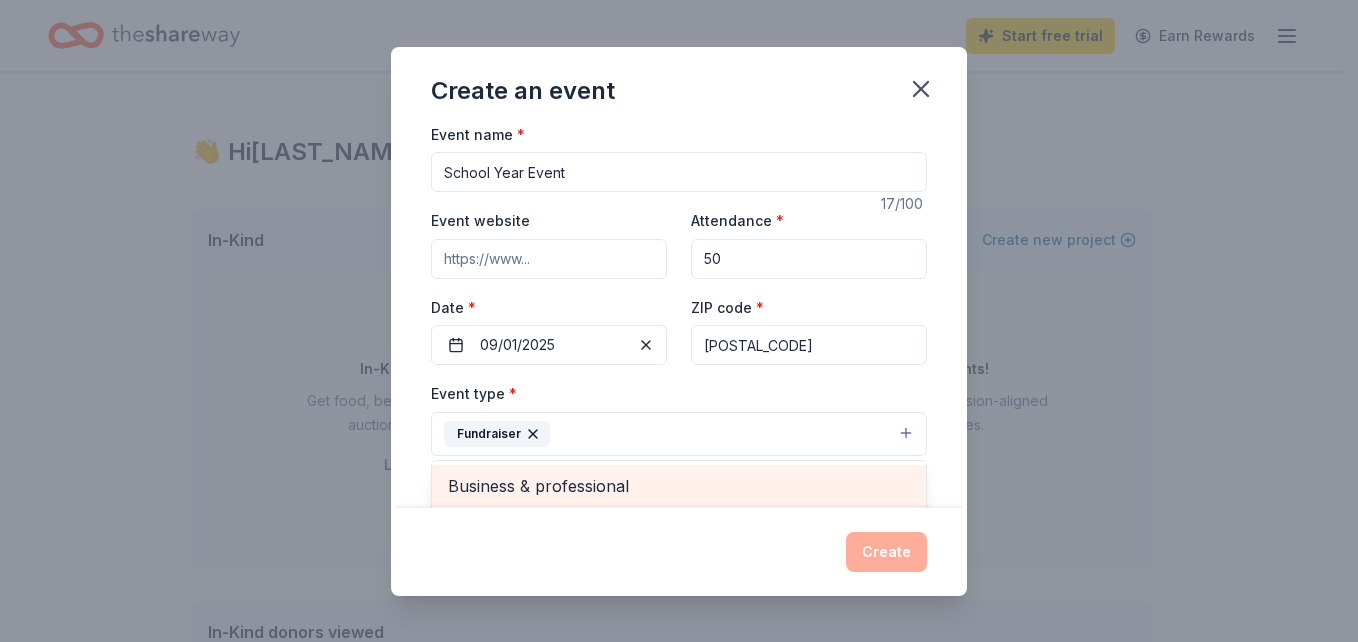 click on "Business & professional" at bounding box center (679, 486) 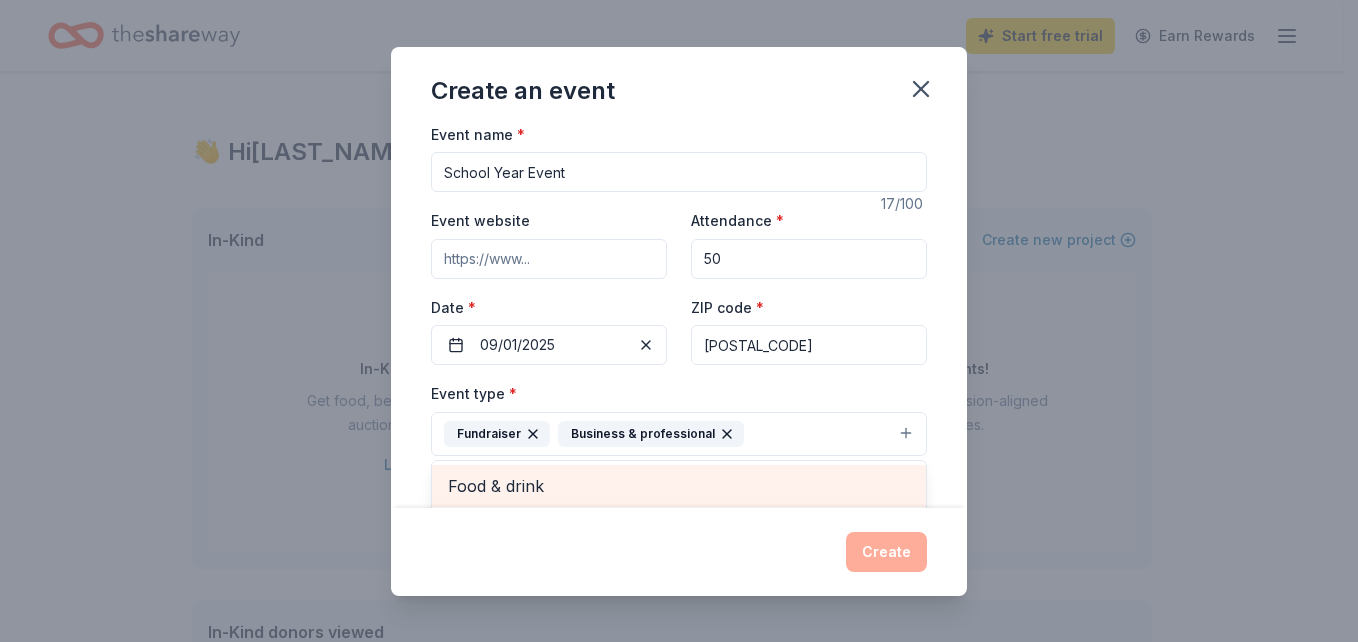 click on "Food & drink" at bounding box center [679, 486] 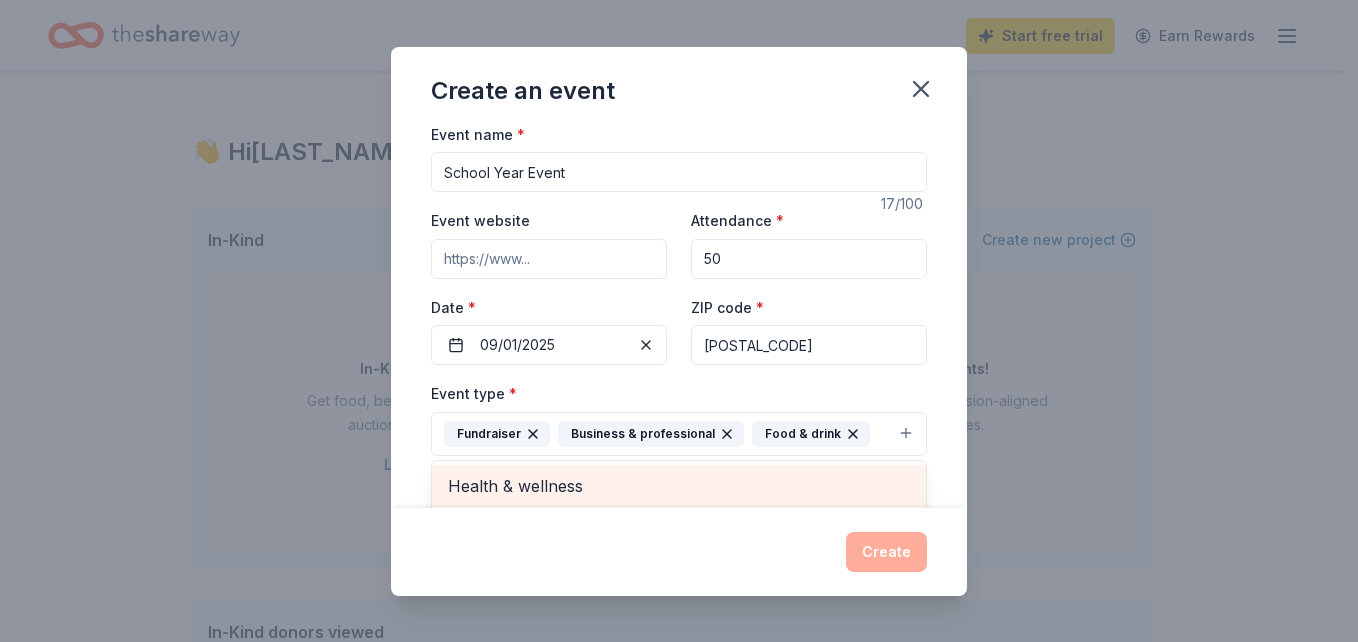 click on "Health & wellness" at bounding box center (679, 486) 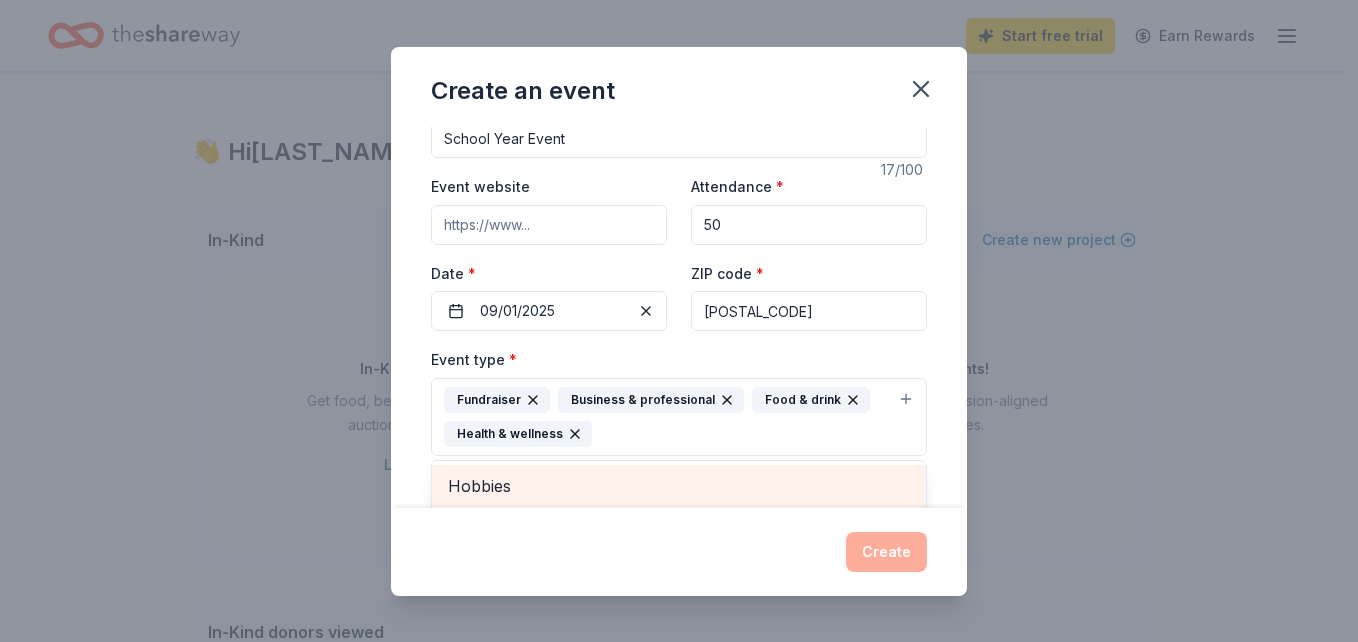 click on "Hobbies" at bounding box center (679, 486) 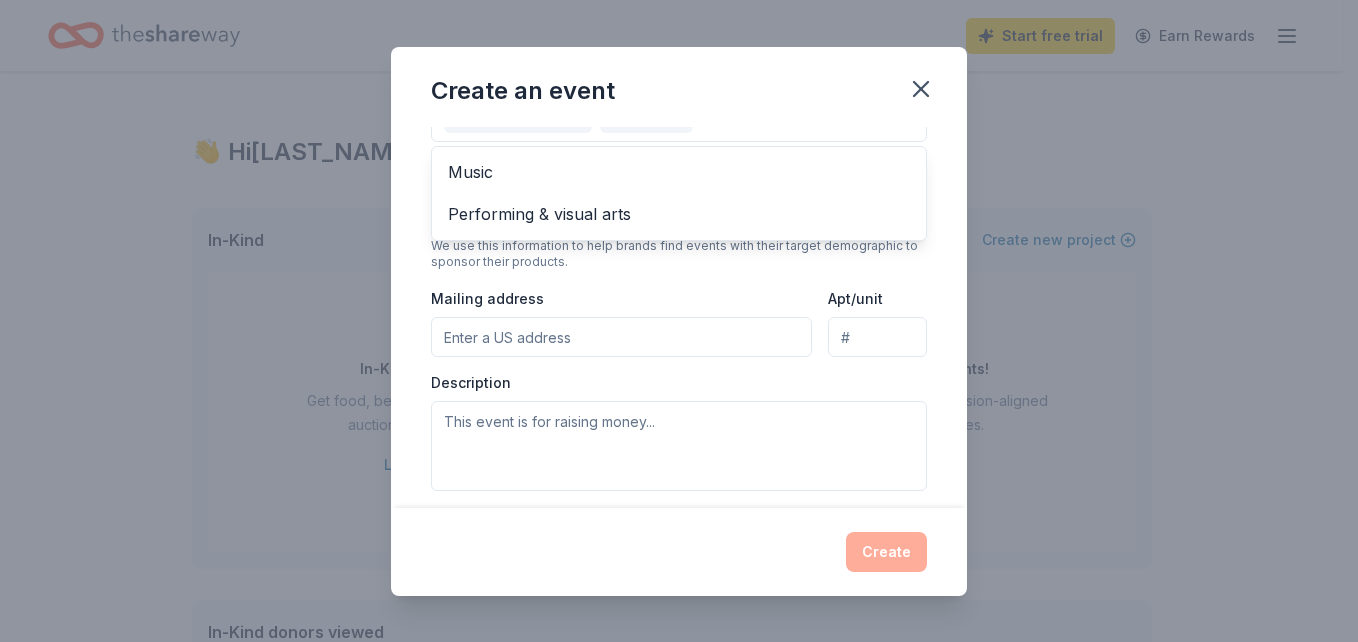 scroll, scrollTop: 356, scrollLeft: 0, axis: vertical 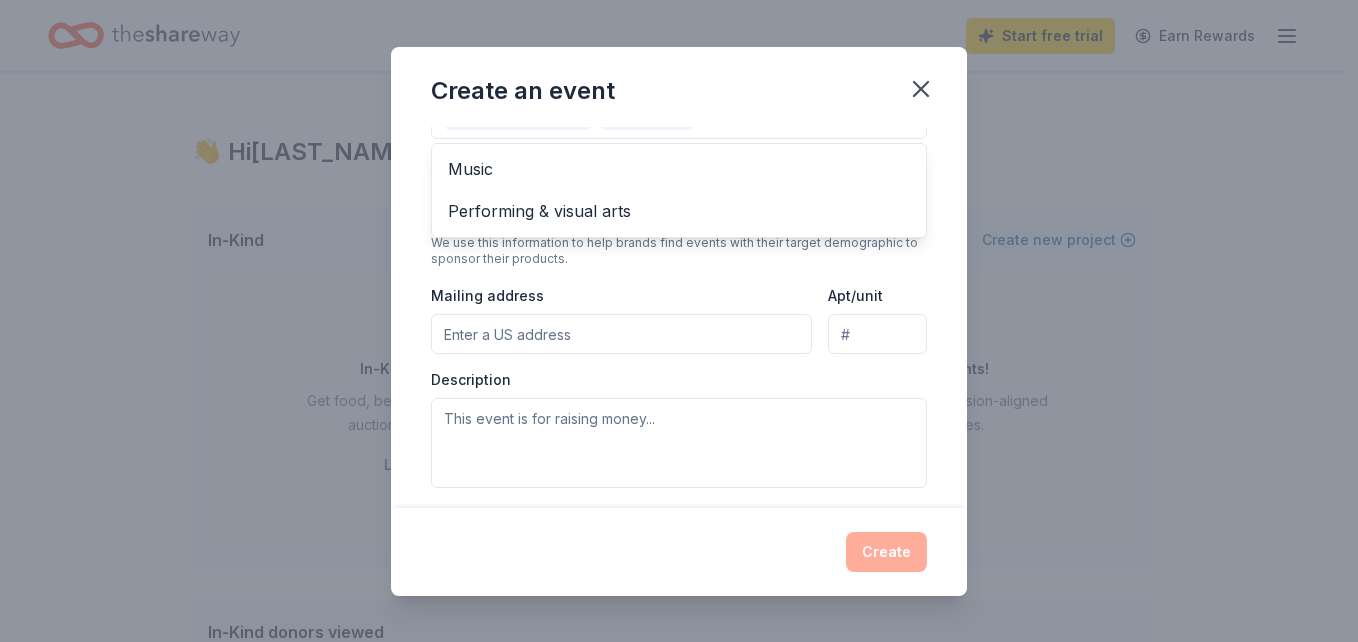 click on "Event type * Fundraiser Business & professional Food & drink Health & wellness Hobbies Music Performing & visual arts Demographic Select We use this information to help brands find events with their target demographic to sponsor their products. Mailing address Apt/unit Description" at bounding box center (679, 258) 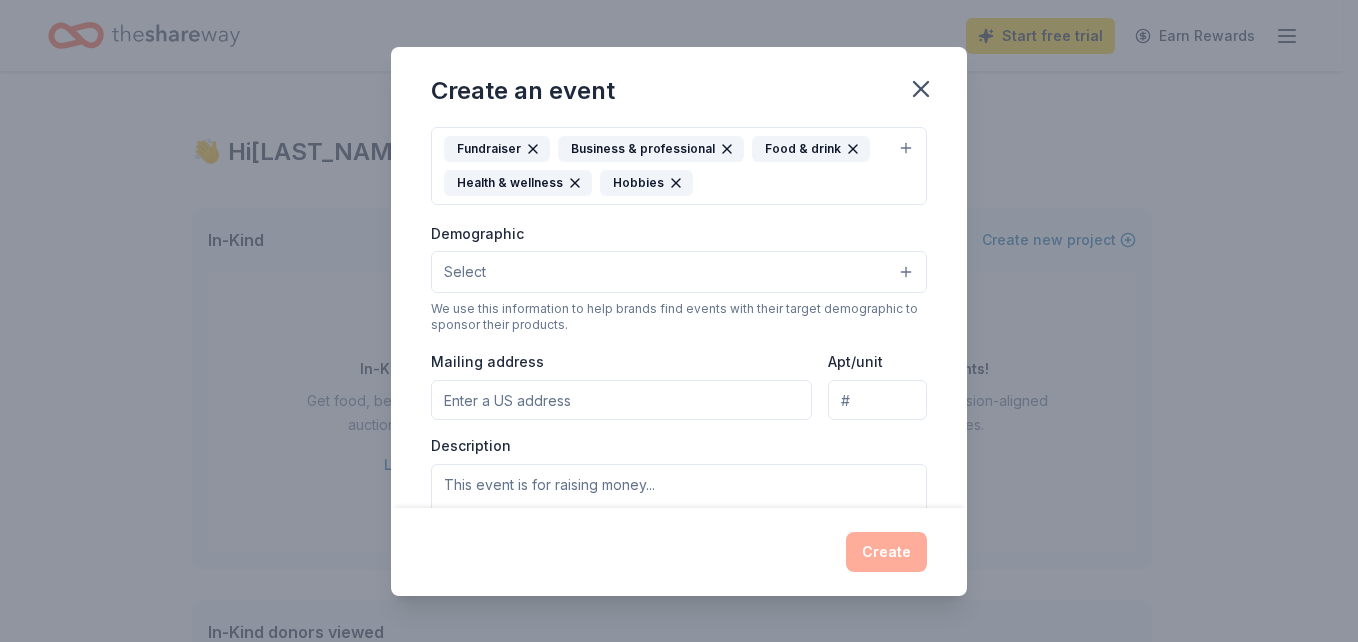 click on "Mailing address" at bounding box center [621, 400] 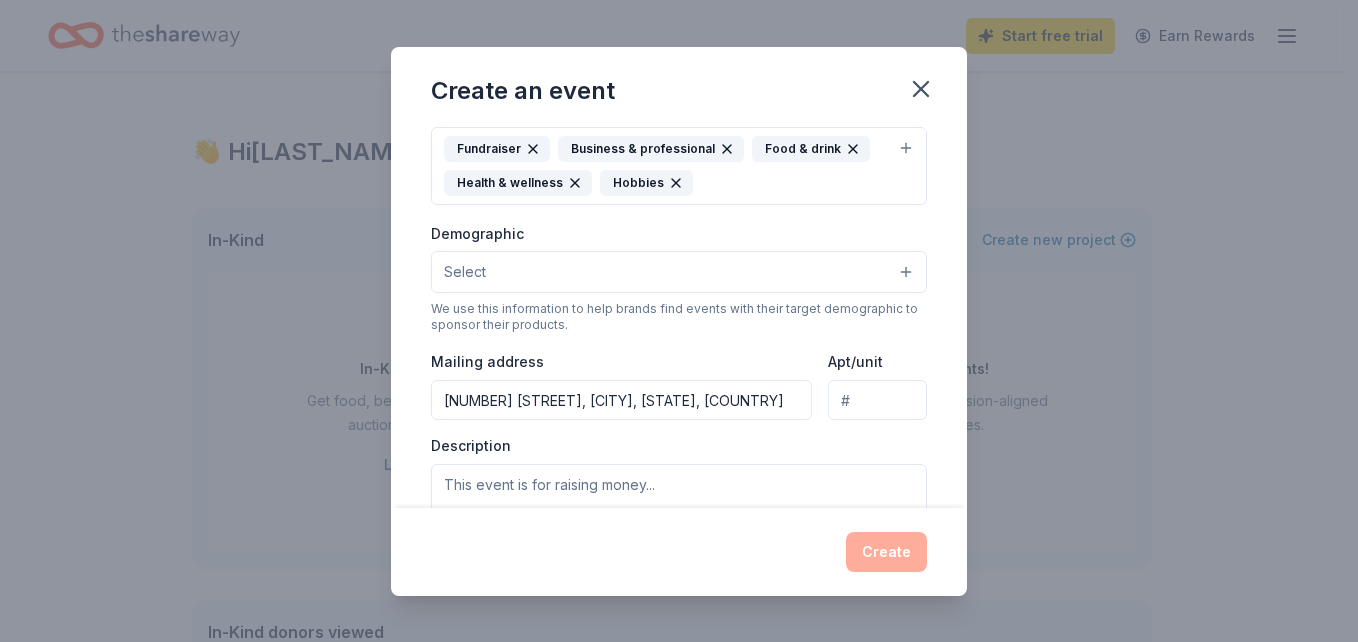 type on "[NUMBER] [STREET], [CITY], [STATE]" 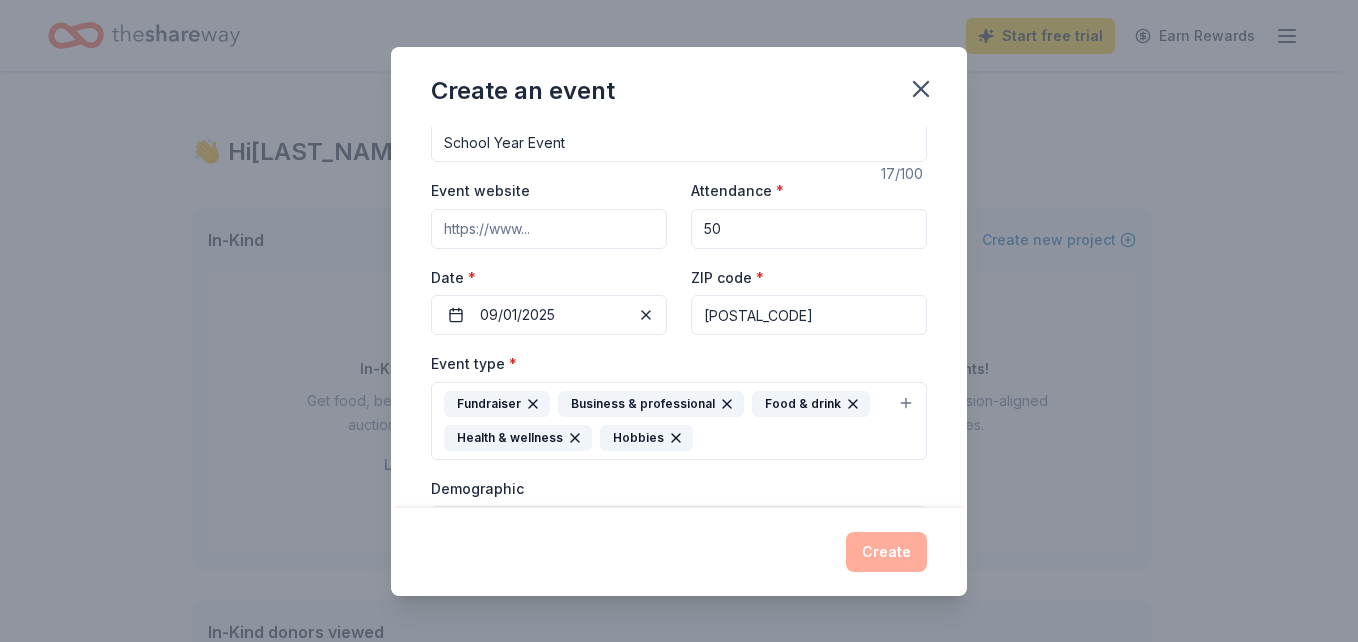 scroll, scrollTop: 0, scrollLeft: 0, axis: both 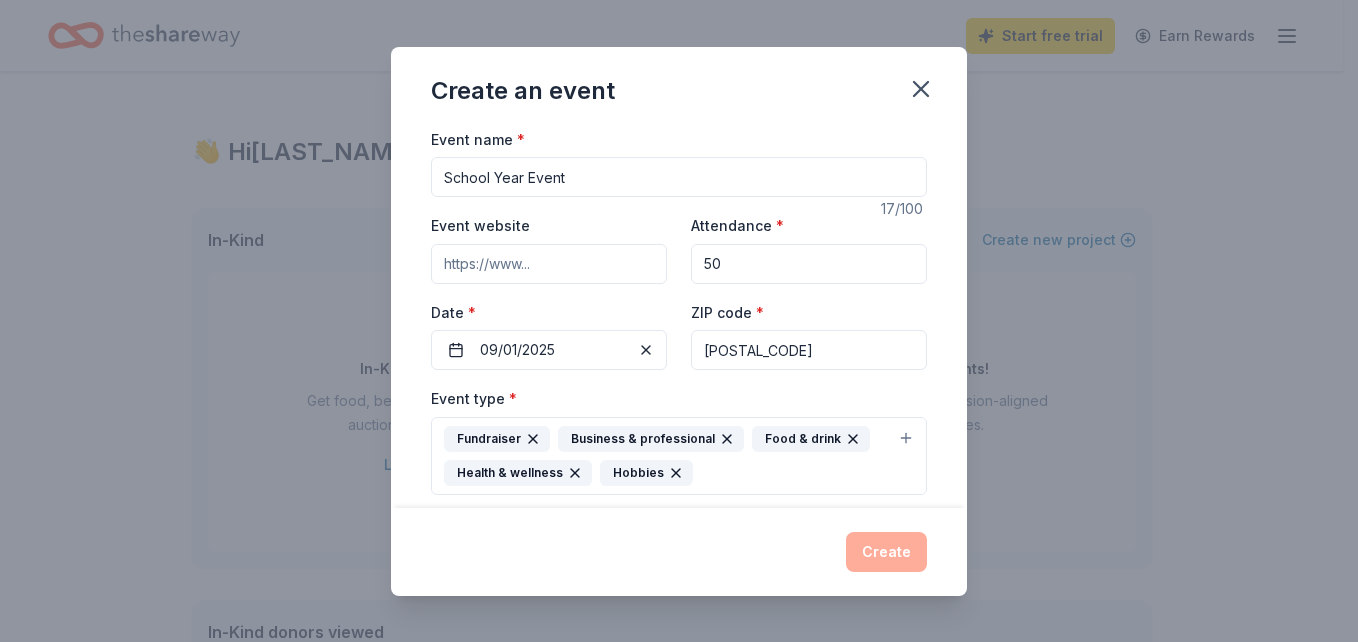 click on "[POSTAL_CODE]" at bounding box center [809, 350] 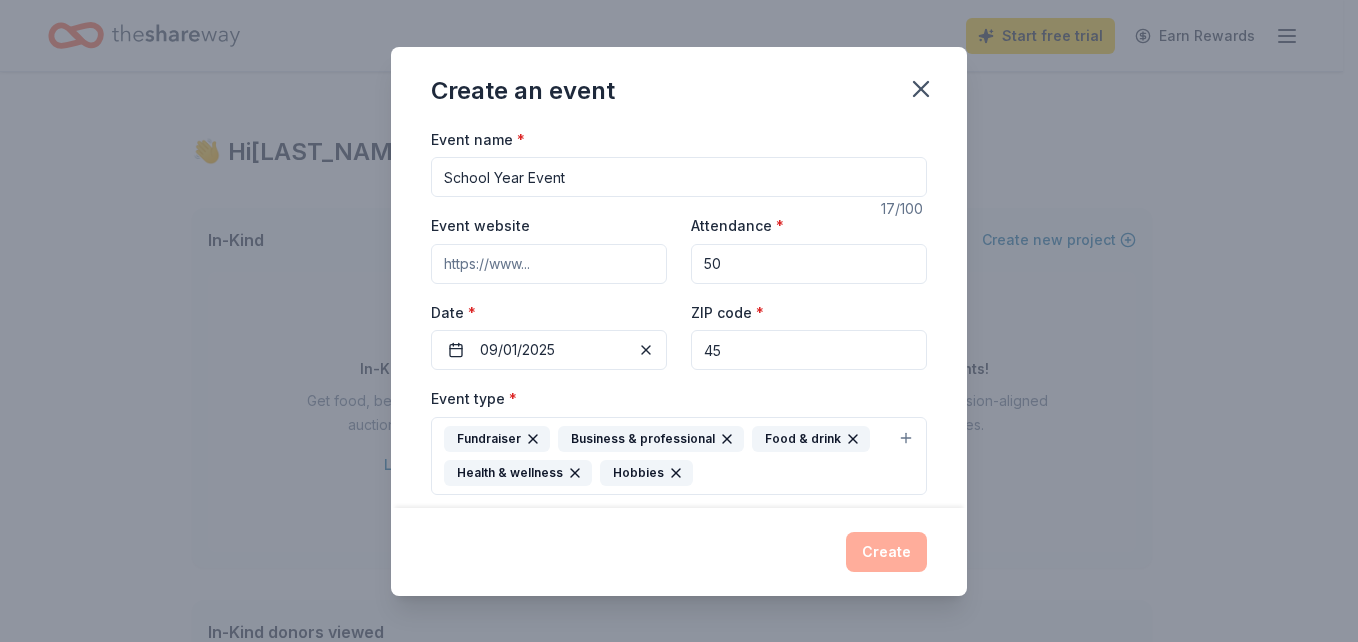 type on "[POSTAL_CODE]" 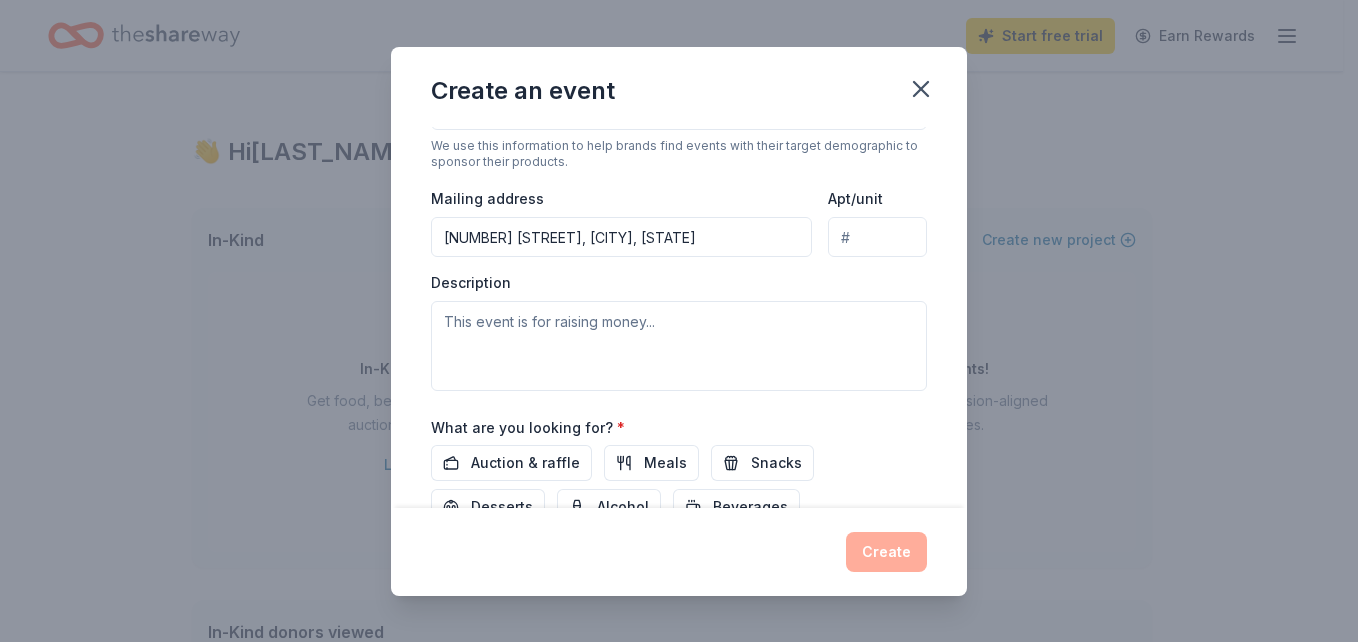 scroll, scrollTop: 459, scrollLeft: 0, axis: vertical 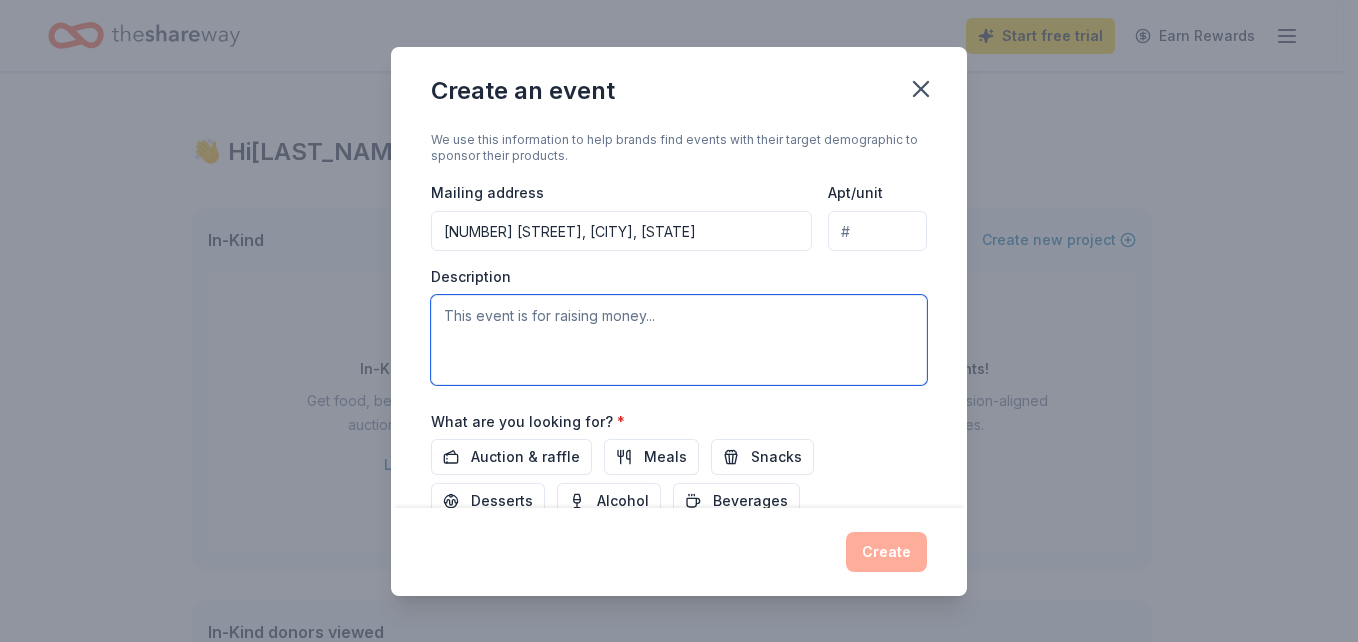 click at bounding box center (679, 340) 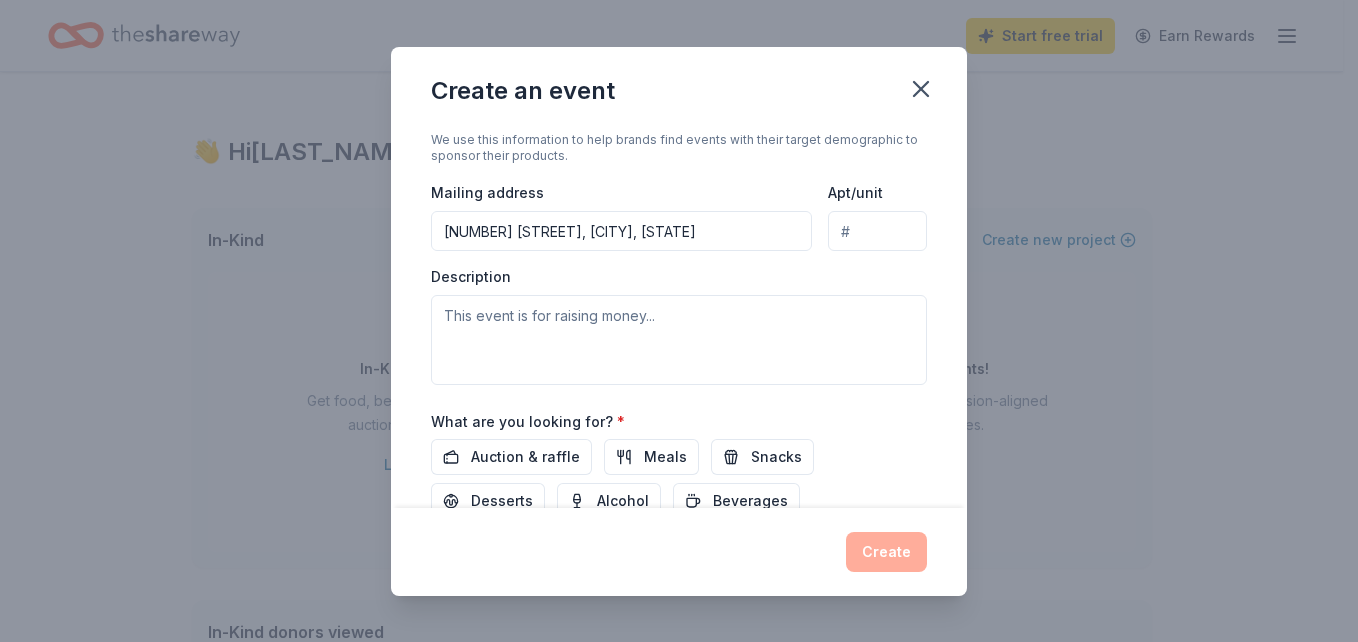type 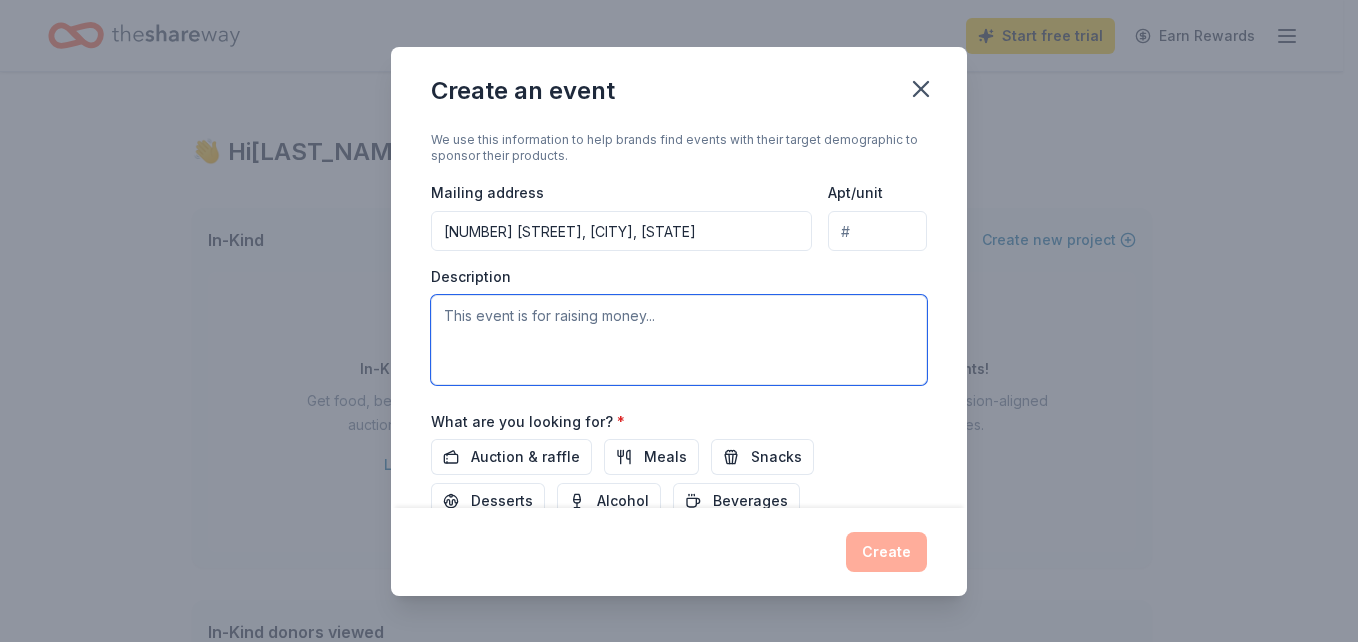 click at bounding box center (679, 340) 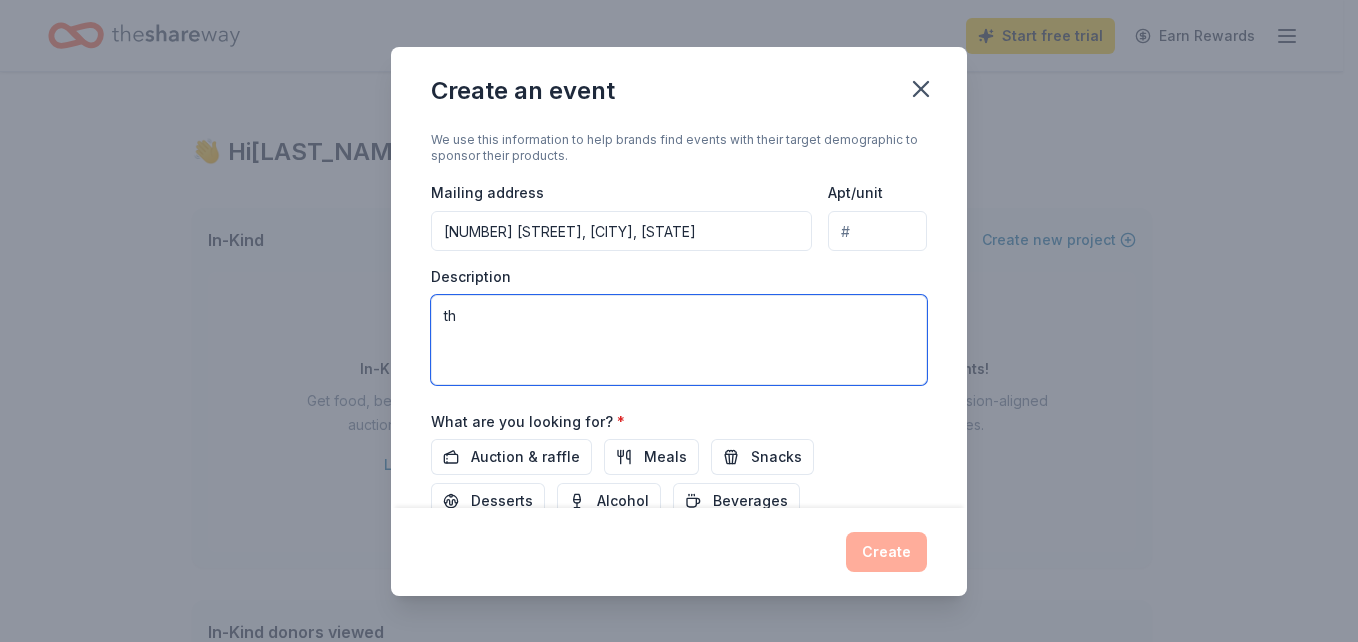 type on "t" 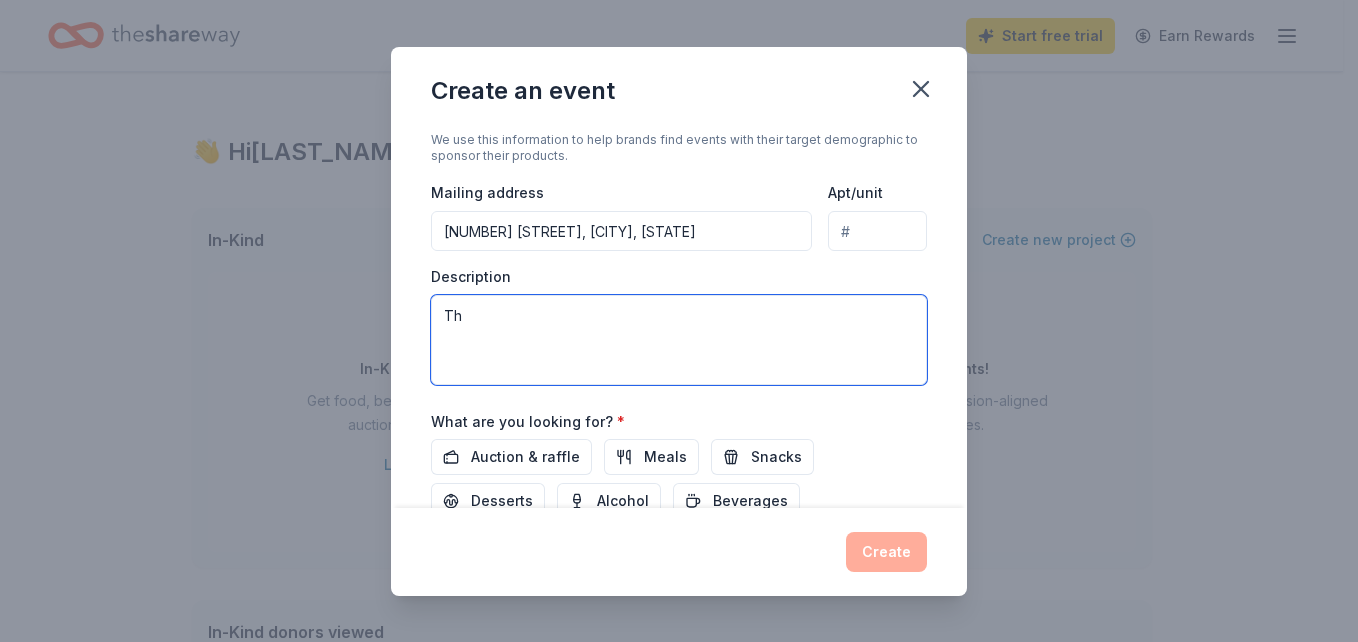 type on "T" 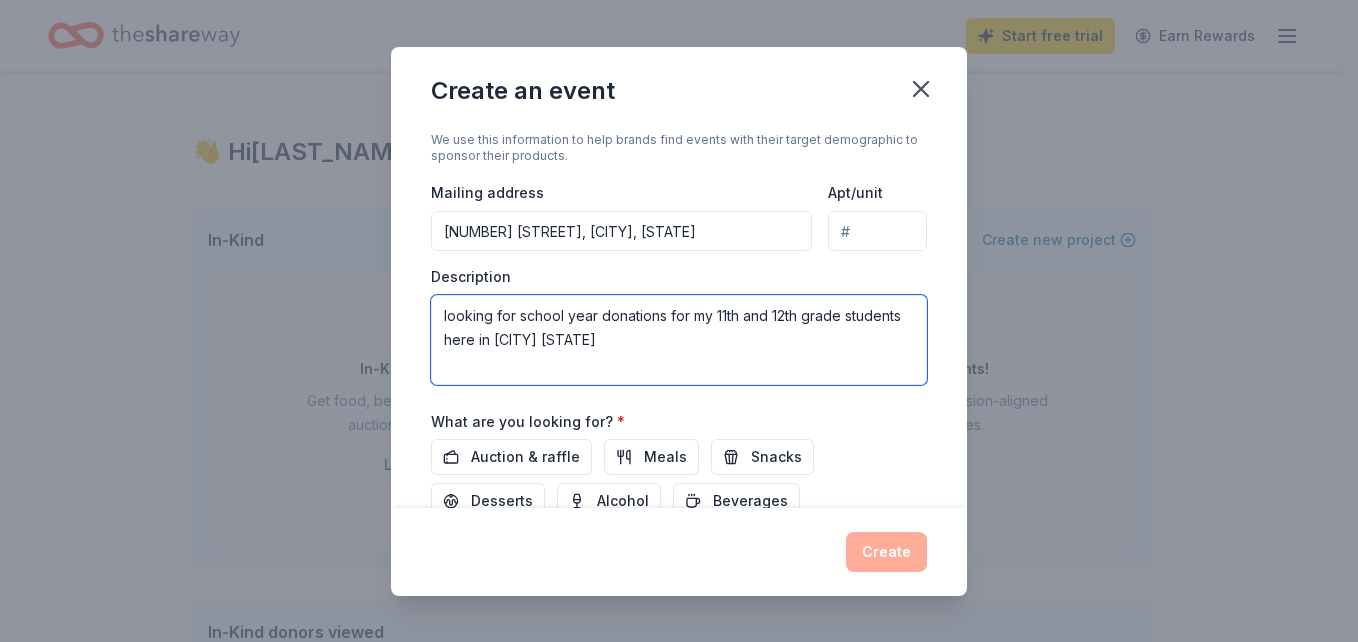 click on "looking for school year donations for my 11th and 12th grade students here in [CITY] [STATE]" at bounding box center (679, 340) 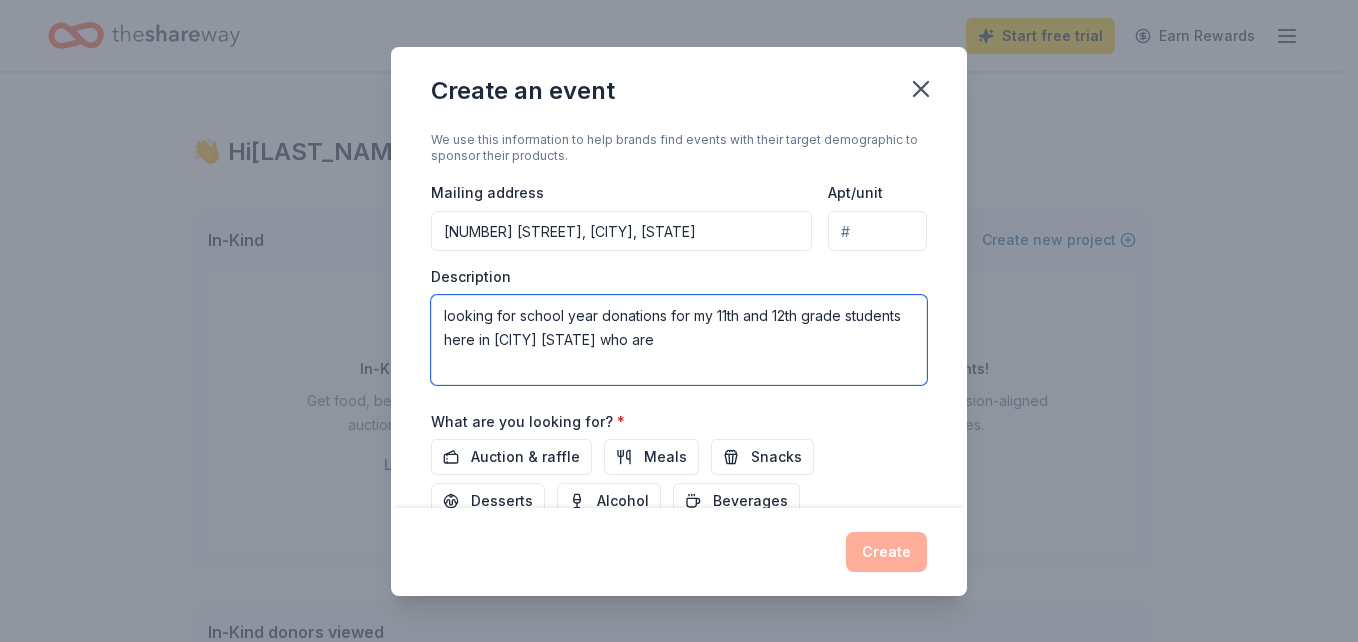 scroll, scrollTop: 0, scrollLeft: 0, axis: both 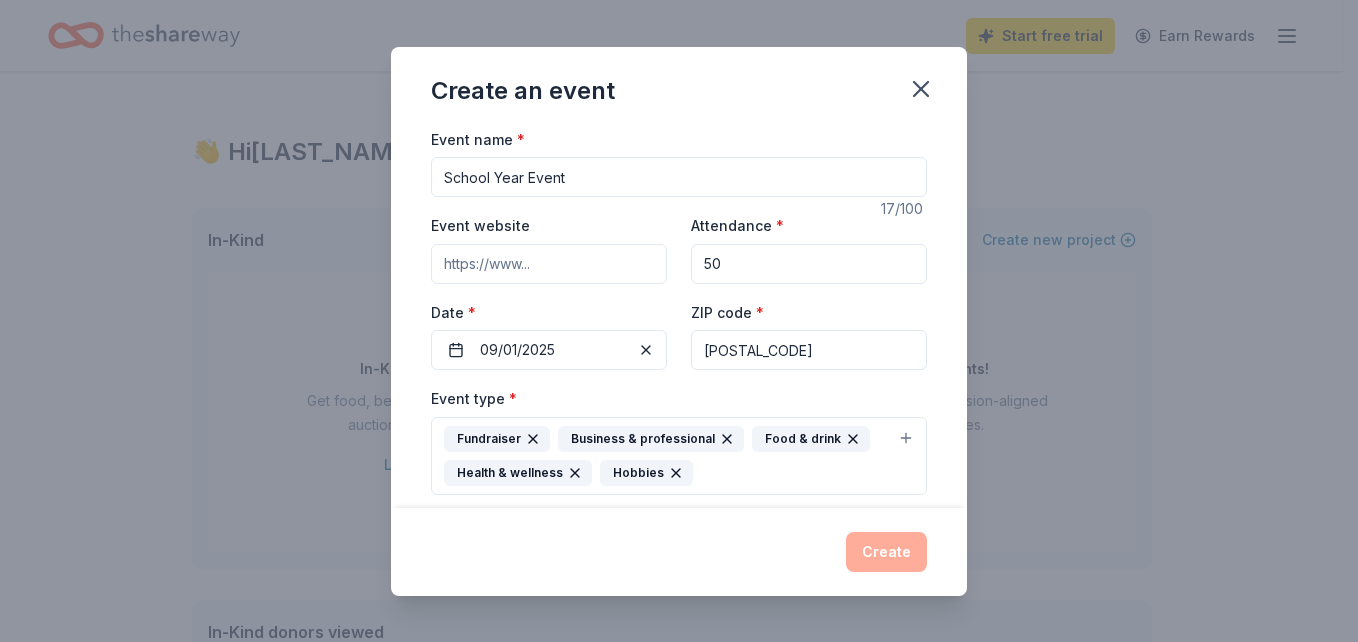 type on "looking for school year donations for my 11th and 12th grade students here in [CITY] [STATE] who are" 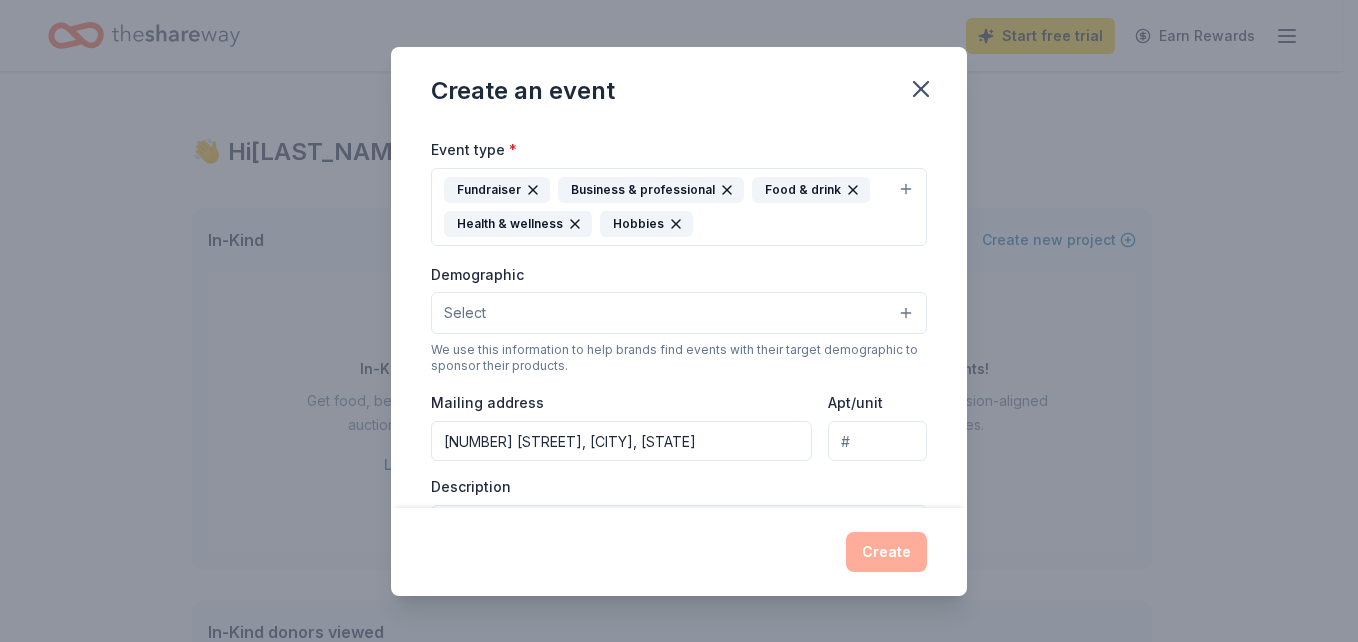 scroll, scrollTop: 261, scrollLeft: 0, axis: vertical 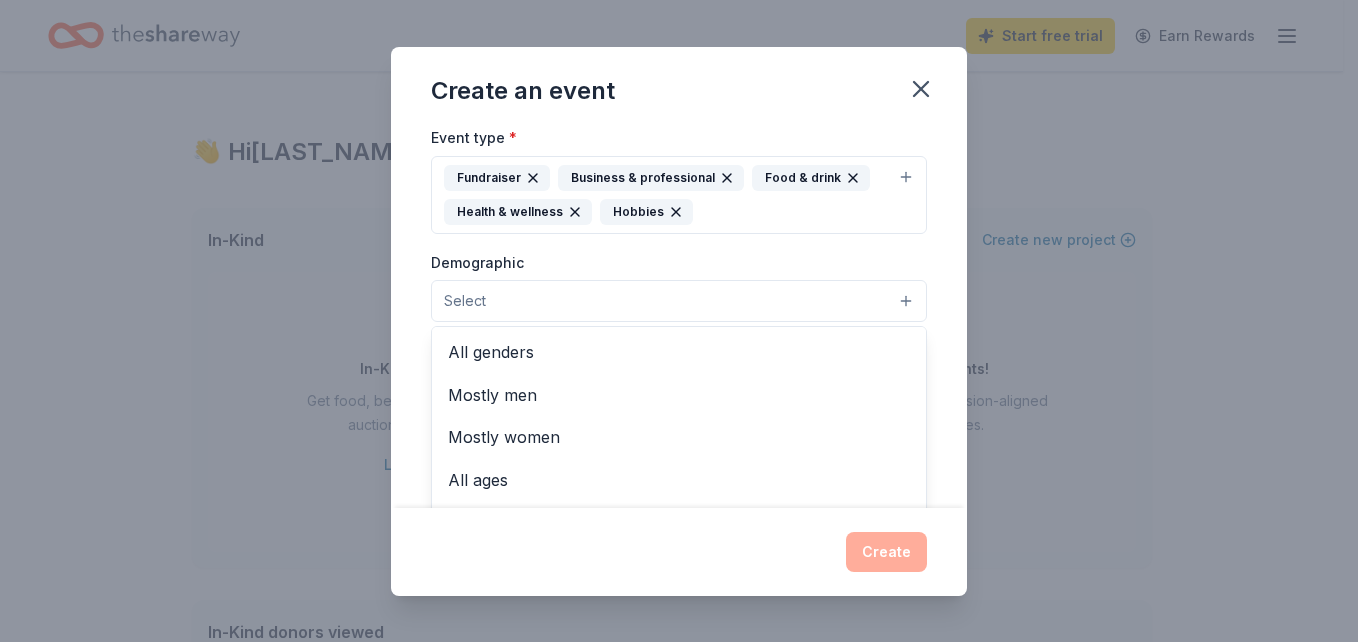 click on "Select" at bounding box center [679, 301] 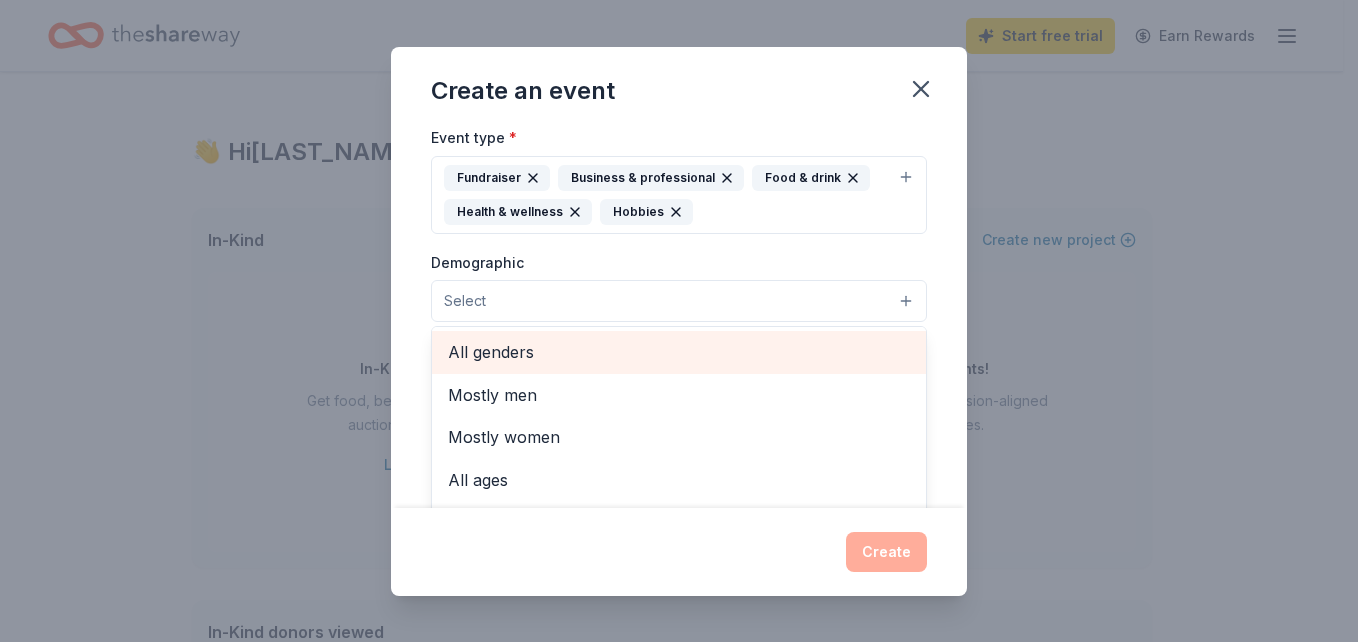 click on "All genders" at bounding box center [679, 352] 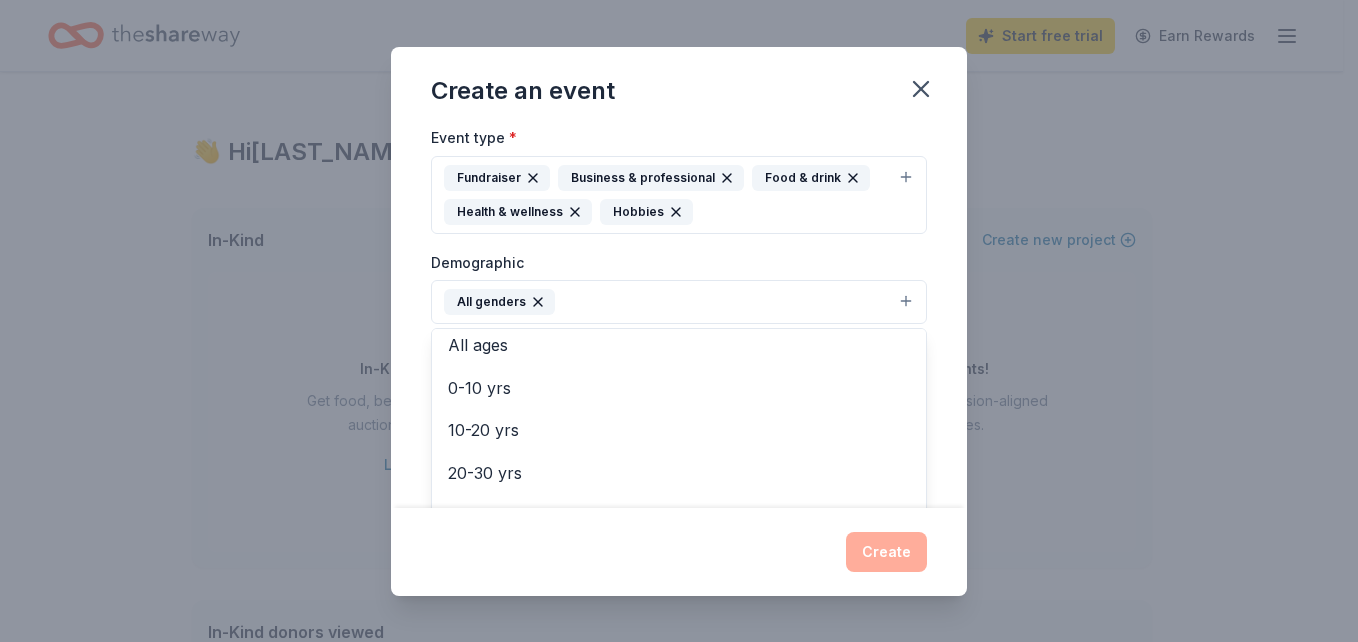 scroll, scrollTop: 97, scrollLeft: 0, axis: vertical 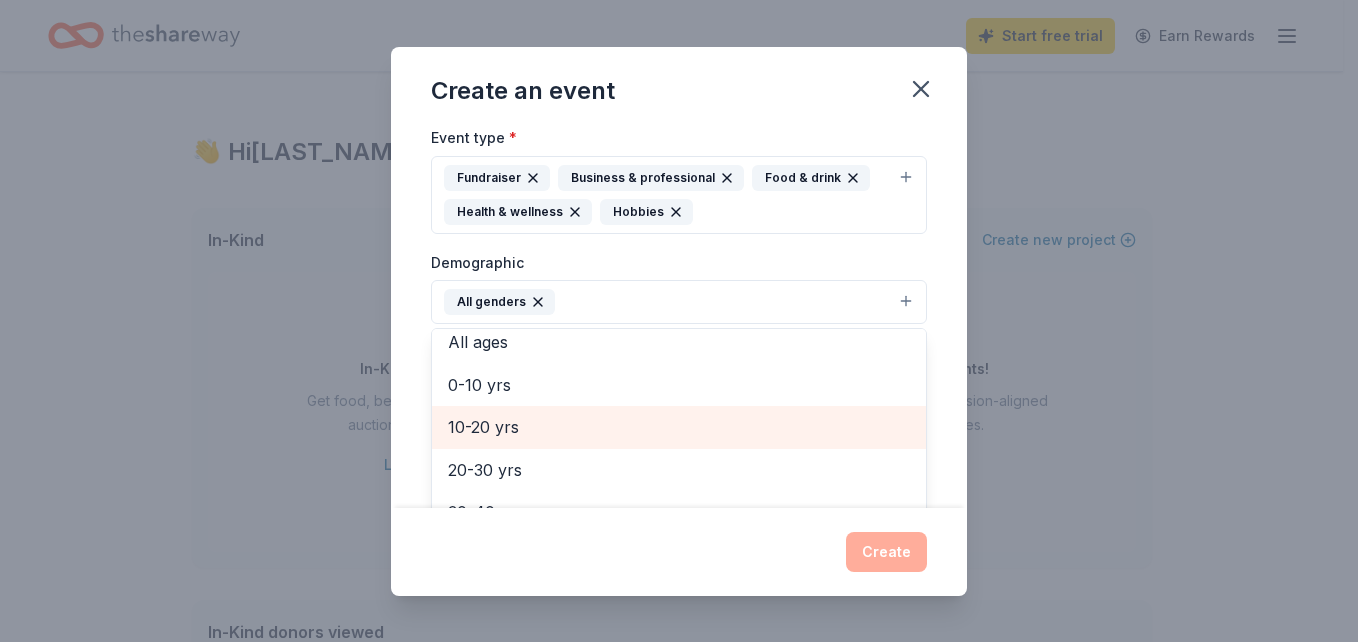 click on "10-20 yrs" at bounding box center [679, 427] 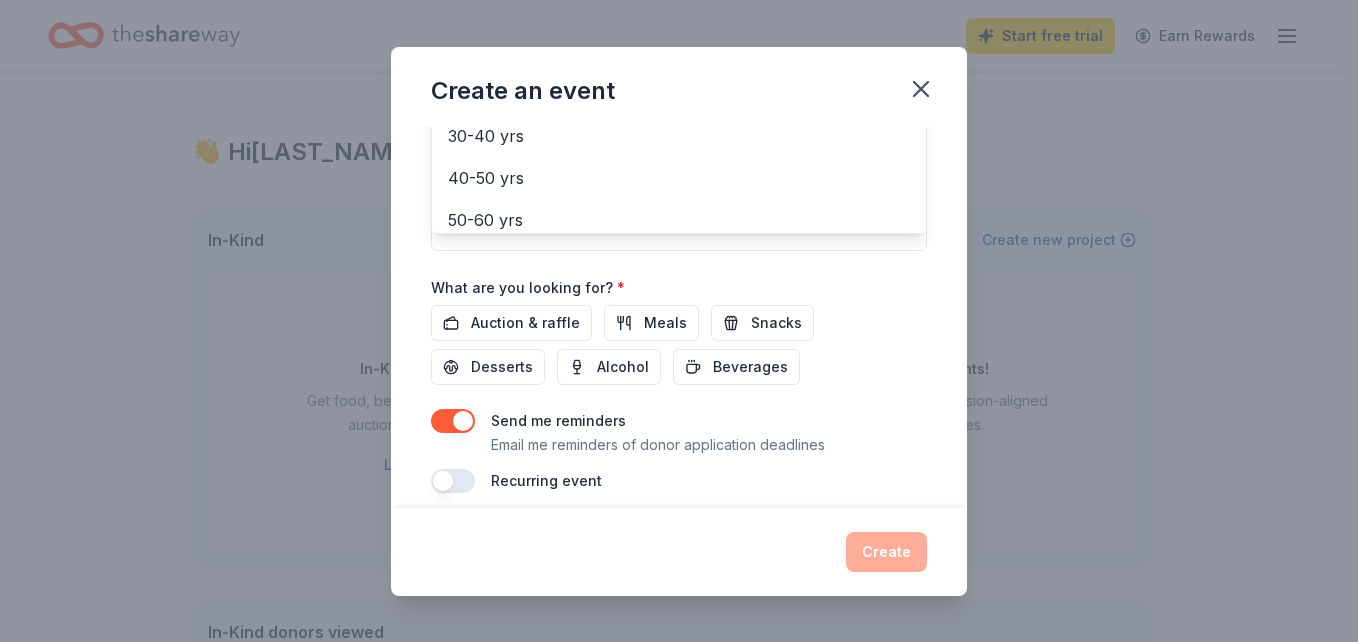 scroll, scrollTop: 612, scrollLeft: 0, axis: vertical 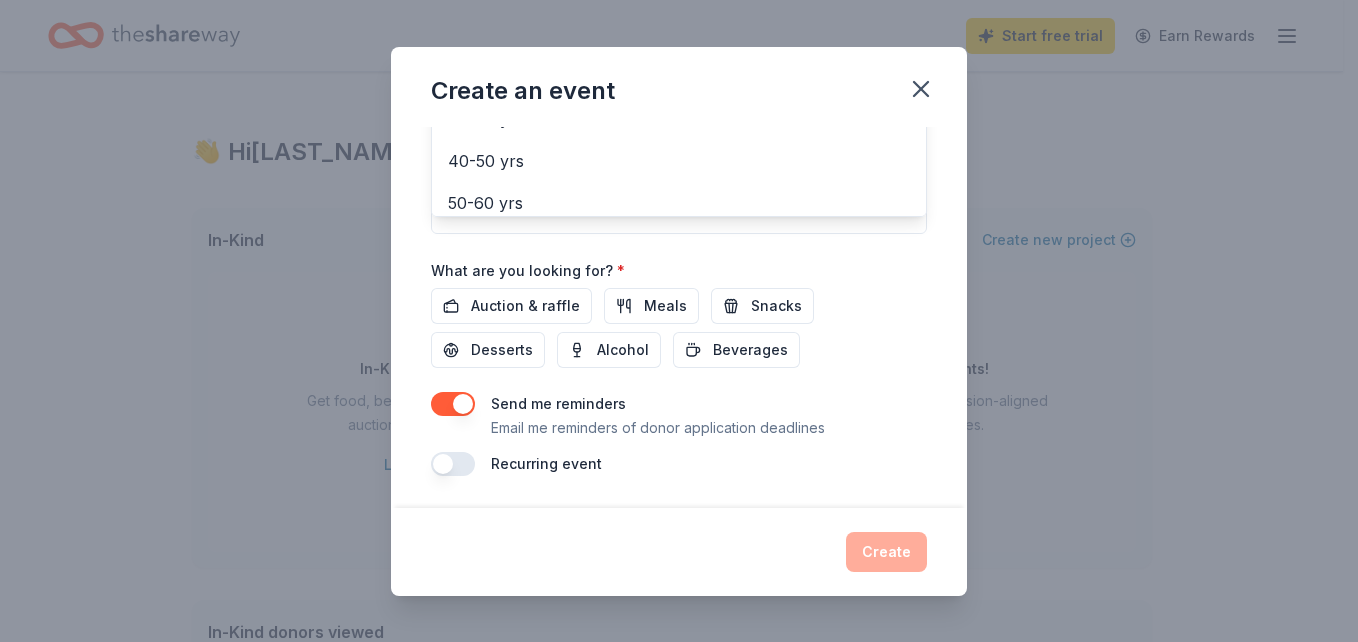click on "Event name * School Year Event 17 /100 Event website Attendance * 50 Date * [MONTH]/[DAY]/[YEAR] ZIP code * [POSTAL_CODE] Event type * Fundraiser Business & professional Food & drink Health & wellness Hobbies Demographic All genders 10-20 yrs Mostly men Mostly women All ages 0-10 yrs 20-30 yrs 30-40 yrs 40-50 yrs 50-60 yrs 60-70 yrs 70-80 yrs 80+ yrs We use this information to help brands find events with their target demographic to sponsor their products. Mailing address [NUMBER] [STREET], [CITY], [STATE], [POSTAL_CODE] Apt/unit Description looking for school year donations for my 11th and 12th grade students here in [CITY] [STATE] who are What are you looking for? * Auction & raffle Meals Snacks Desserts Alcohol Beverages Send me reminders Email me reminders of donor application deadlines Recurring event" at bounding box center [679, -4] 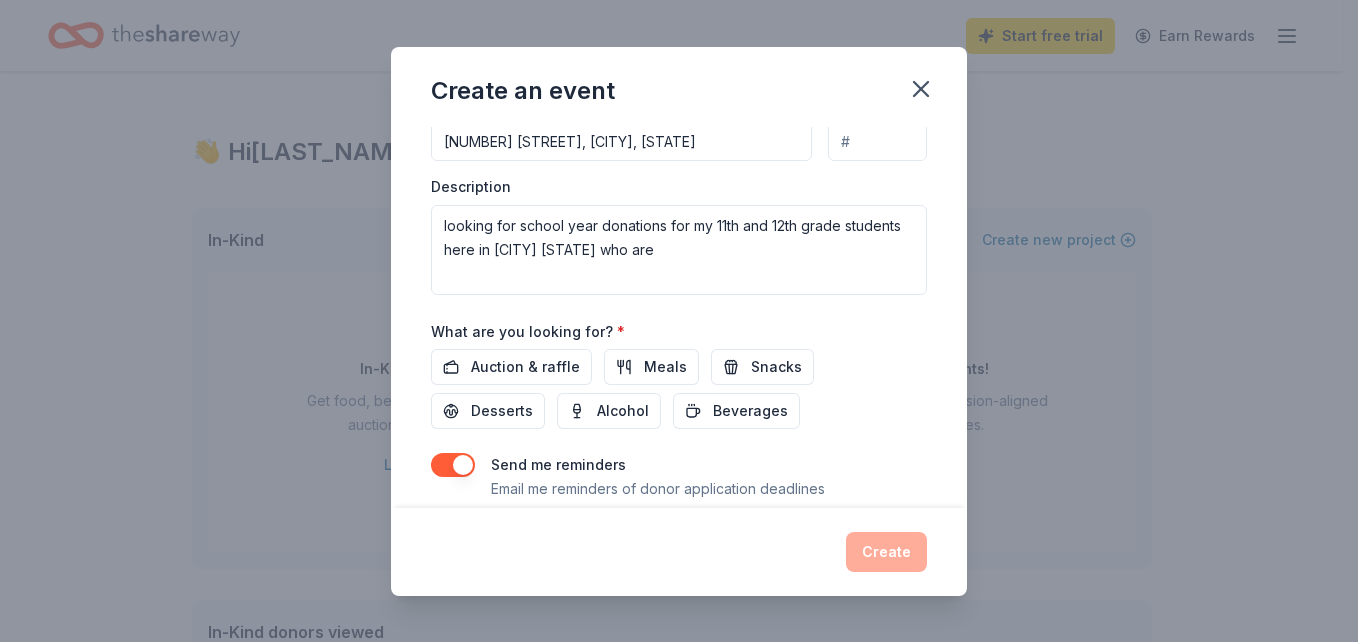 scroll, scrollTop: 574, scrollLeft: 0, axis: vertical 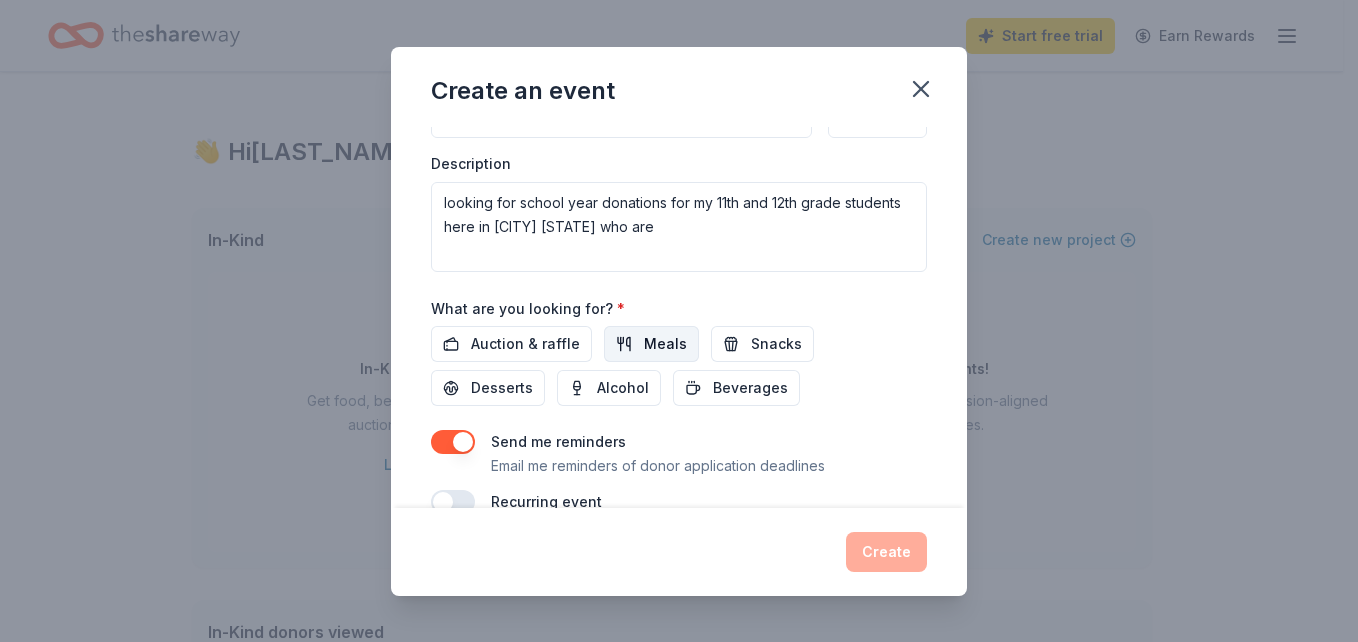 click on "Meals" at bounding box center [665, 344] 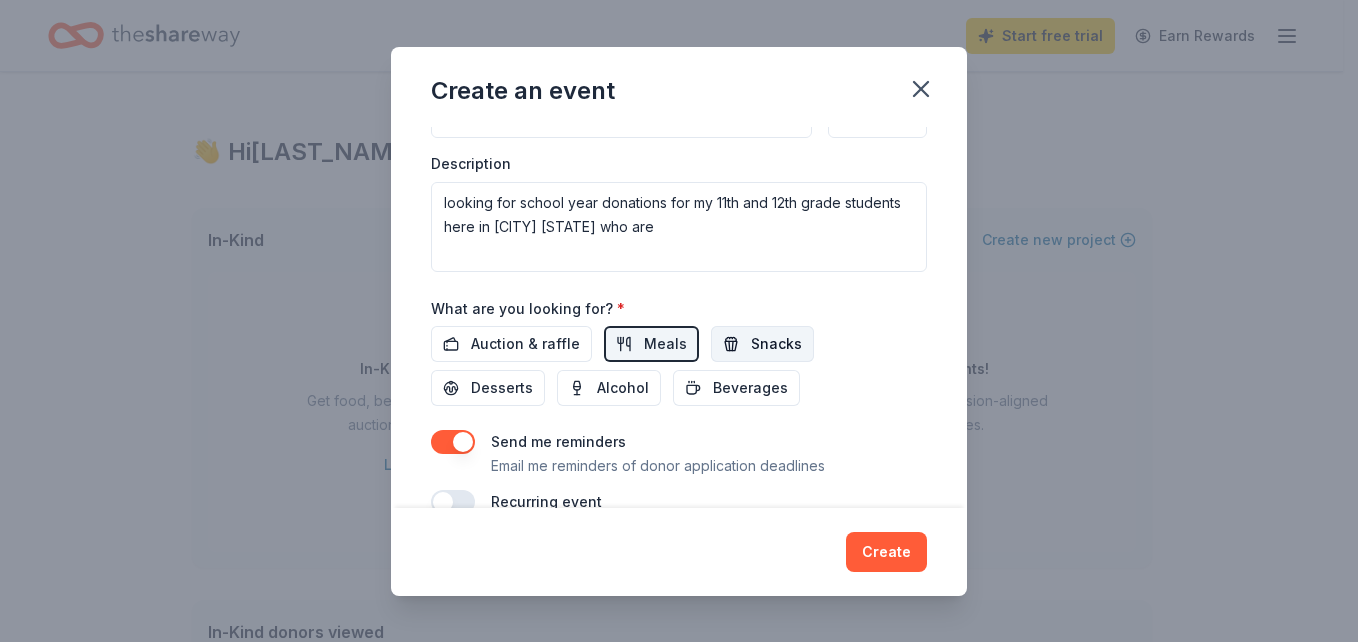 click on "Snacks" at bounding box center (762, 344) 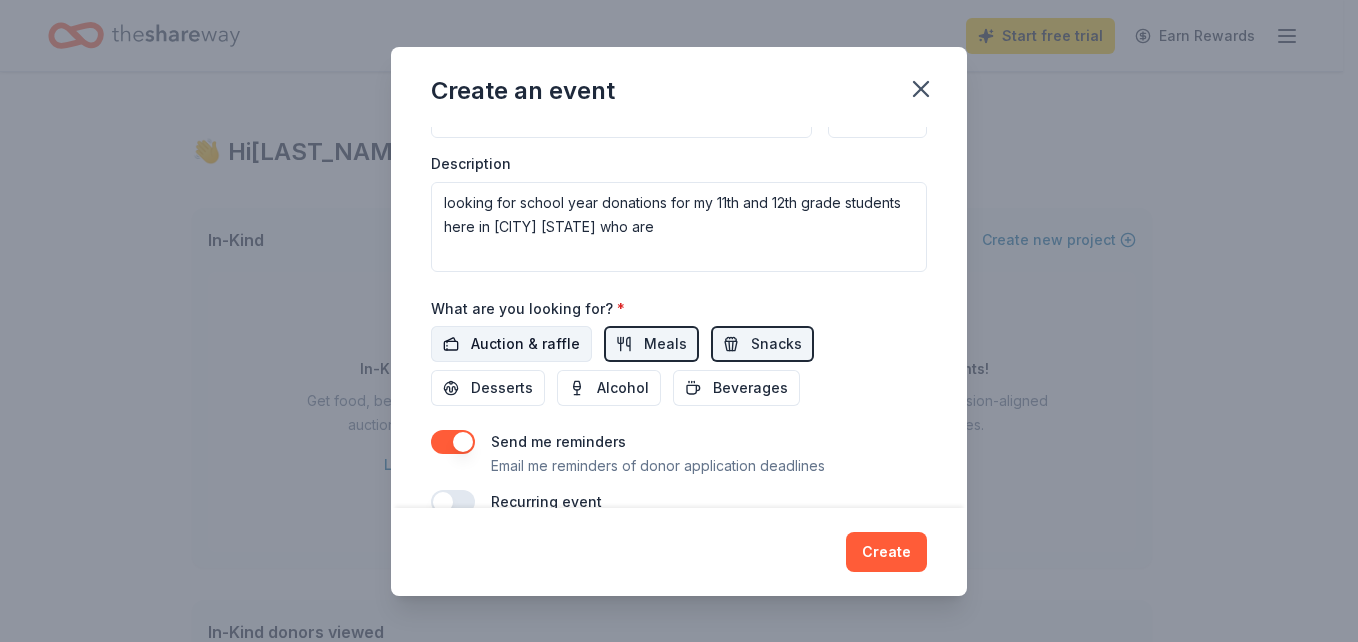 click on "Auction & raffle" at bounding box center [525, 344] 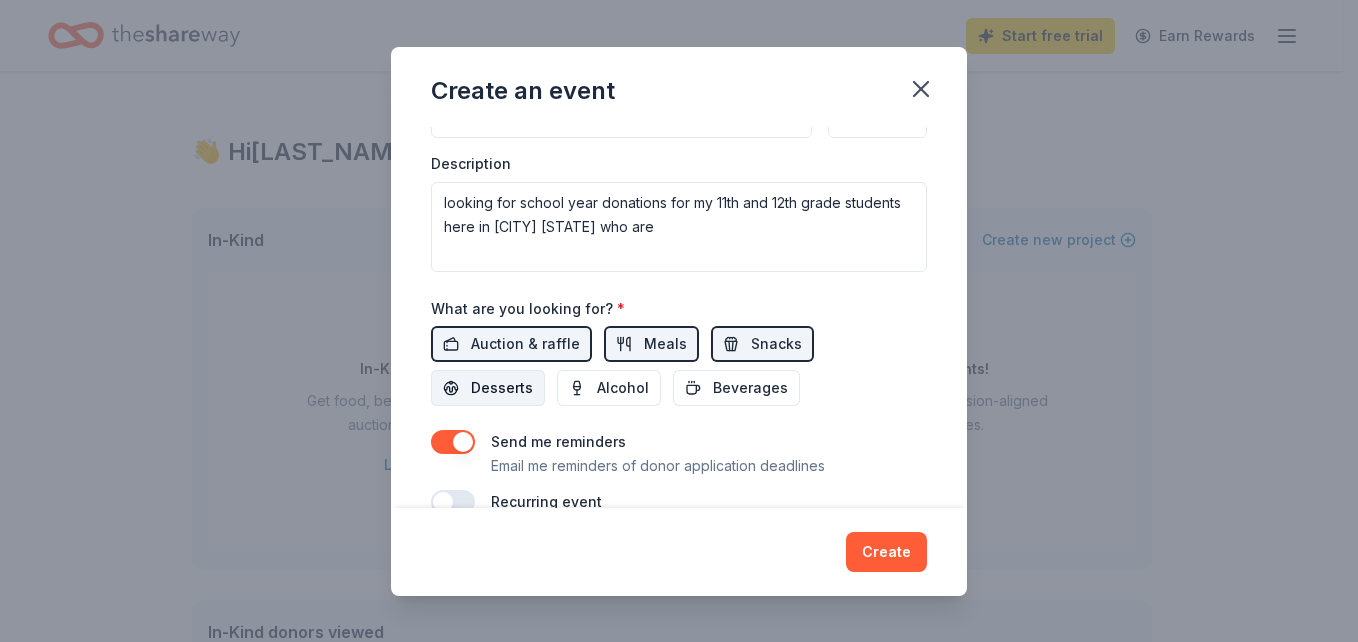 click on "Desserts" at bounding box center [502, 388] 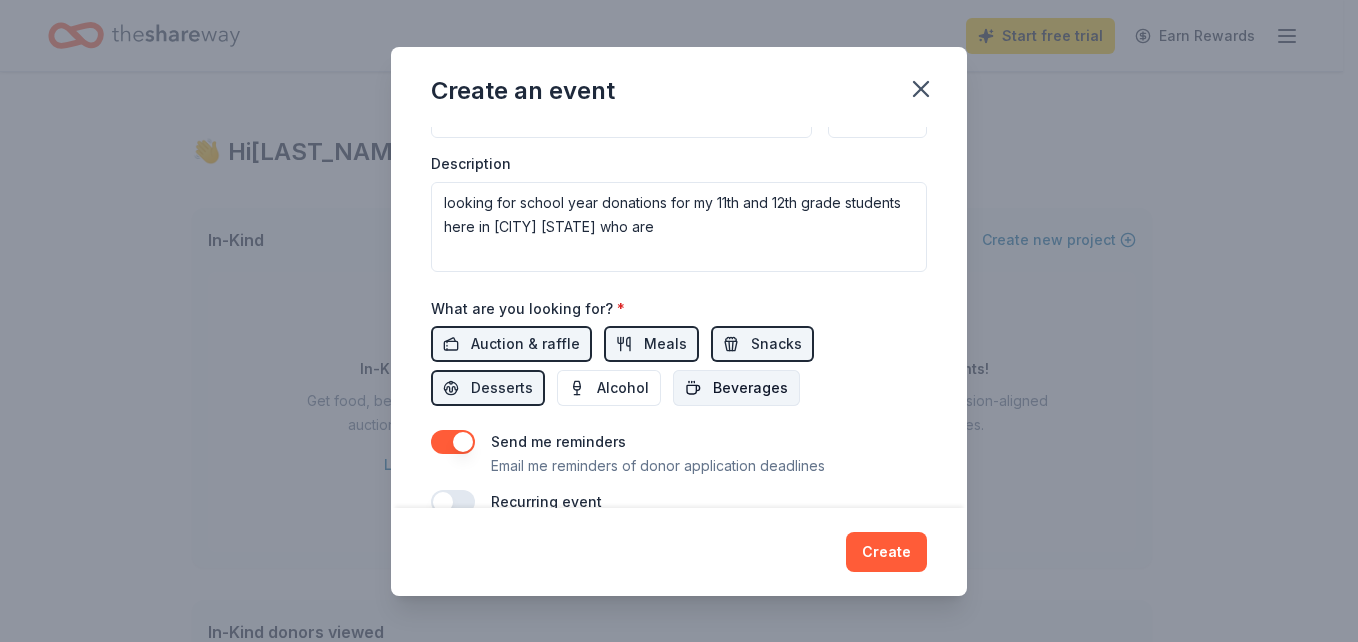 click on "Beverages" at bounding box center [750, 388] 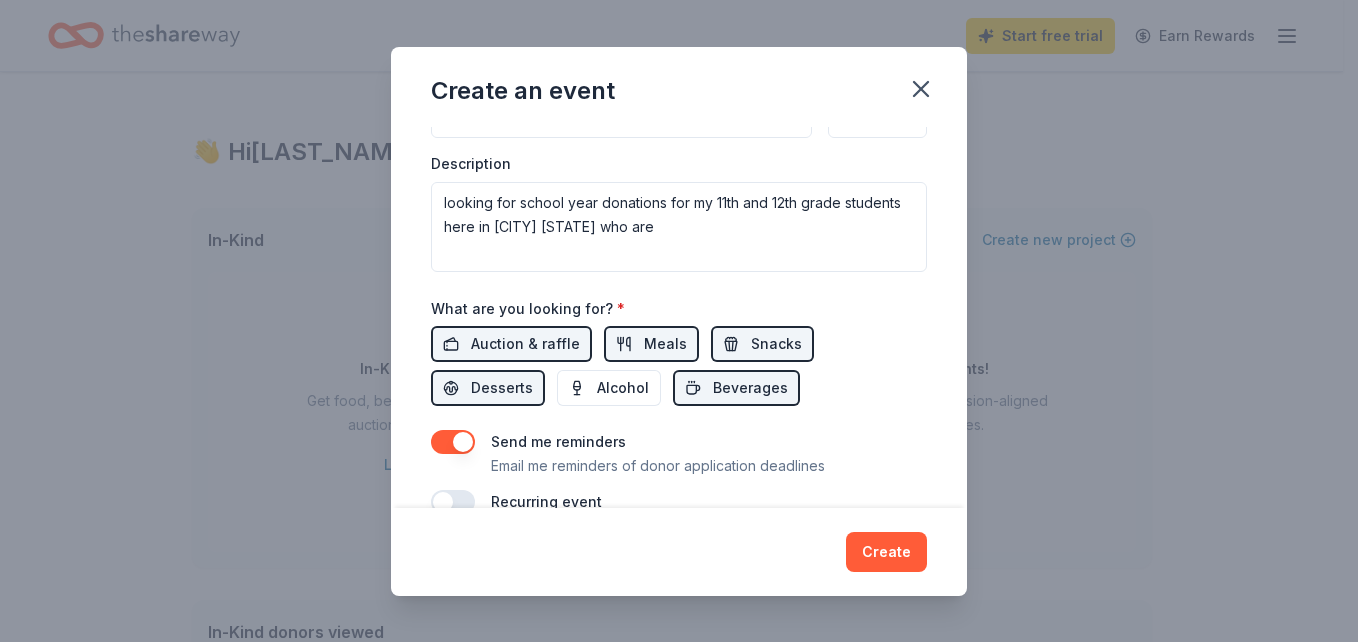 scroll, scrollTop: 612, scrollLeft: 0, axis: vertical 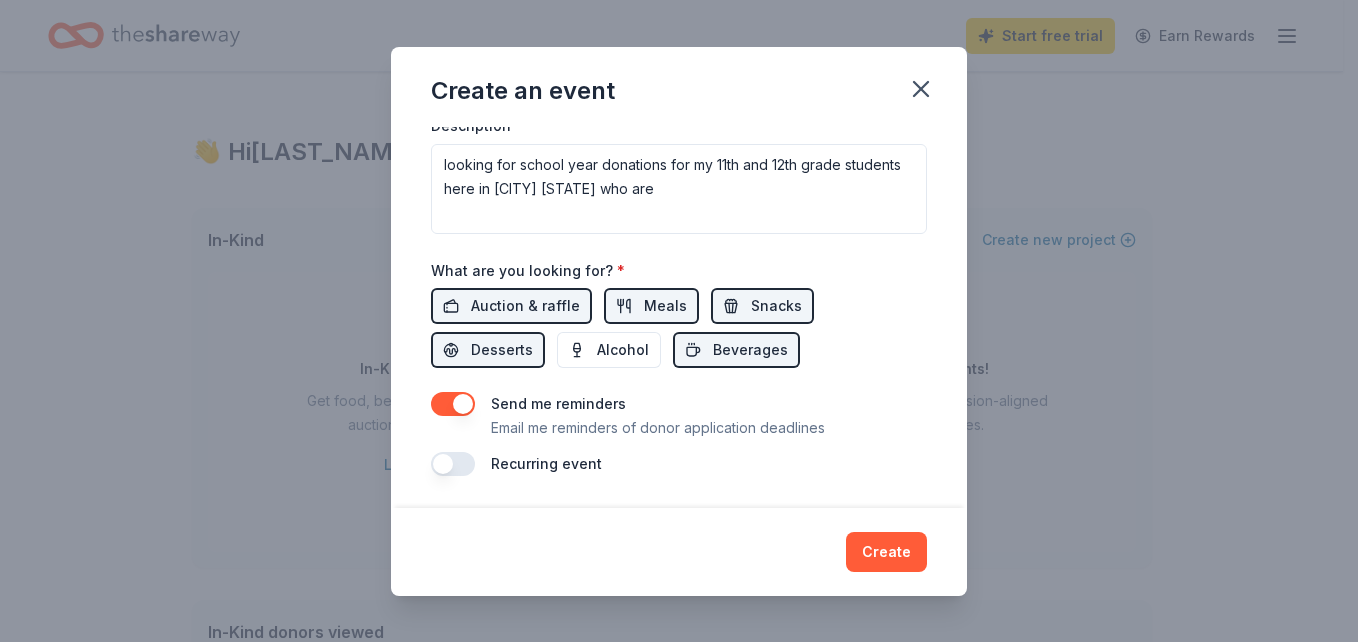 click at bounding box center (453, 464) 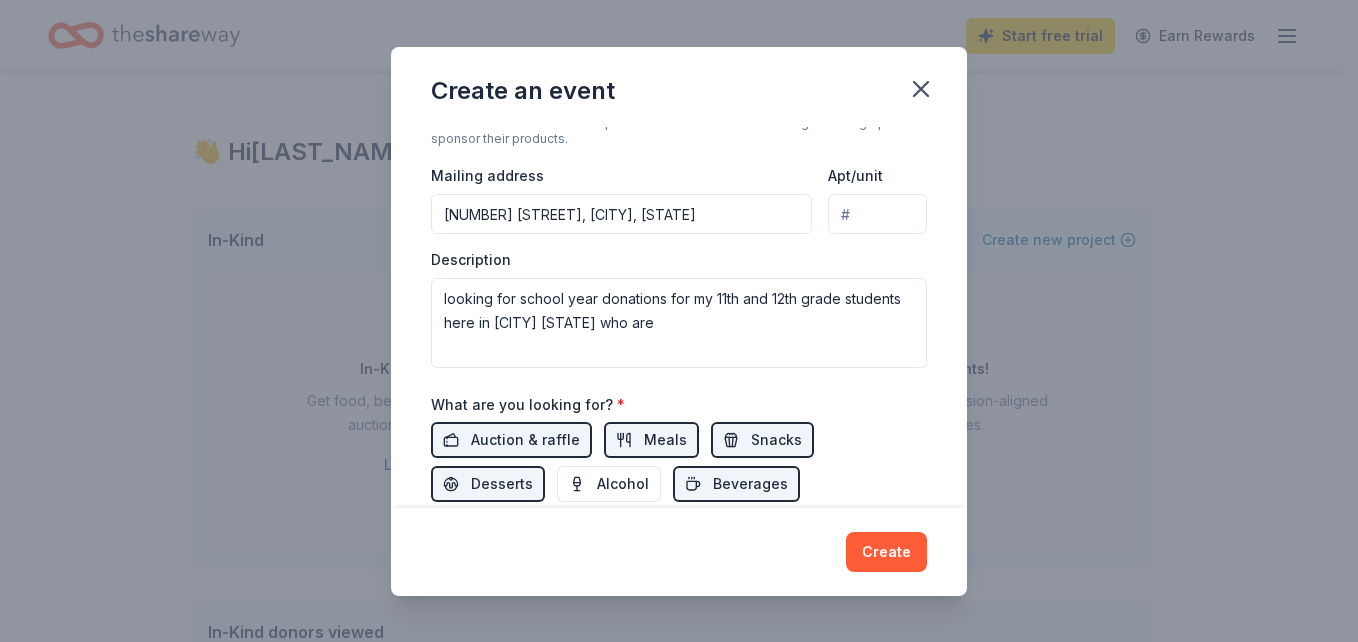 scroll, scrollTop: 494, scrollLeft: 0, axis: vertical 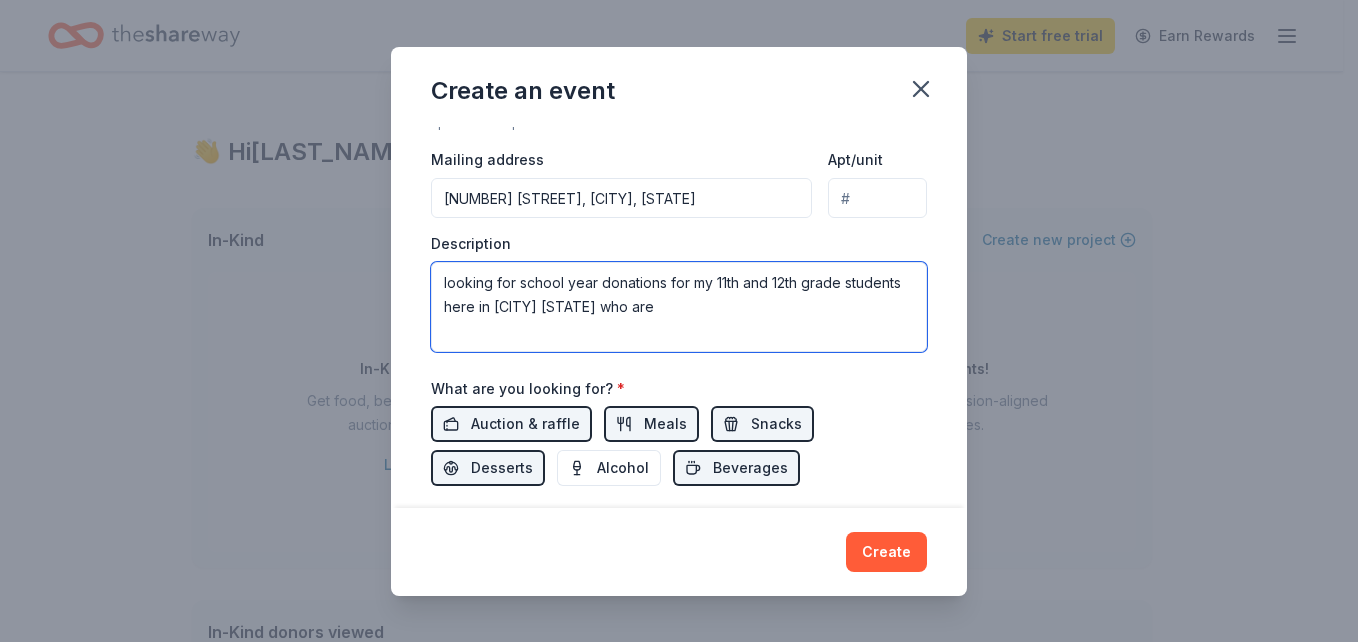 drag, startPoint x: 734, startPoint y: 334, endPoint x: 436, endPoint y: 261, distance: 306.811 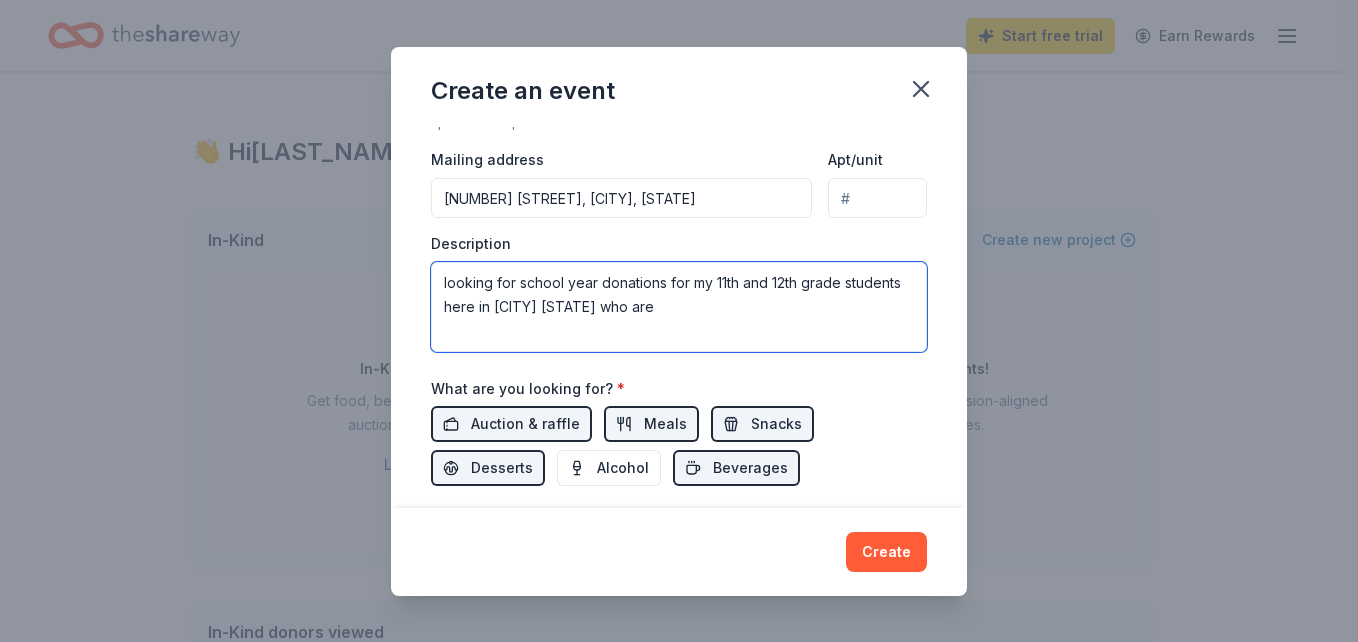 click on "looking for school year donations for my 11th and 12th grade students here in [CITY] [STATE] who are" at bounding box center [679, 307] 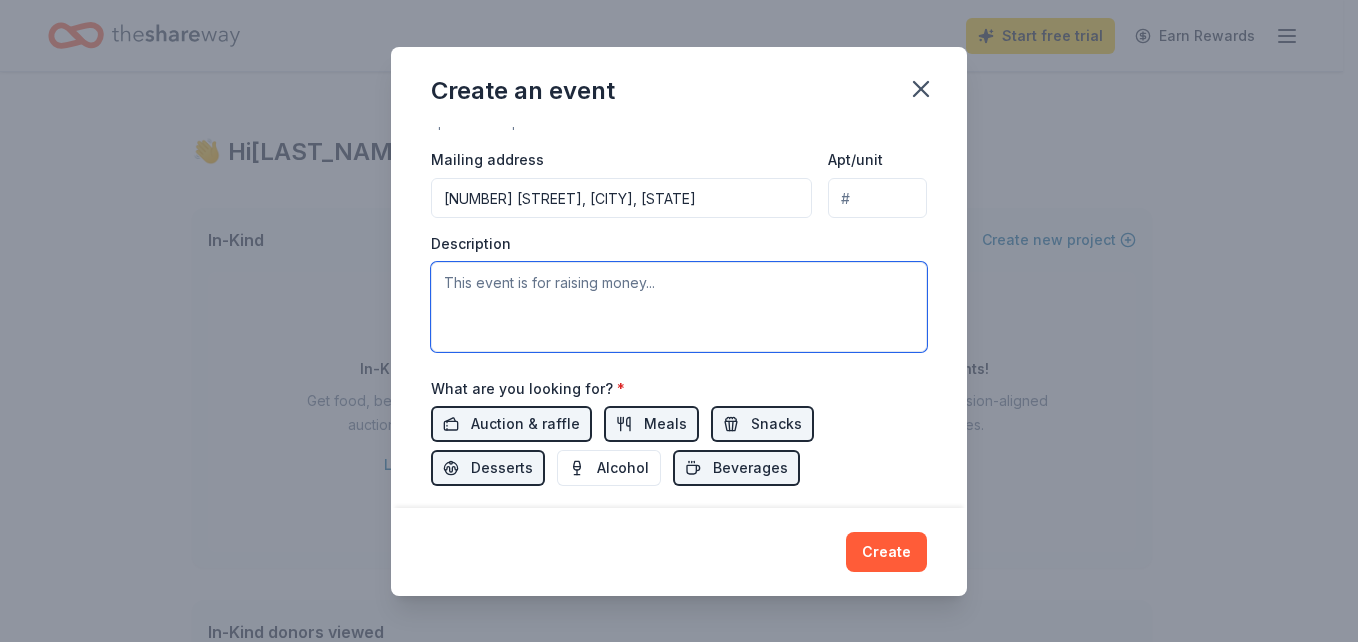 paste on "Dear [Donor's Name or Organization],
I hope this message finds you well. As the school year begins, many 11th and 12th-grade students are working hard to balance academics, personal challenges, and their future goals. For some, however, the journey is far more difficult.
We are reaching out to ask for your support in helping underprivileged youth—students who are doing their best to stay in school, graduate, and build a brighter future despite economic and social barriers. These young people are navigating complex life challenges while trying to prepare for college, careers, and adulthood." 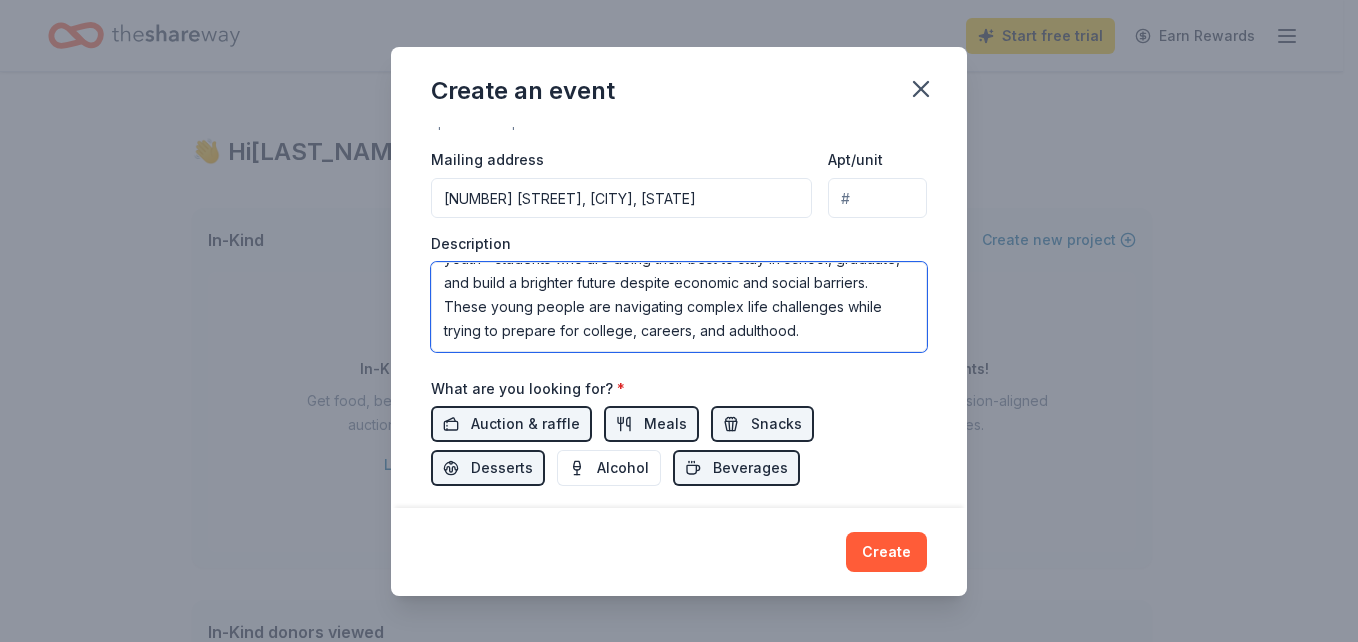 scroll, scrollTop: 151, scrollLeft: 0, axis: vertical 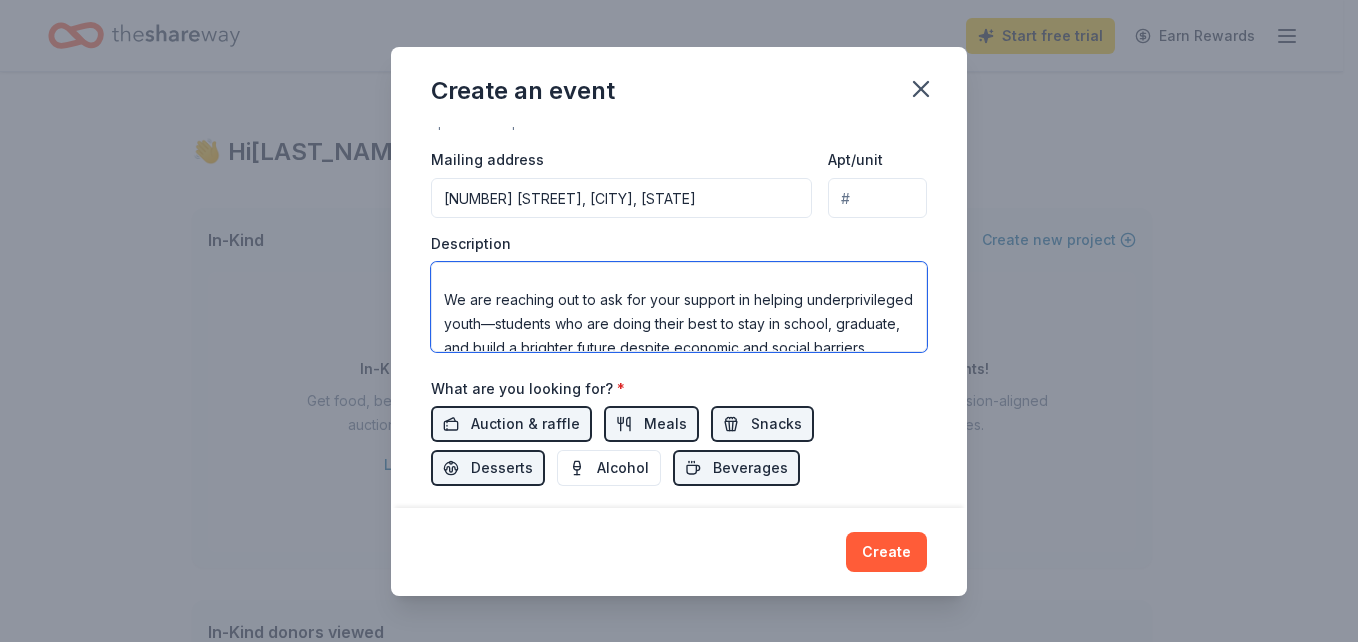 click on "Dear [Donor's Name or Organization],
I hope this message finds you well. As the school year begins, many 11th and 12th-grade students are working hard to balance academics, personal challenges, and their future goals. For some, however, the journey is far more difficult.
We are reaching out to ask for your support in helping underprivileged youth—students who are doing their best to stay in school, graduate, and build a brighter future despite economic and social barriers. These young people are navigating complex life challenges while trying to prepare for college, careers, and adulthood." at bounding box center (679, 307) 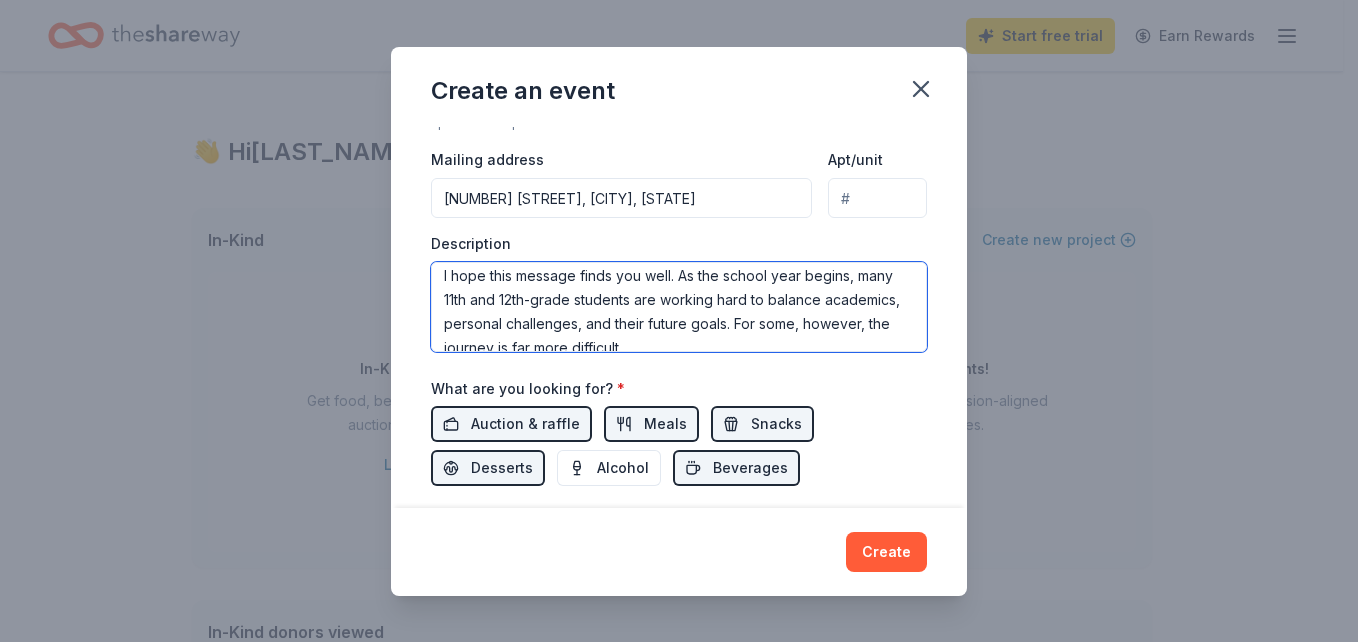 scroll, scrollTop: 46, scrollLeft: 0, axis: vertical 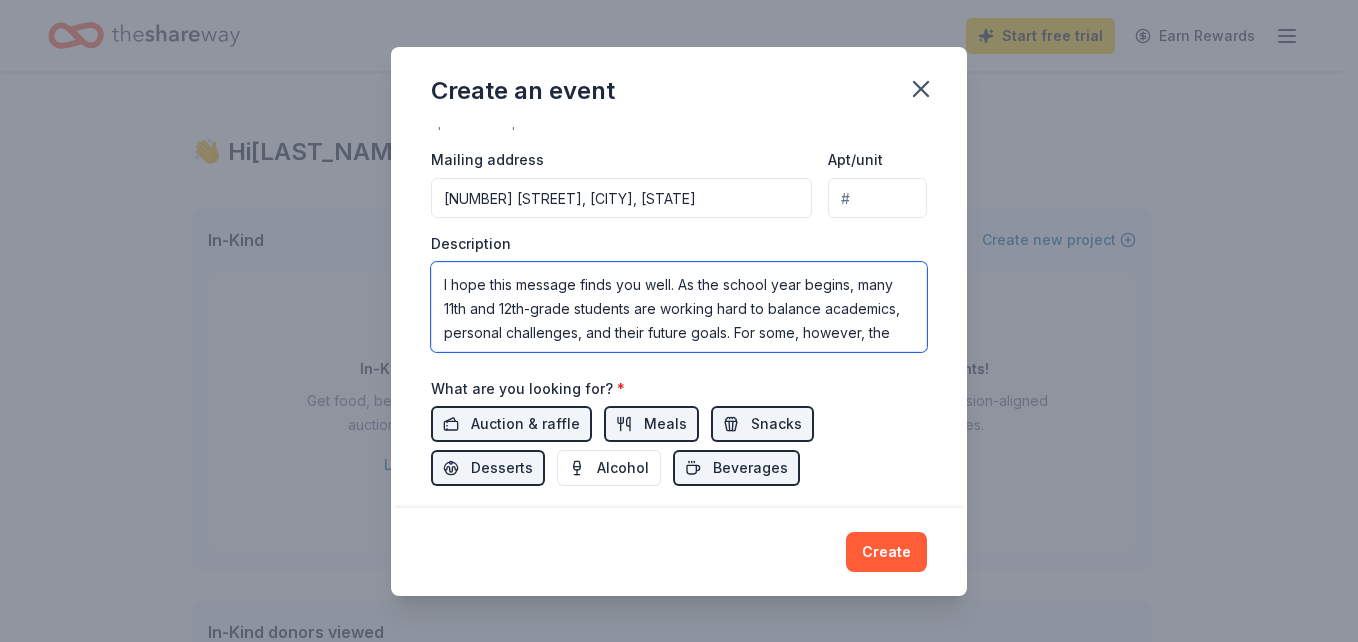 click on "Dear [Donor's Name or Organization],
I hope this message finds you well. As the school year begins, many 11th and 12th-grade students are working hard to balance academics, personal challenges, and their future goals. For some, however, the journey is far more difficult.
We are reaching out to ask for your support in helping underprivileged youth, students who are doing their best to stay in school, graduate, and build a brighter future despite economic and social barriers. These young people are navigating complex life challenges while trying to prepare for college, careers, and adulthood." at bounding box center (679, 307) 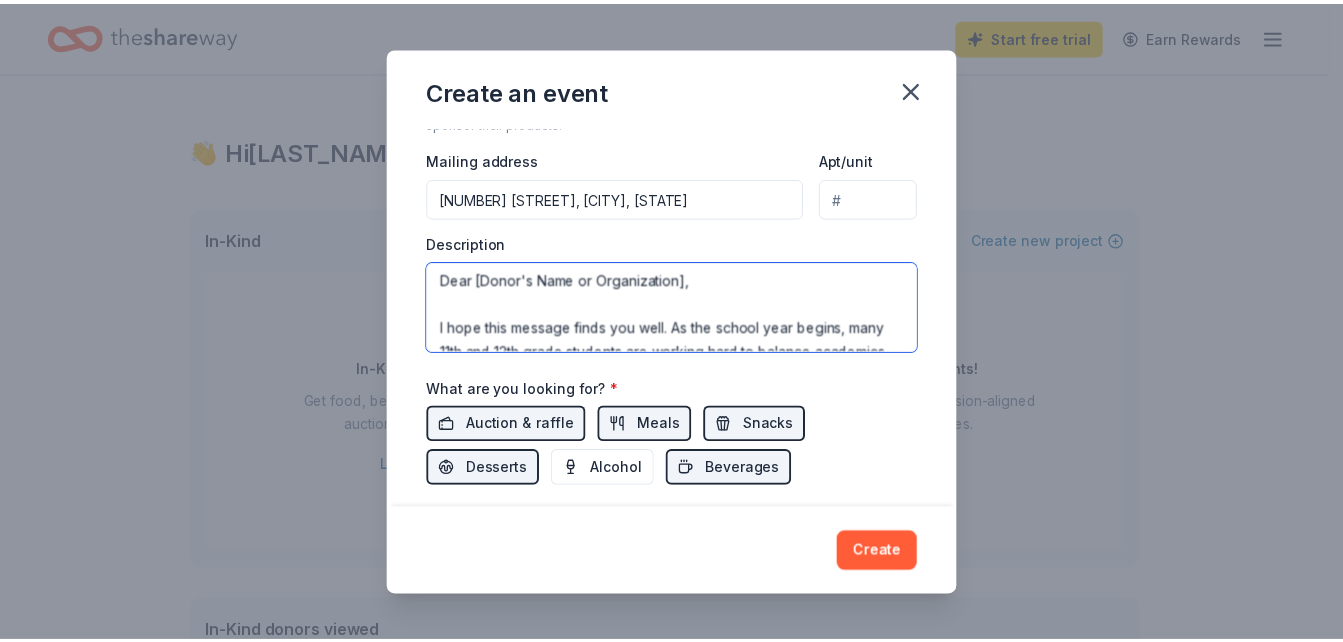 scroll, scrollTop: 0, scrollLeft: 0, axis: both 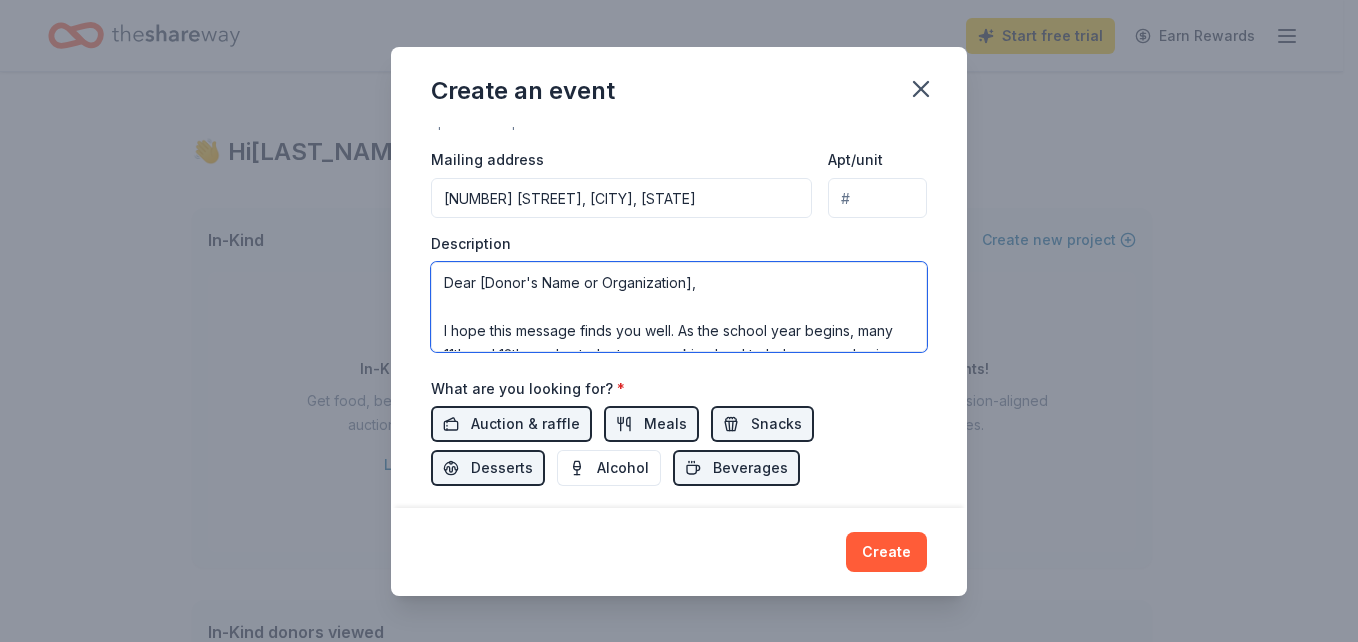 drag, startPoint x: 678, startPoint y: 333, endPoint x: 442, endPoint y: 281, distance: 241.66092 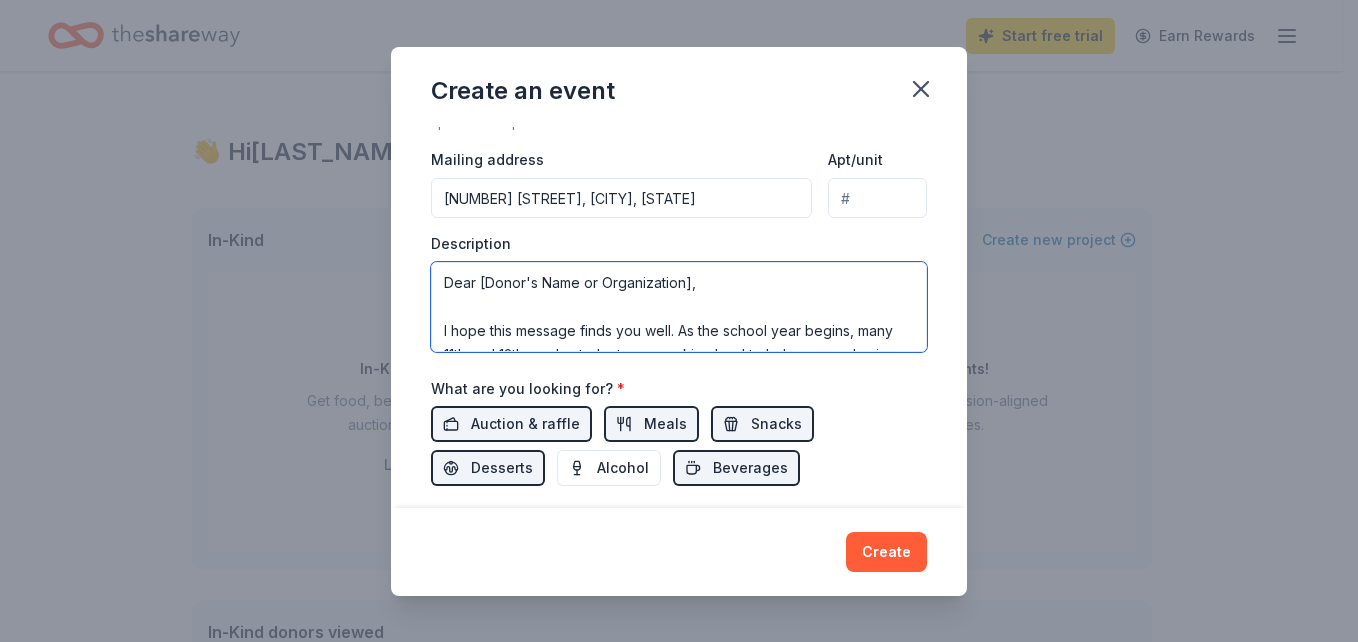 click on "Dear [Donor's Name or Organization],
I hope this message finds you well. As the school year begins, many 11th and 12th grade students are working hard to balance academics, personal challenges, and their future goals. For some, however, the journey is far more difficult.
We are reaching out to ask for your support in helping underprivileged youth, students who are doing their best to stay in school, graduate, and build a brighter future despite economic and social barriers. These young people are navigating complex life challenges while trying to prepare for college, careers, and adulthood." at bounding box center (679, 307) 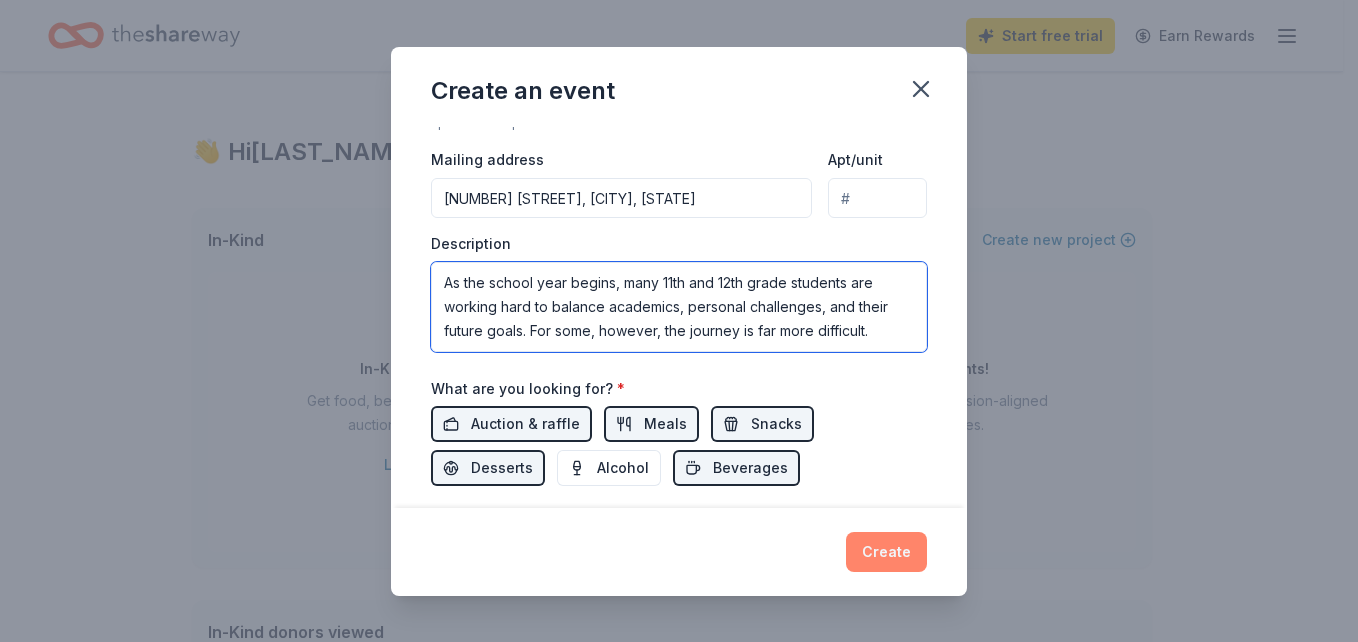 type on "As the school year begins, many 11th and 12th grade students are working hard to balance academics, personal challenges, and their future goals. For some, however, the journey is far more difficult.
We are reaching out to ask for your support in helping underprivileged youth, students who are doing their best to stay in school, graduate, and build a brighter future despite economic and social barriers. These young people are navigating complex life challenges while trying to prepare for college, careers, and adulthood." 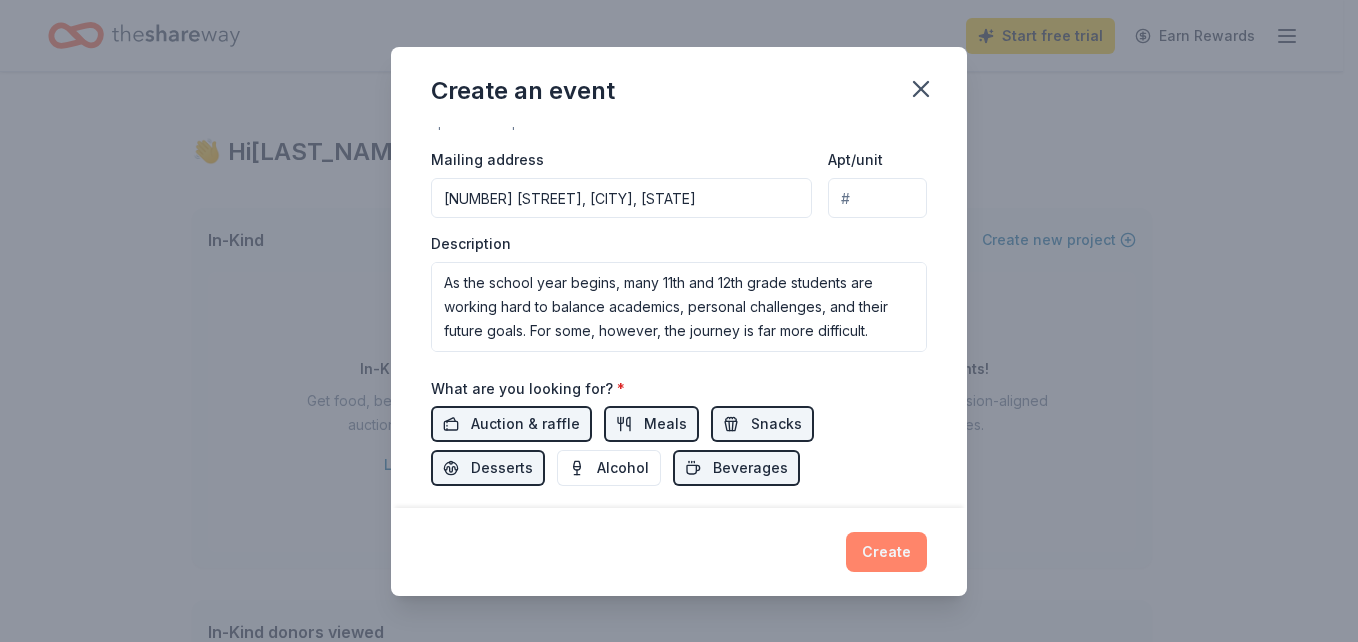 click on "Create" at bounding box center [886, 552] 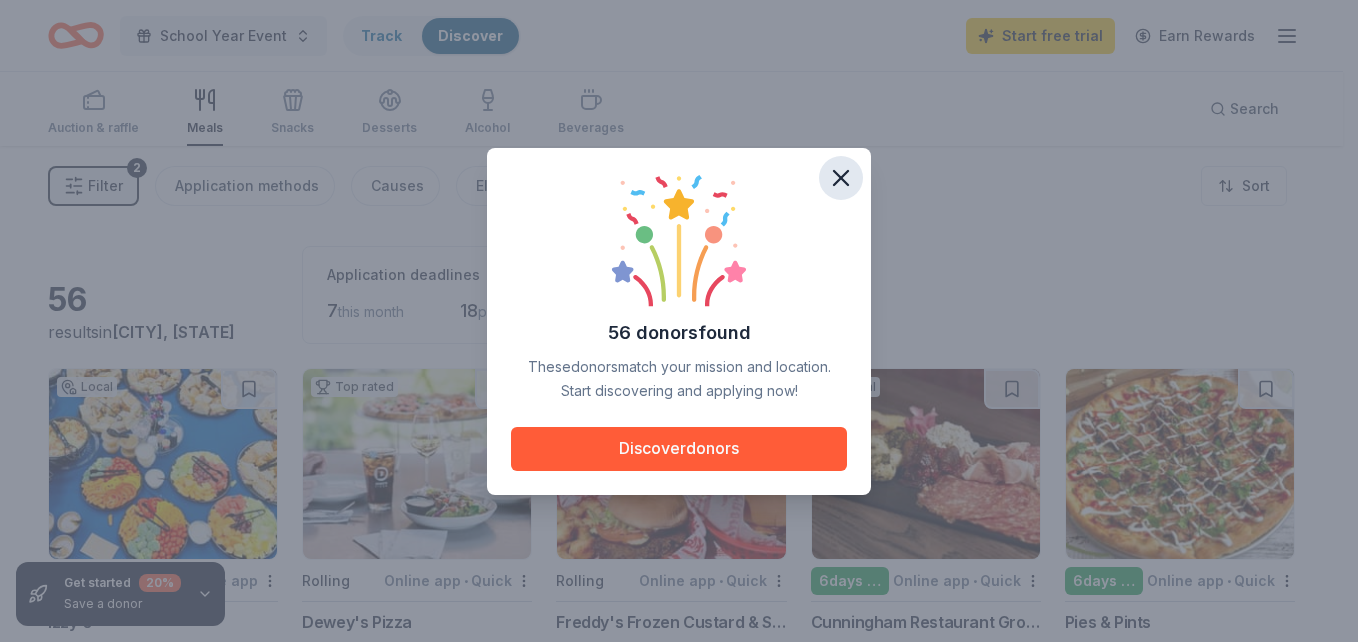 click 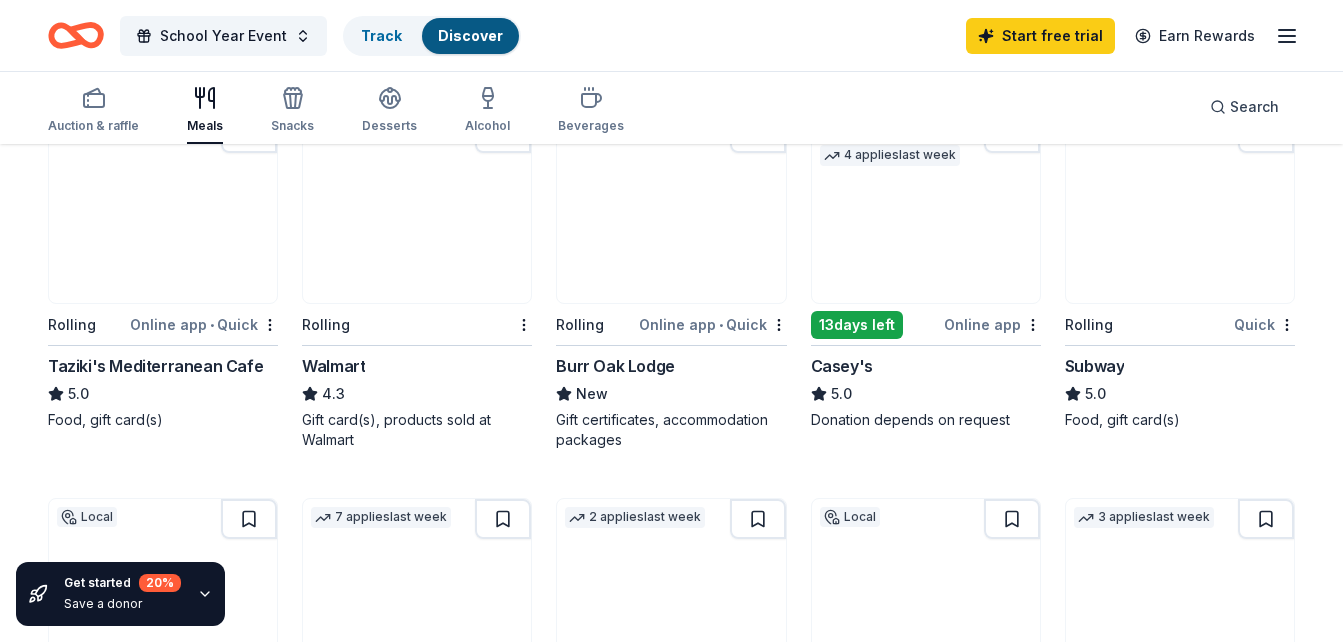 scroll, scrollTop: 999, scrollLeft: 0, axis: vertical 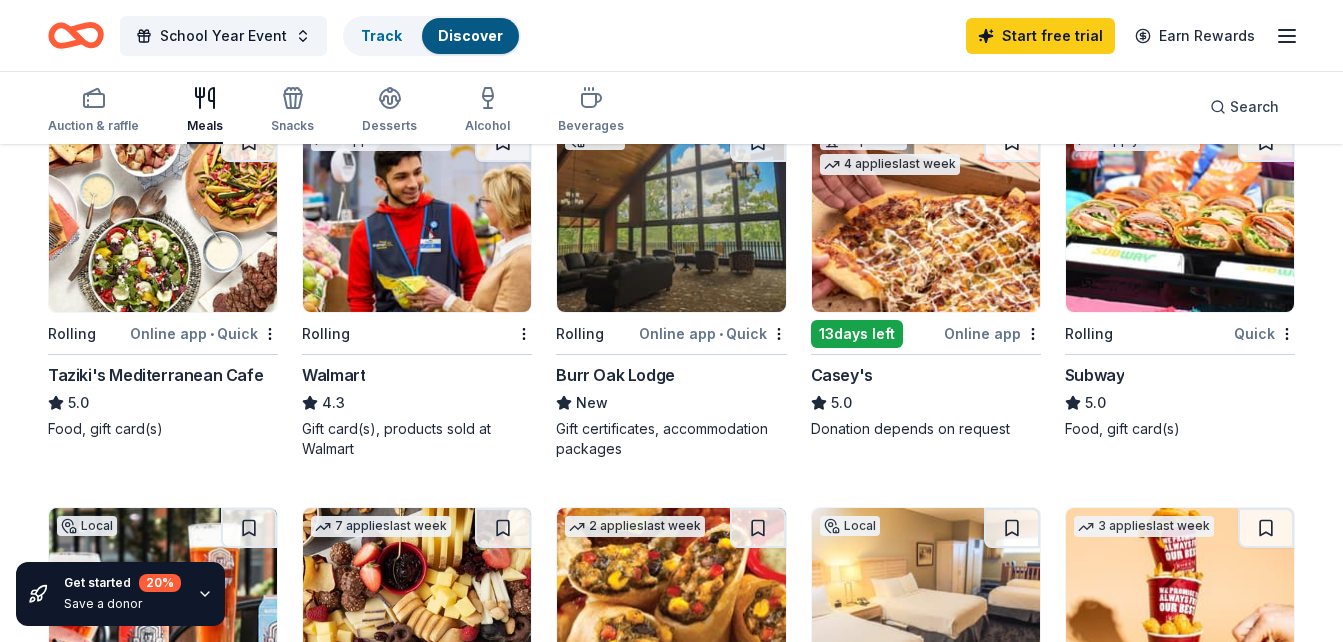 click at bounding box center (1180, 217) 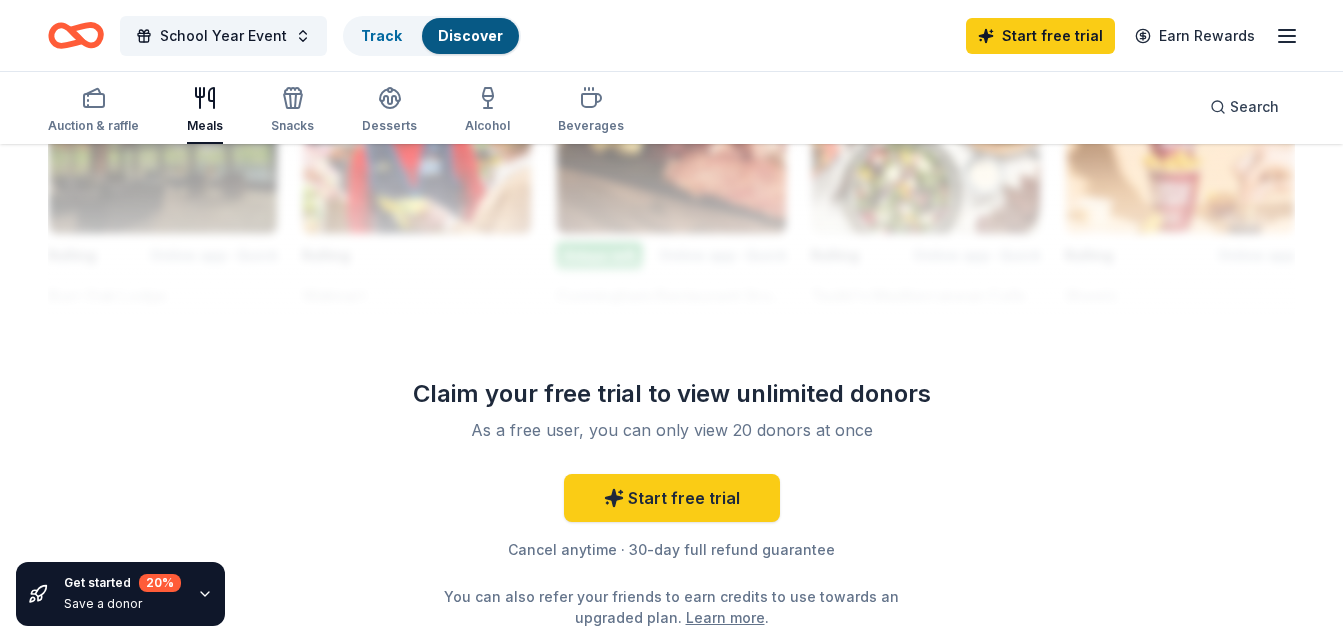 scroll, scrollTop: 1853, scrollLeft: 0, axis: vertical 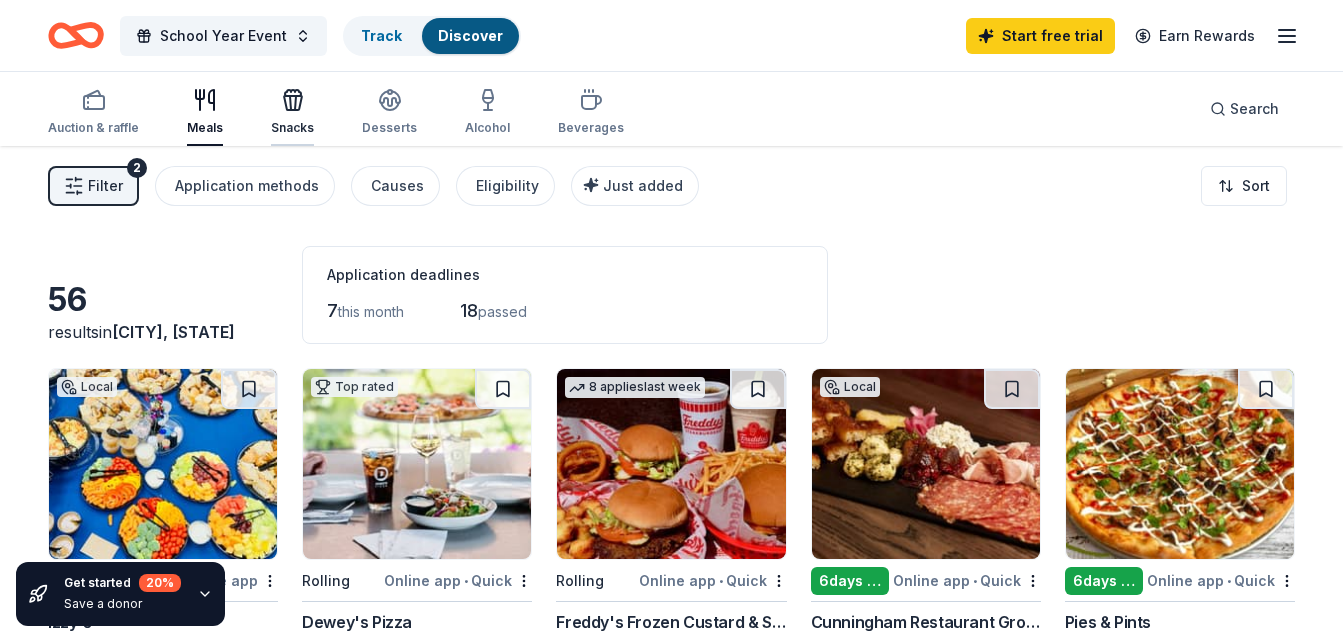 click on "Snacks" at bounding box center (292, 112) 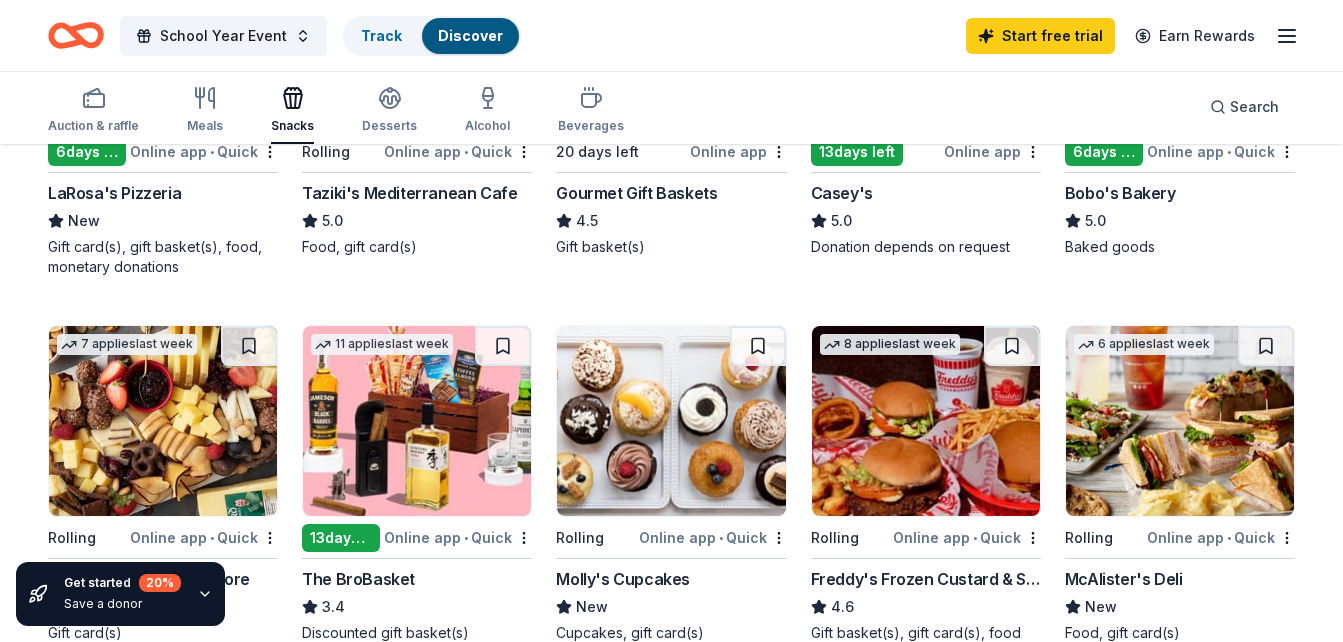 scroll, scrollTop: 0, scrollLeft: 0, axis: both 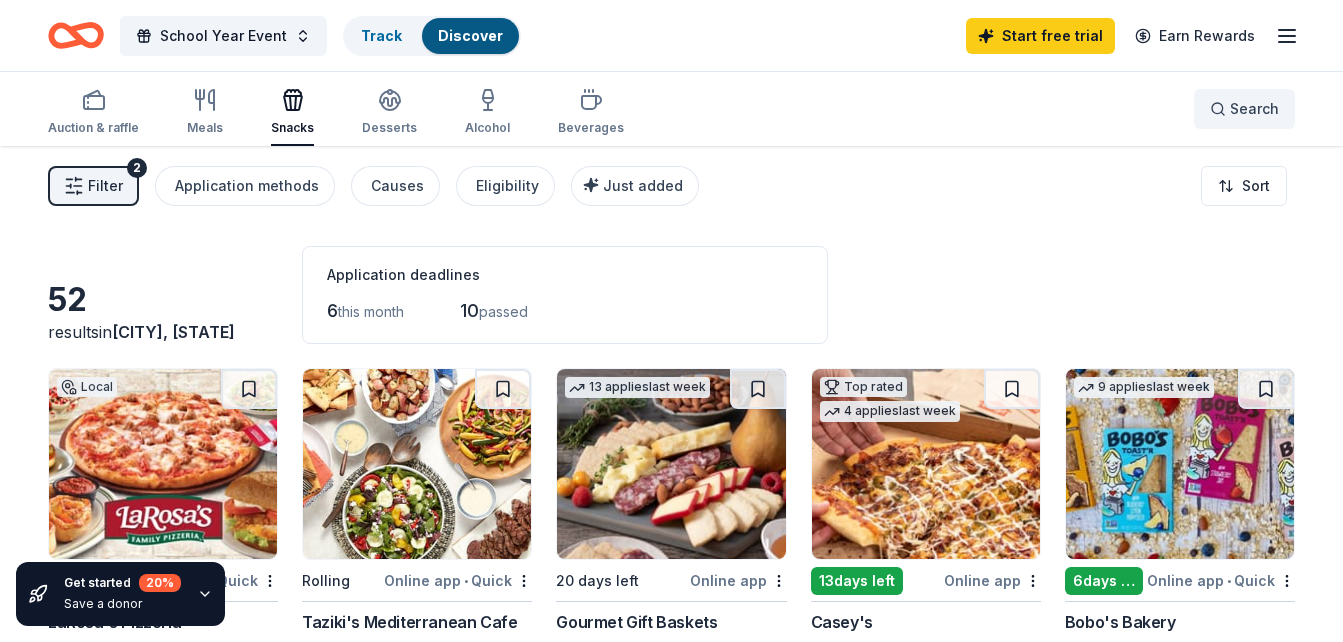 click on "Search" at bounding box center [1244, 109] 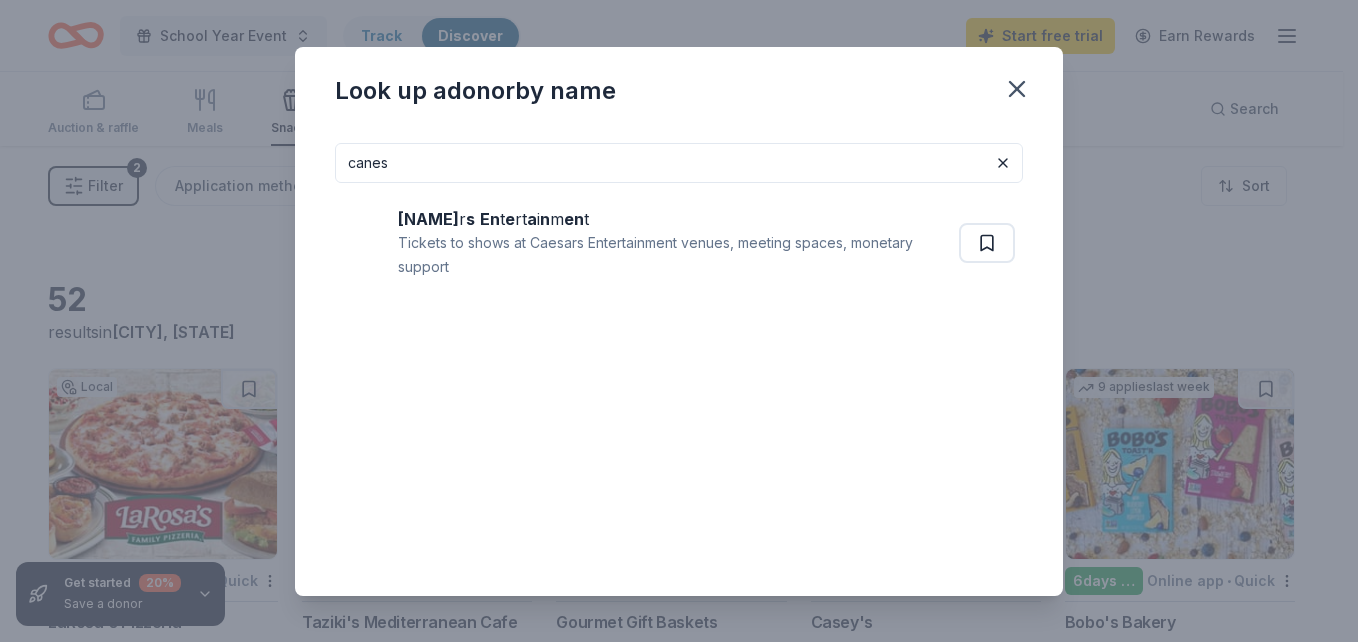type on "canes" 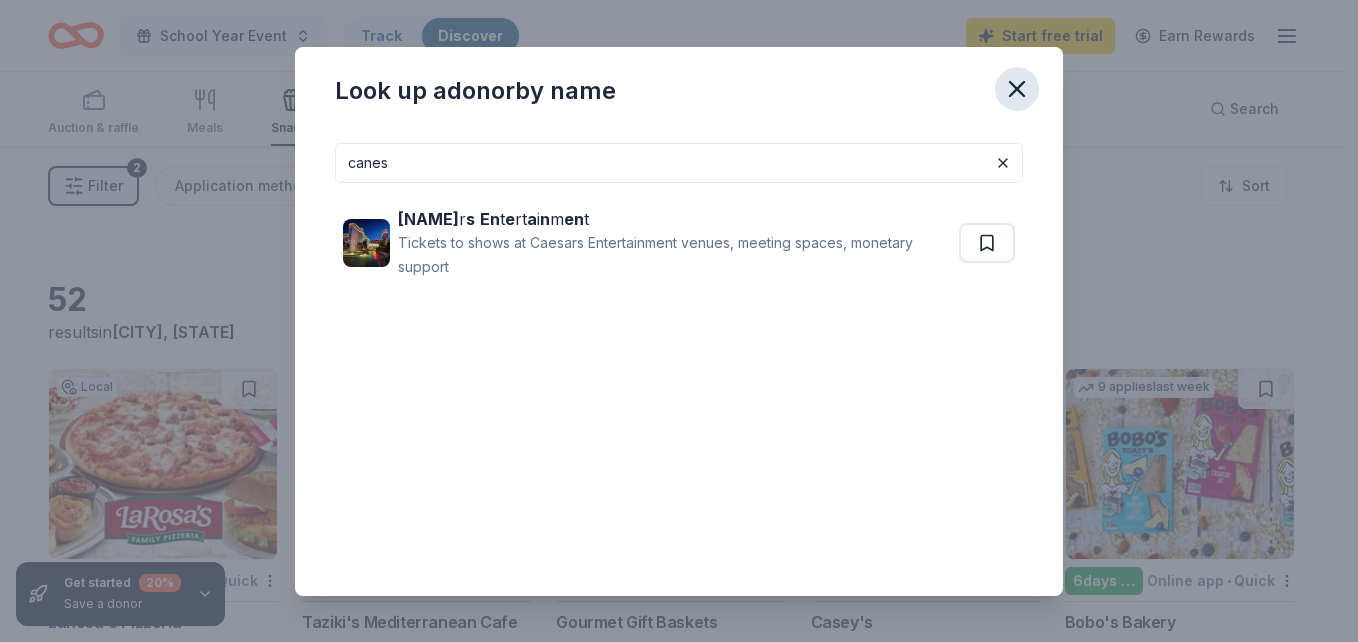 click 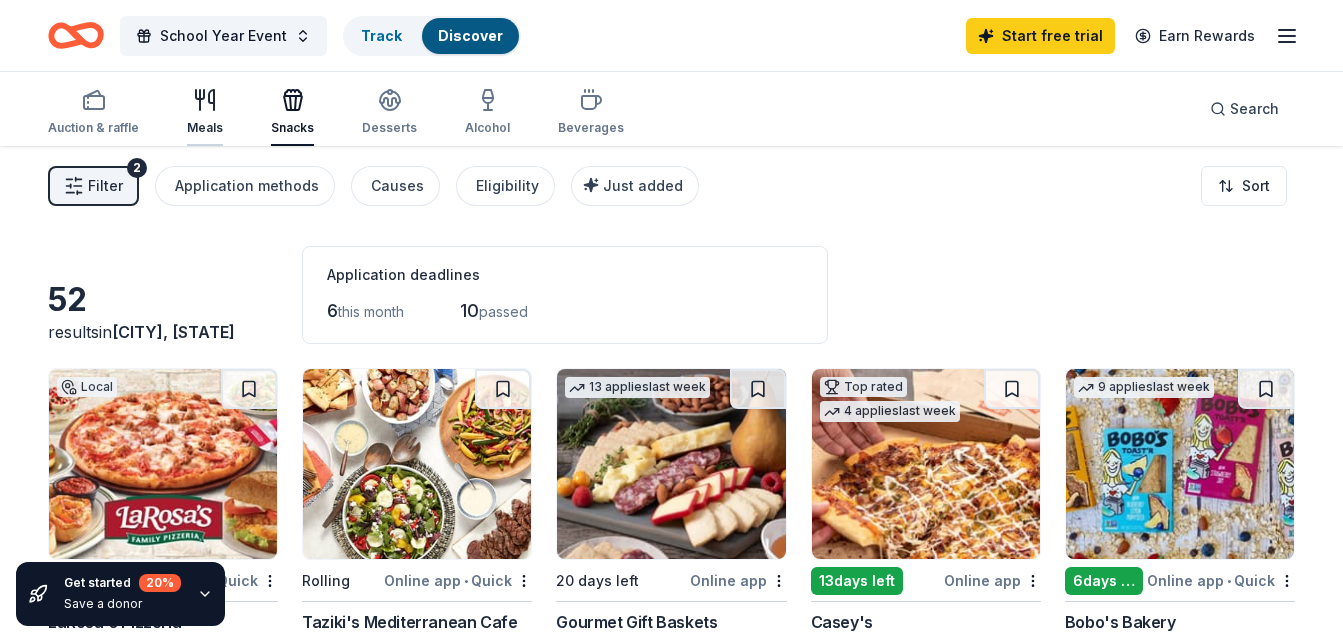 click on "Meals" at bounding box center [205, 112] 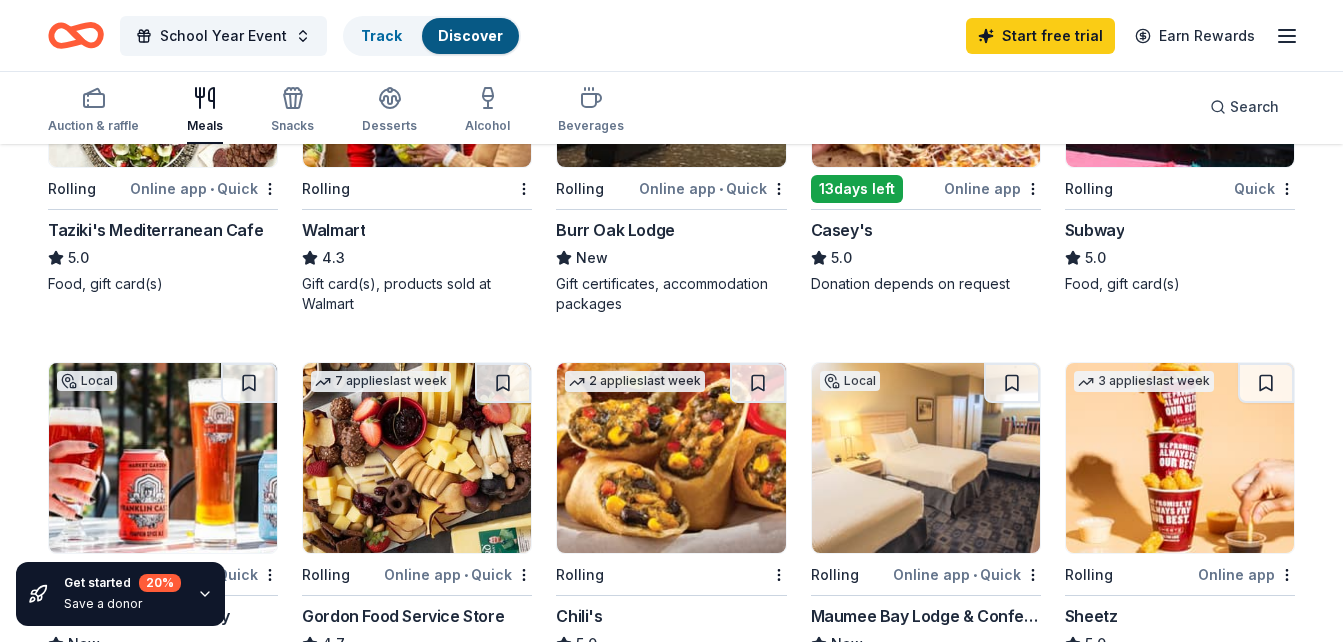 scroll, scrollTop: 1207, scrollLeft: 0, axis: vertical 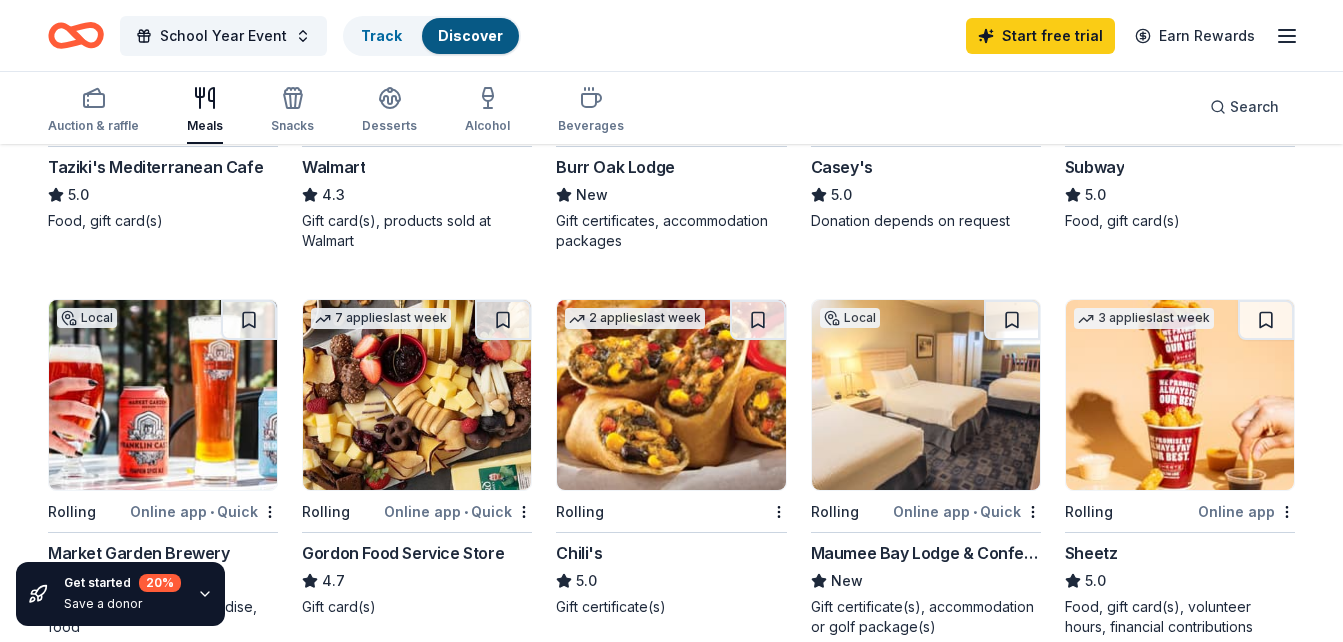 click at bounding box center [671, 395] 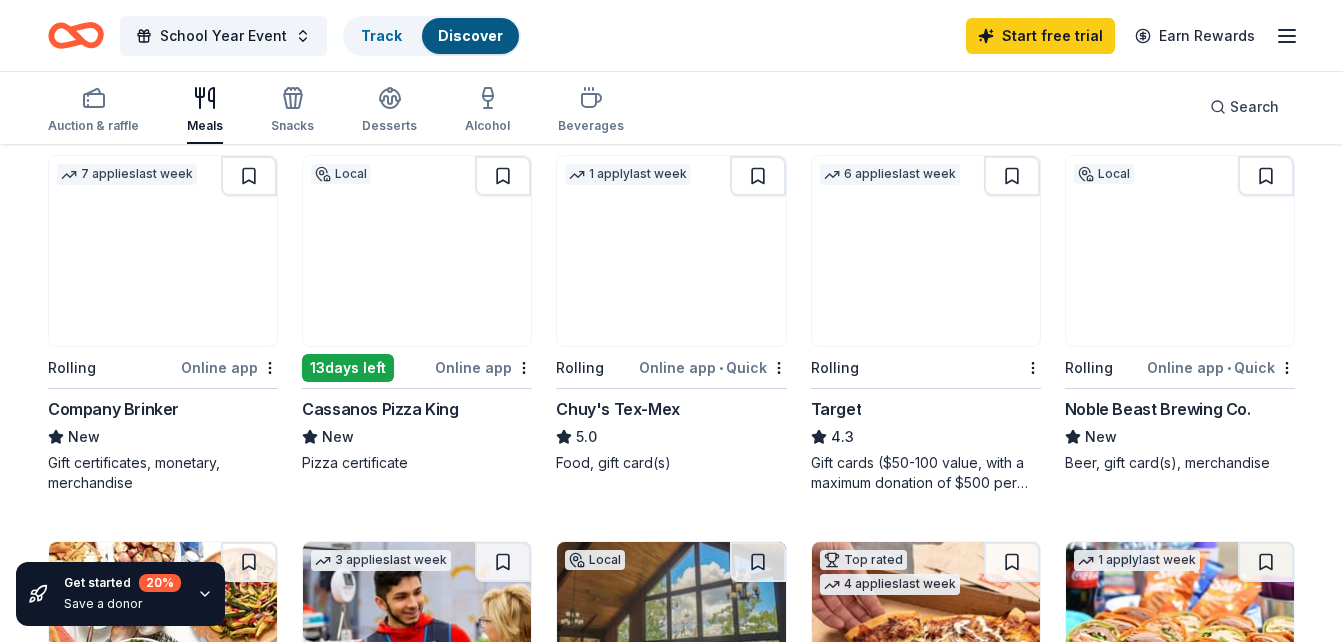 scroll, scrollTop: 0, scrollLeft: 0, axis: both 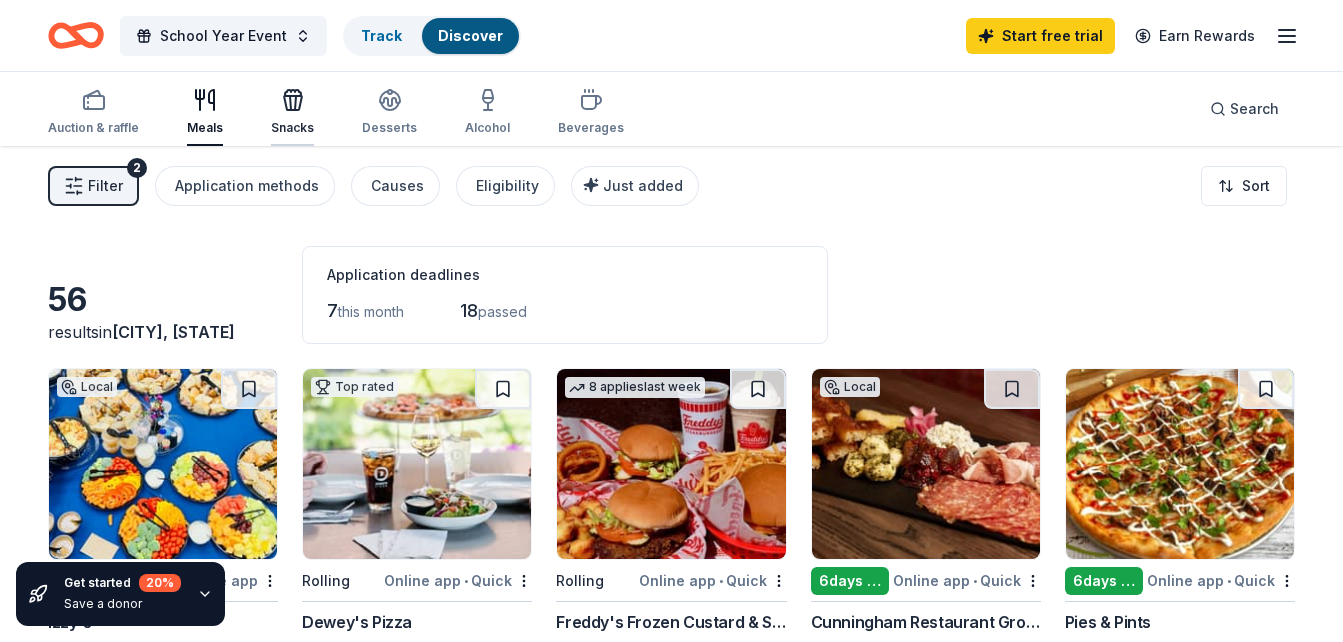click on "Snacks" at bounding box center [292, 128] 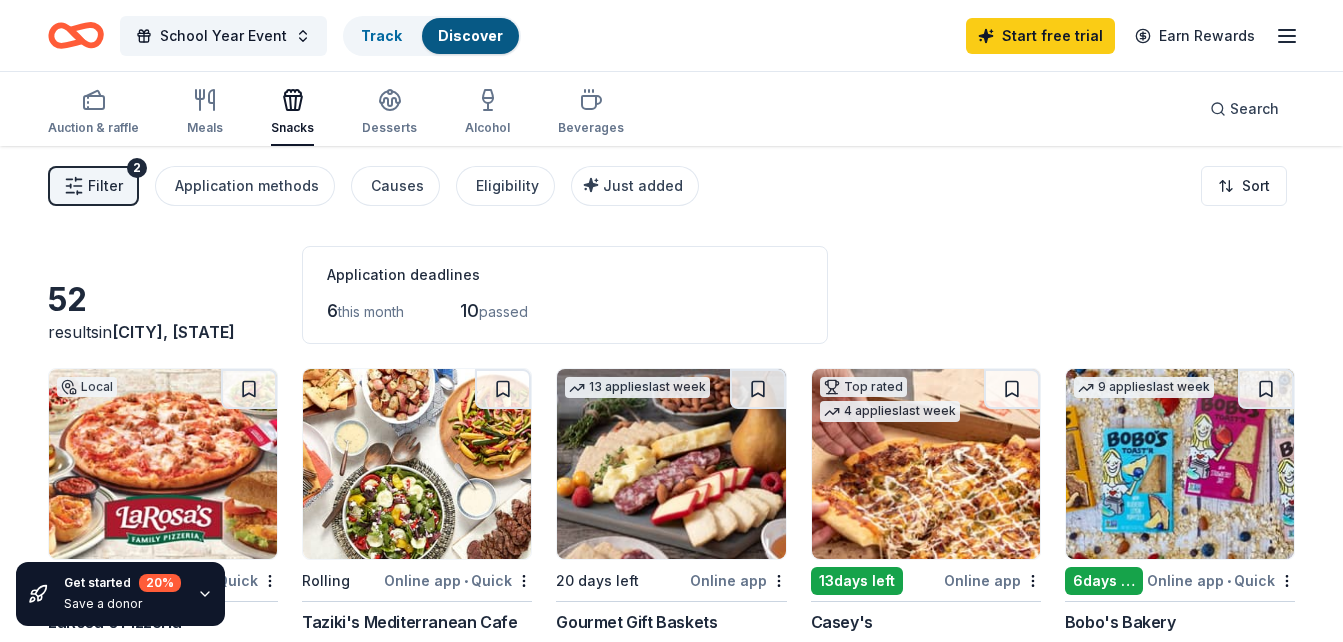 scroll, scrollTop: 32, scrollLeft: 0, axis: vertical 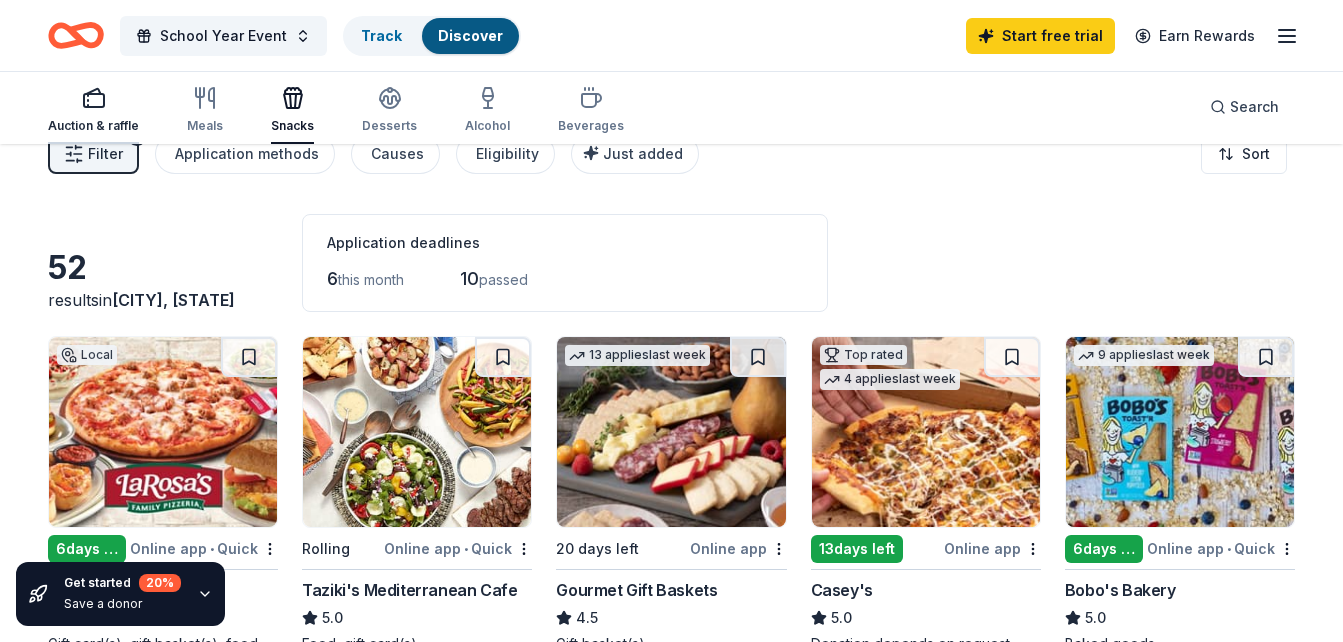 click 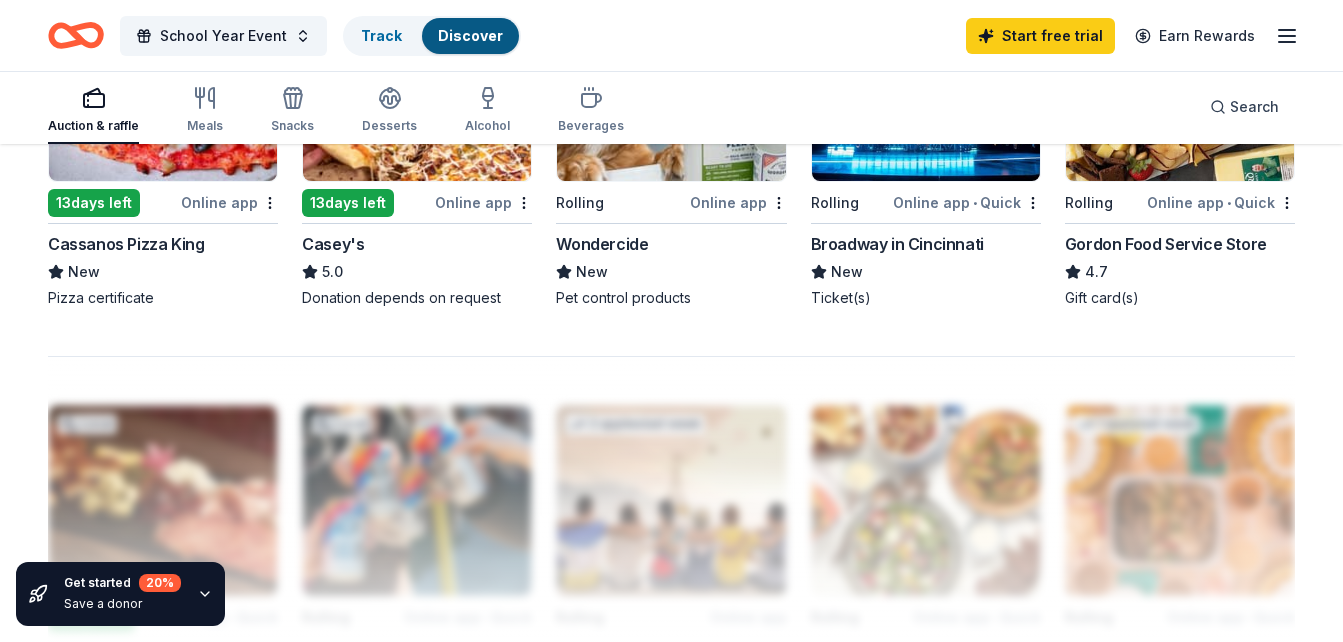 scroll, scrollTop: 0, scrollLeft: 0, axis: both 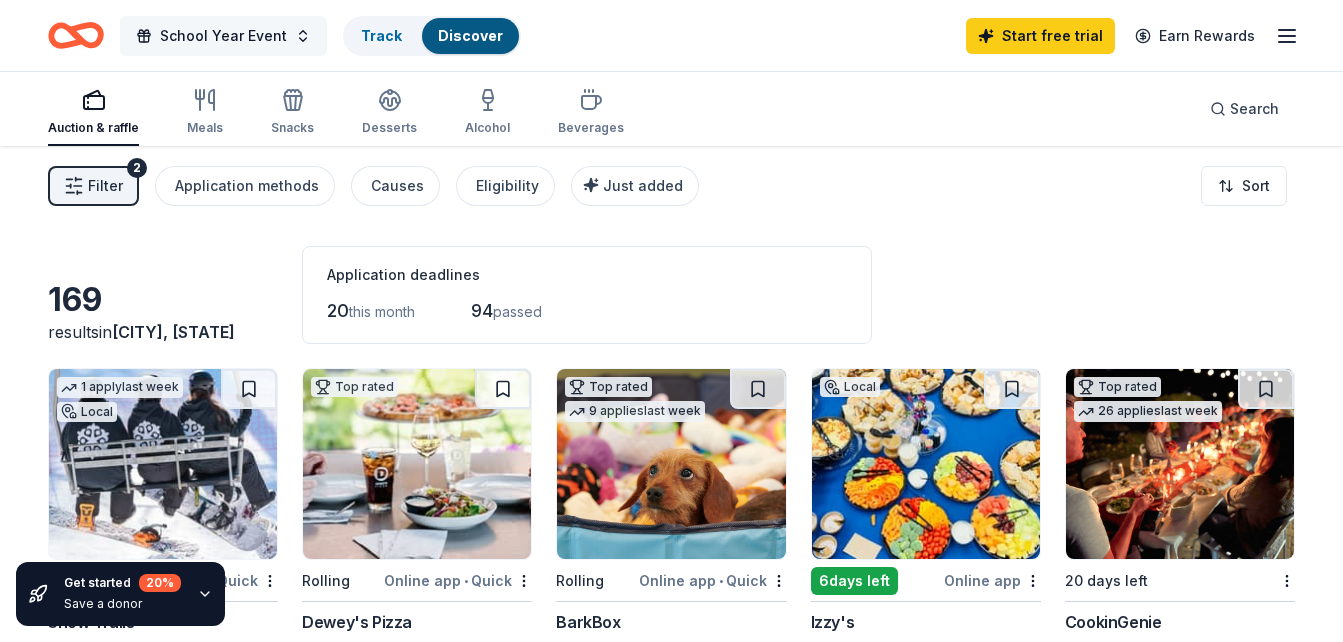 click on "School Year Event" at bounding box center (223, 36) 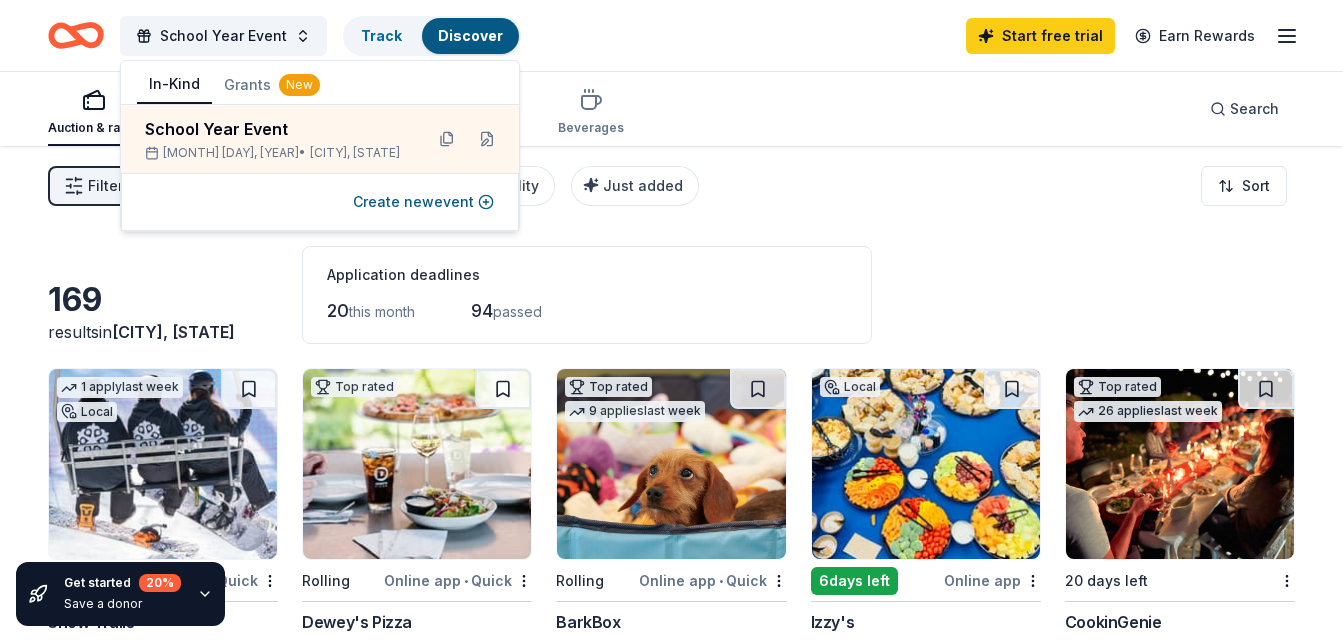 click on "Filter 2 Application methods Causes Eligibility Just added Sort" at bounding box center [671, 186] 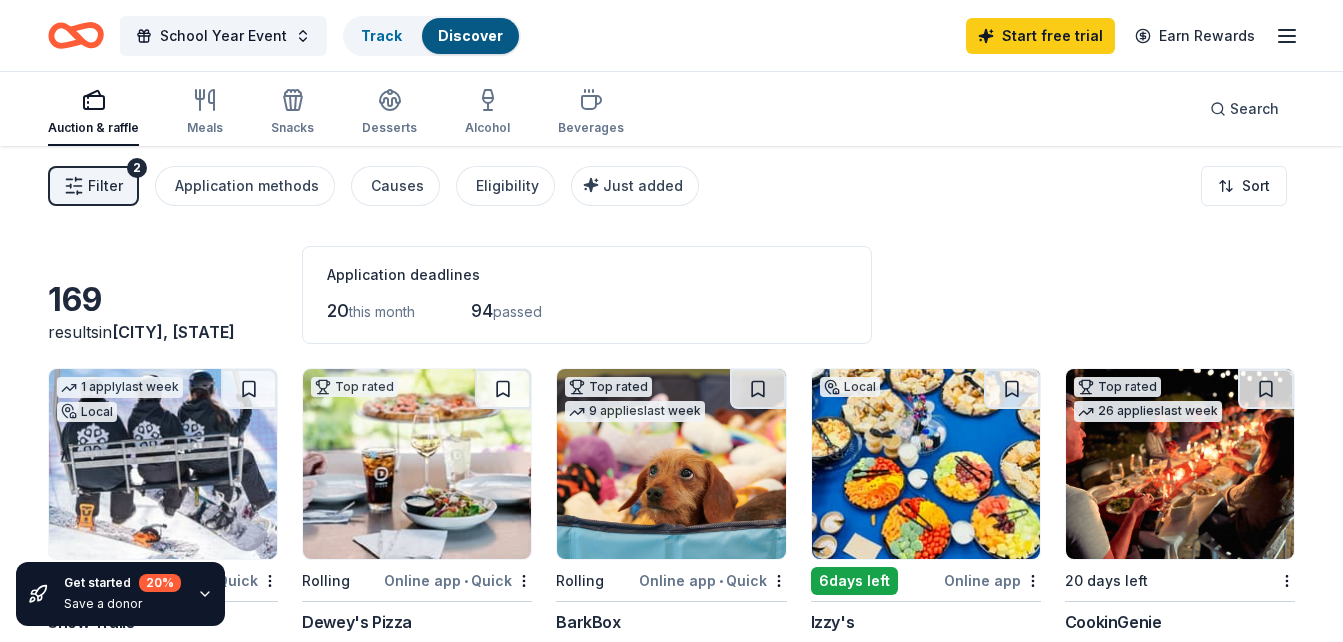 click 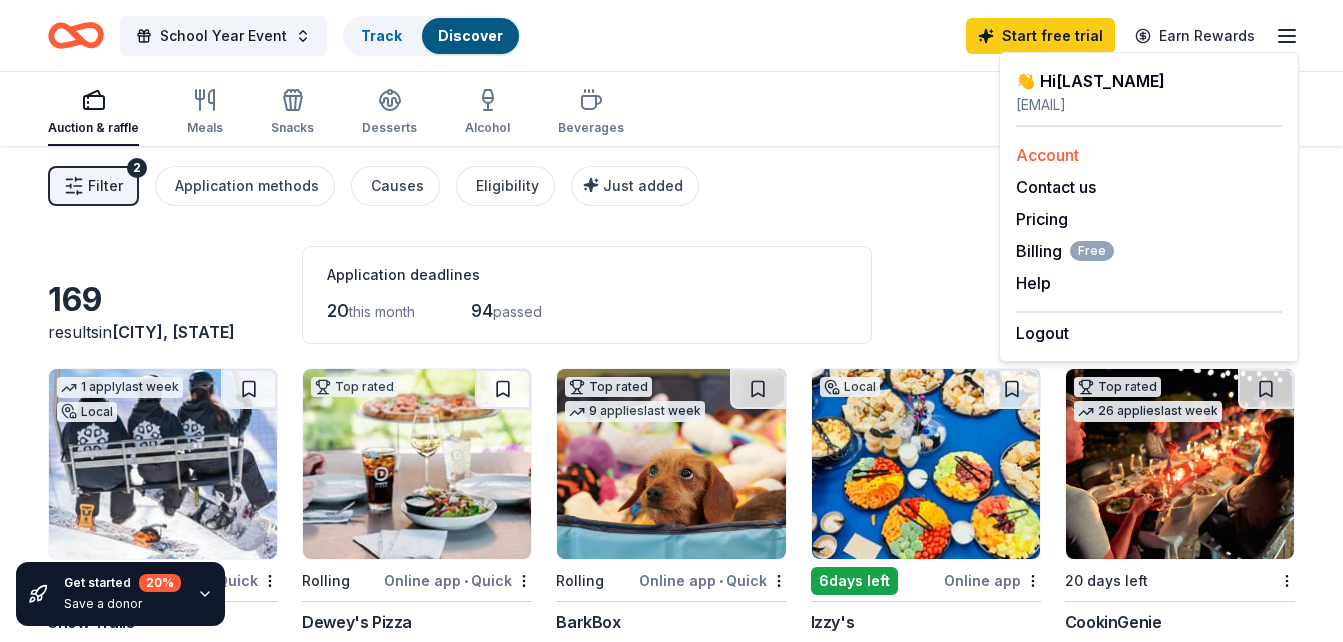click on "Account" at bounding box center (1149, 155) 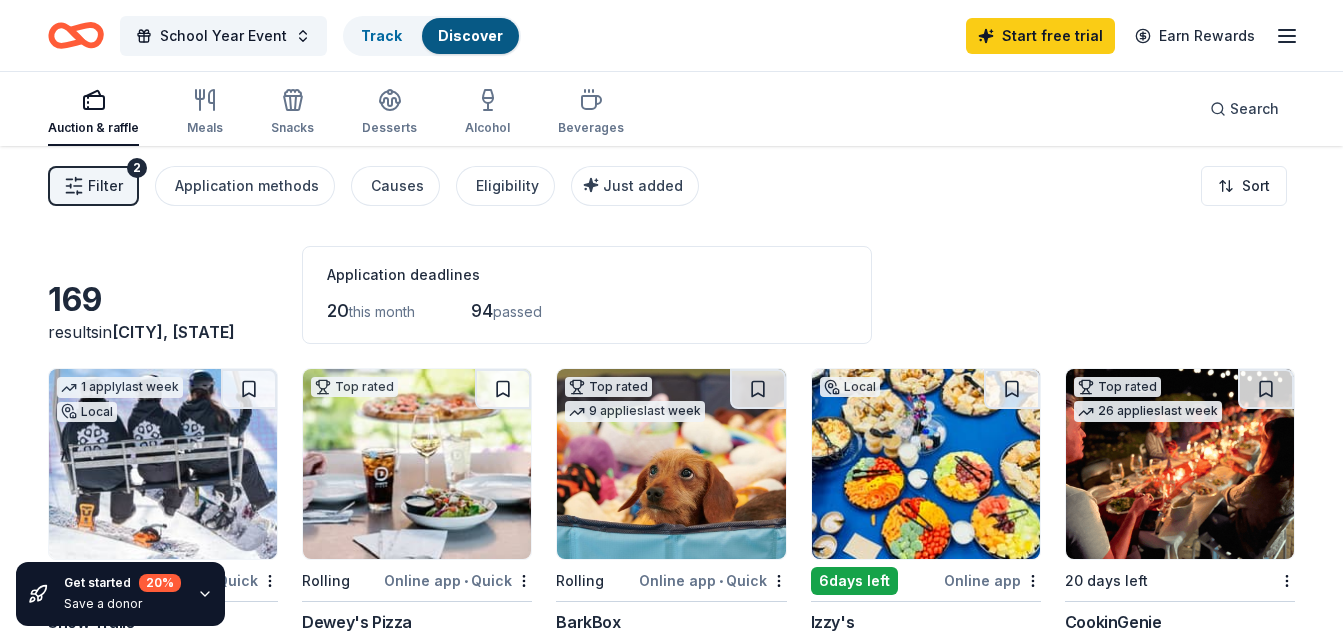 click 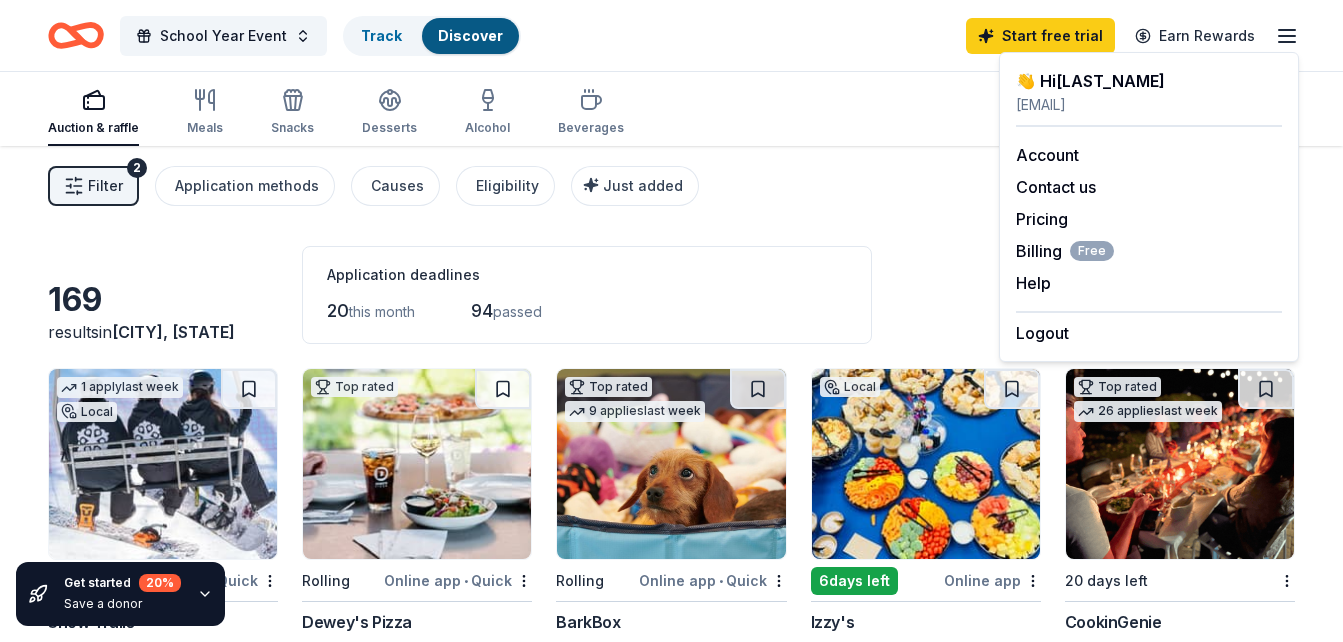 drag, startPoint x: 1058, startPoint y: 159, endPoint x: 1018, endPoint y: 168, distance: 41 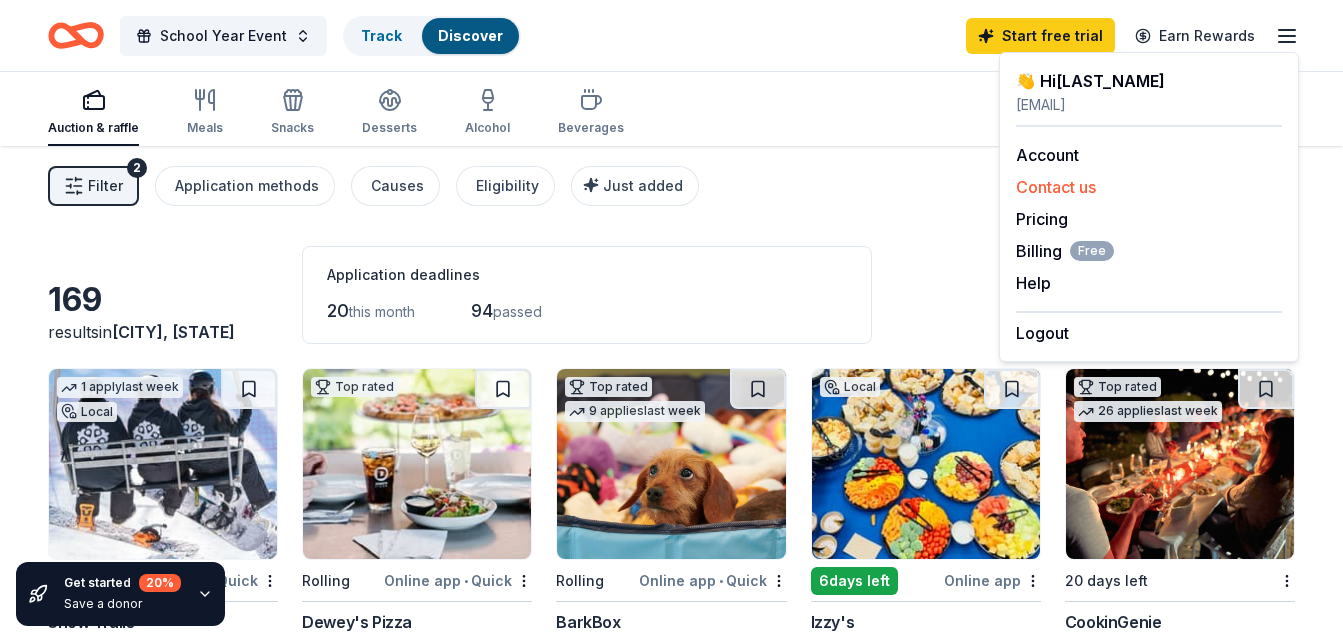 scroll, scrollTop: 3, scrollLeft: 0, axis: vertical 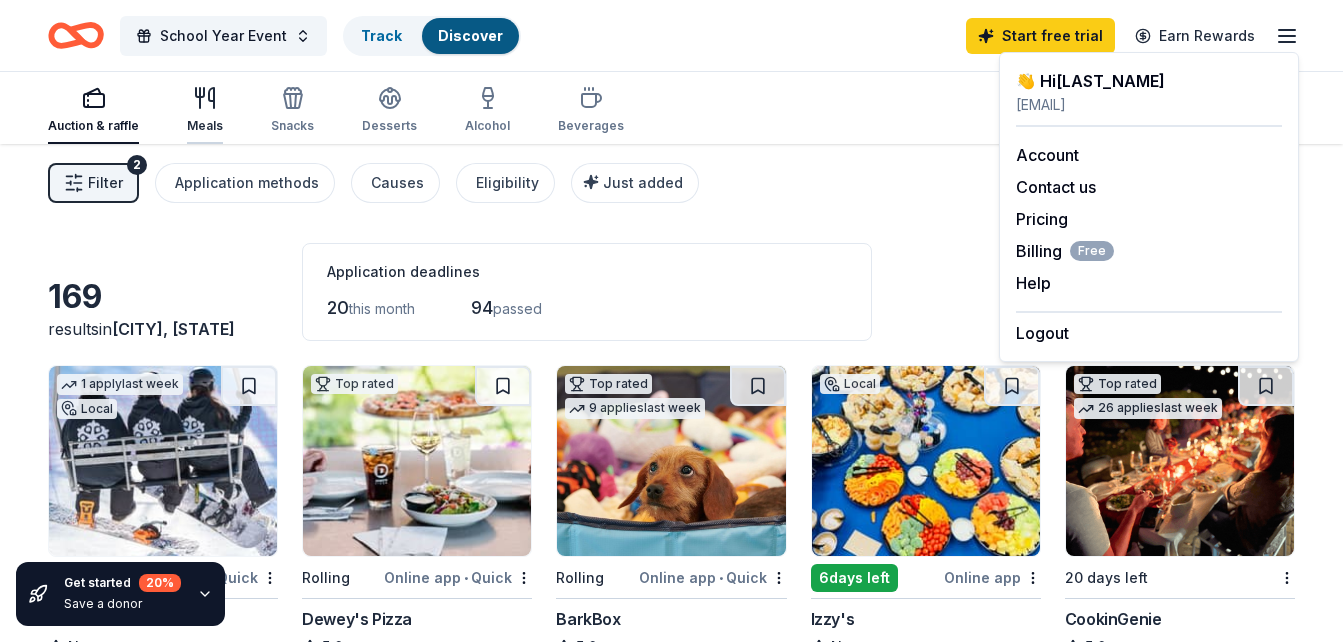 click at bounding box center [205, 98] 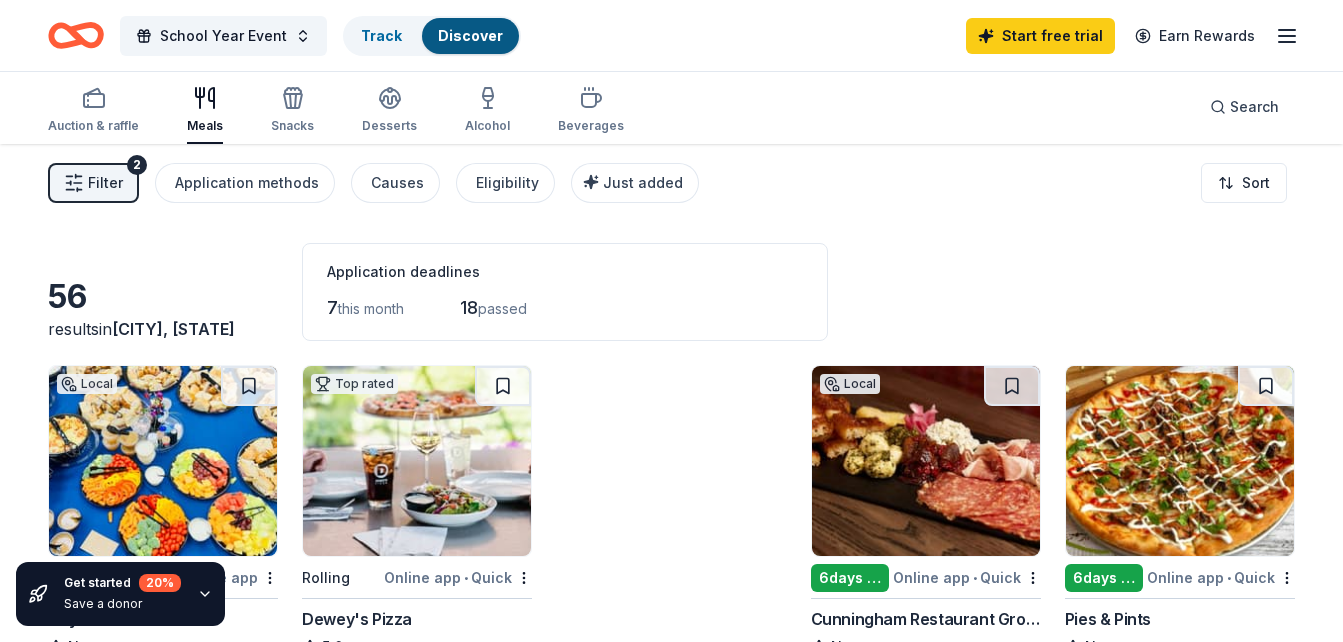 scroll, scrollTop: 0, scrollLeft: 0, axis: both 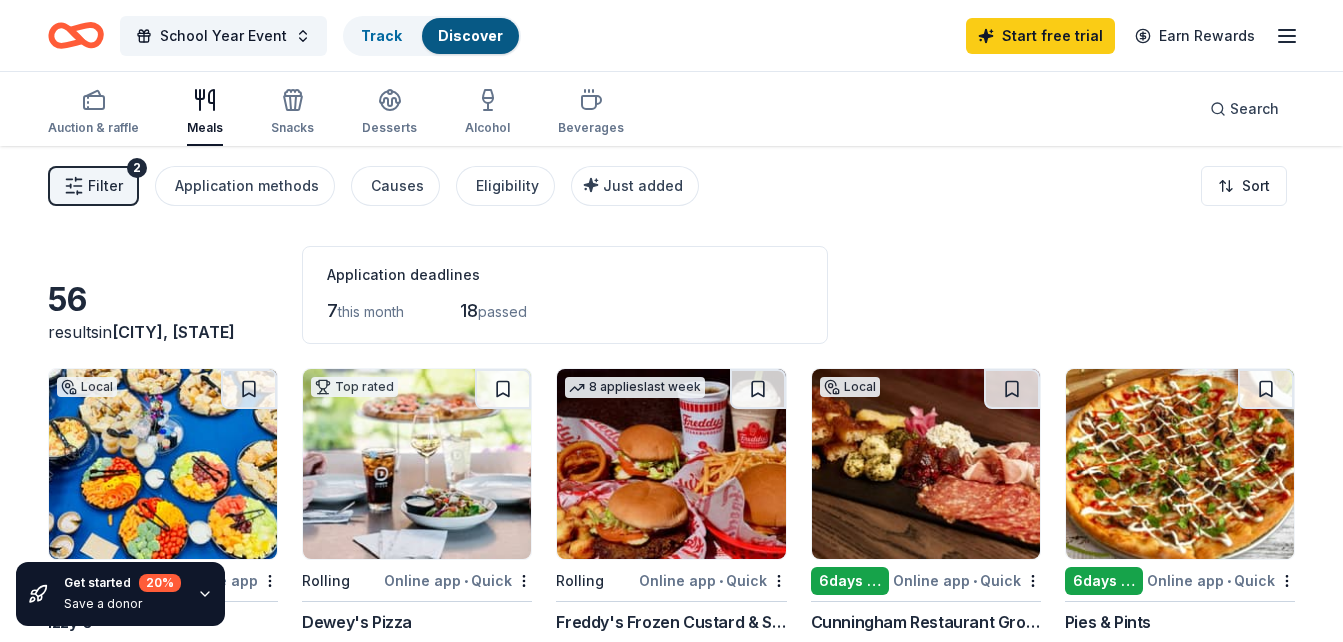 click on "Filter 2" at bounding box center [93, 186] 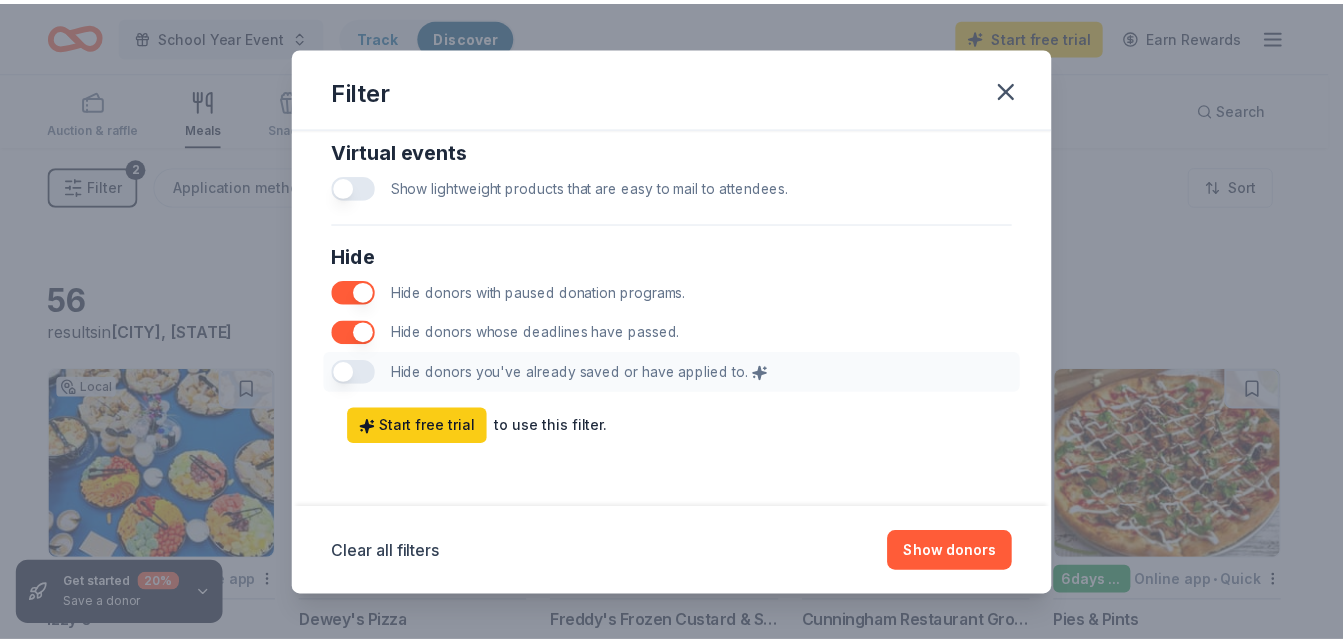 scroll, scrollTop: 0, scrollLeft: 0, axis: both 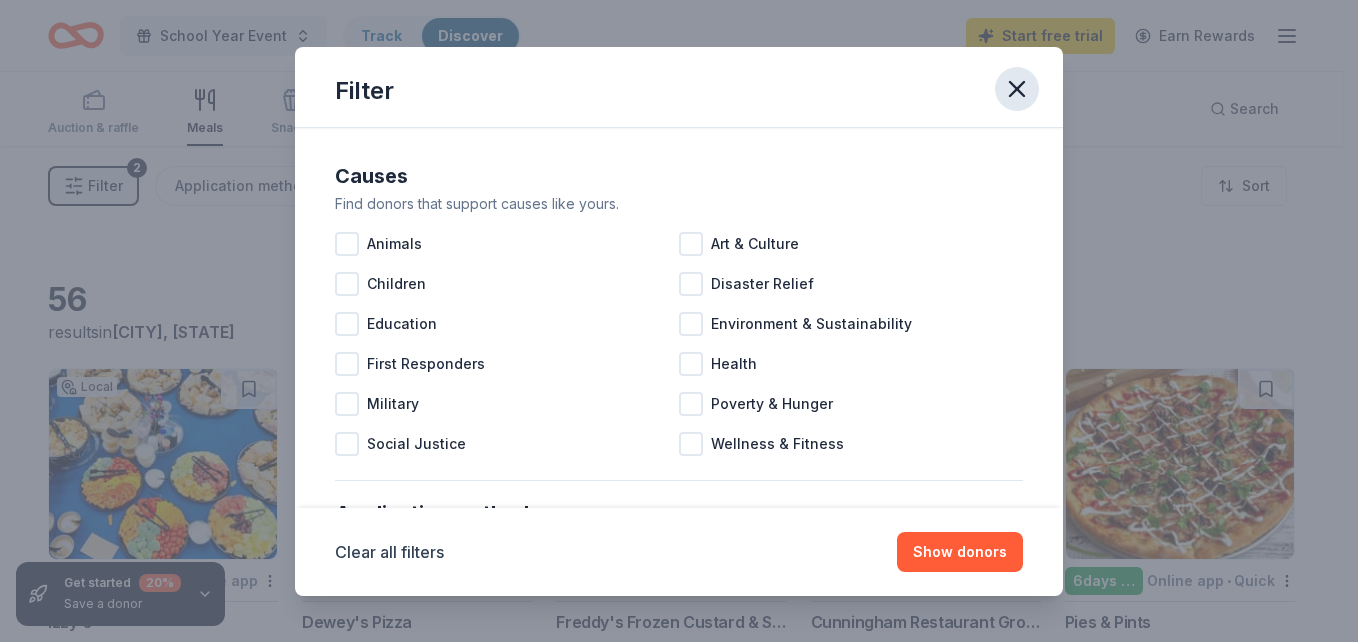 click 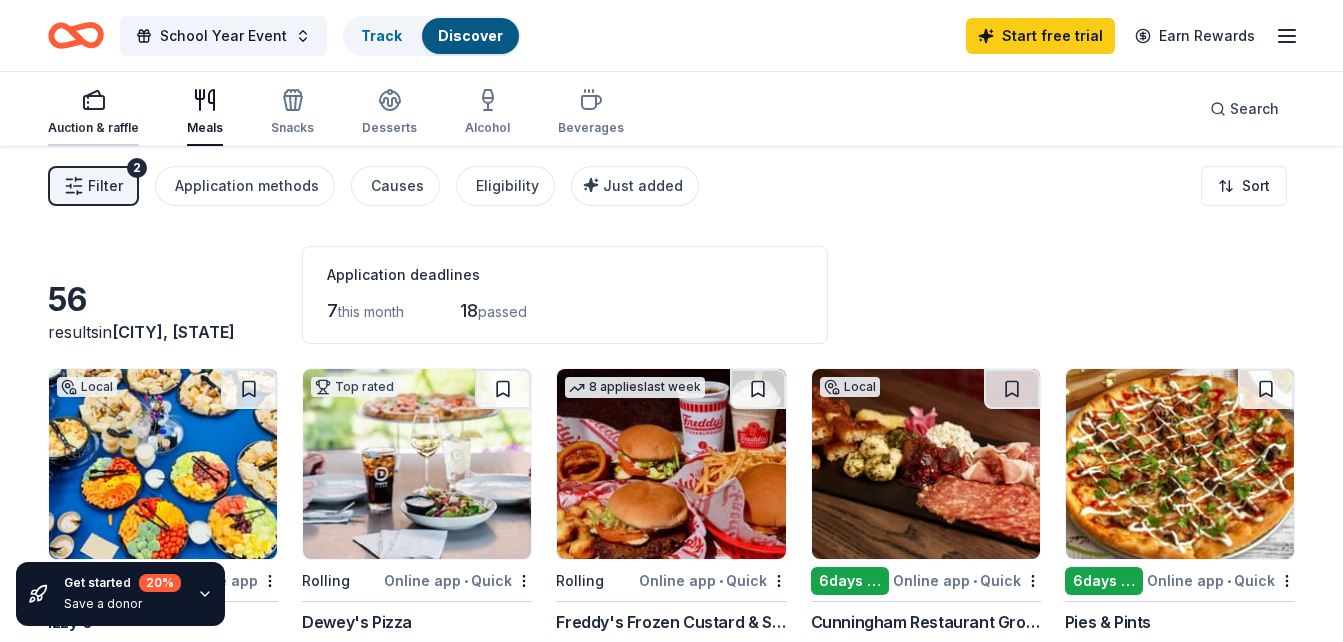 click on "Auction & raffle" at bounding box center [93, 112] 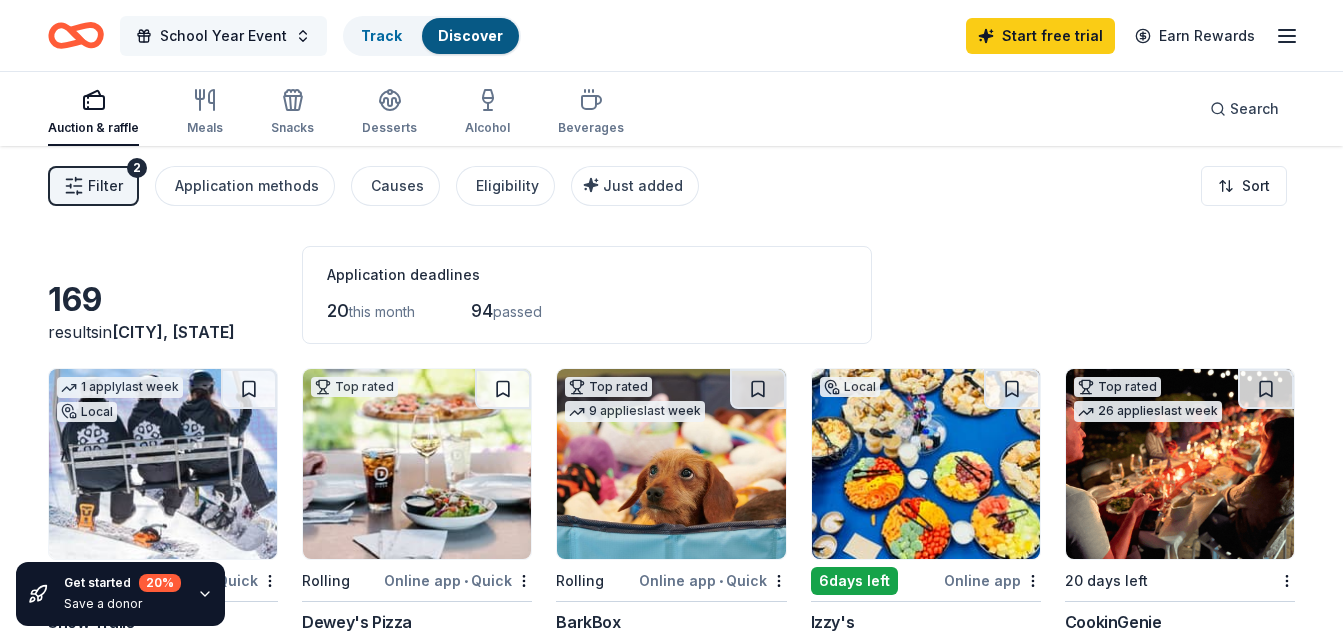 click on "School Year Event" at bounding box center [223, 36] 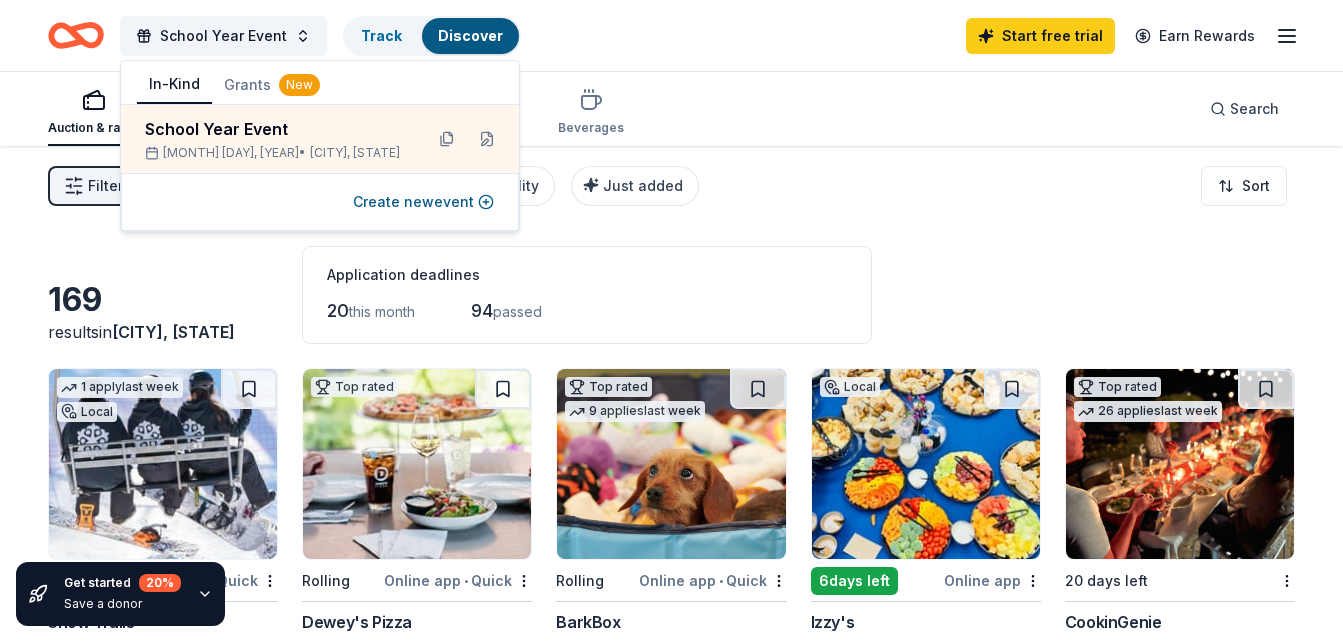 drag, startPoint x: 226, startPoint y: 129, endPoint x: 348, endPoint y: 99, distance: 125.63439 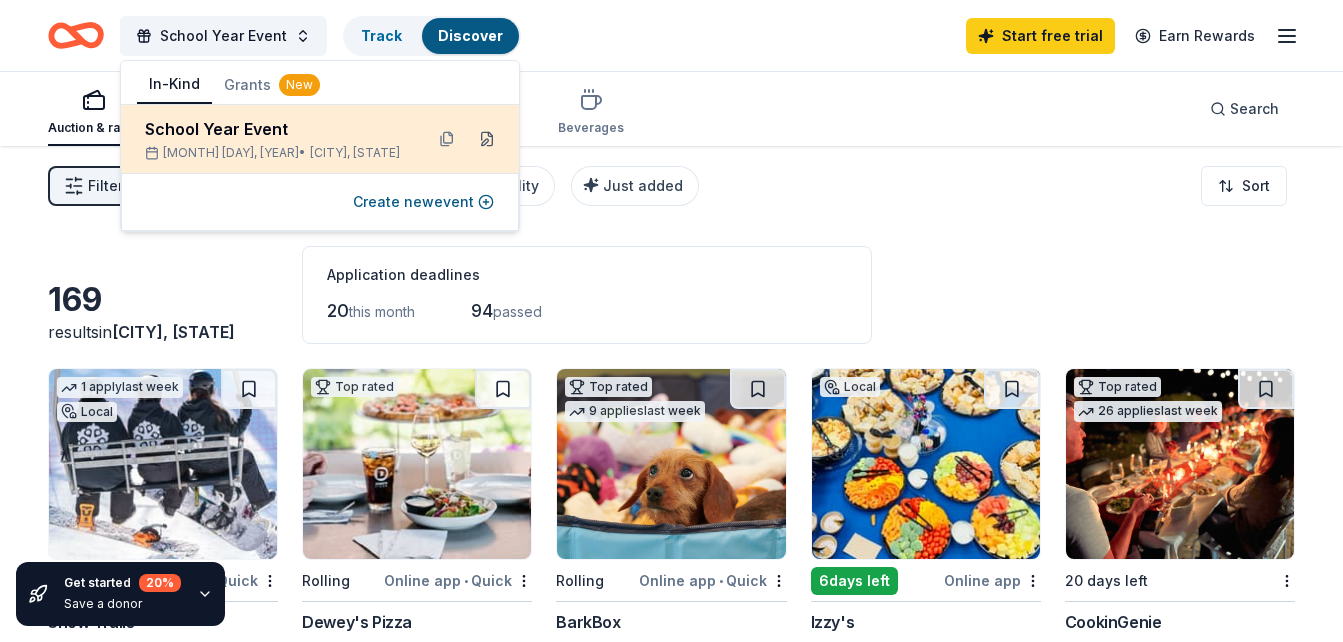 click at bounding box center (487, 139) 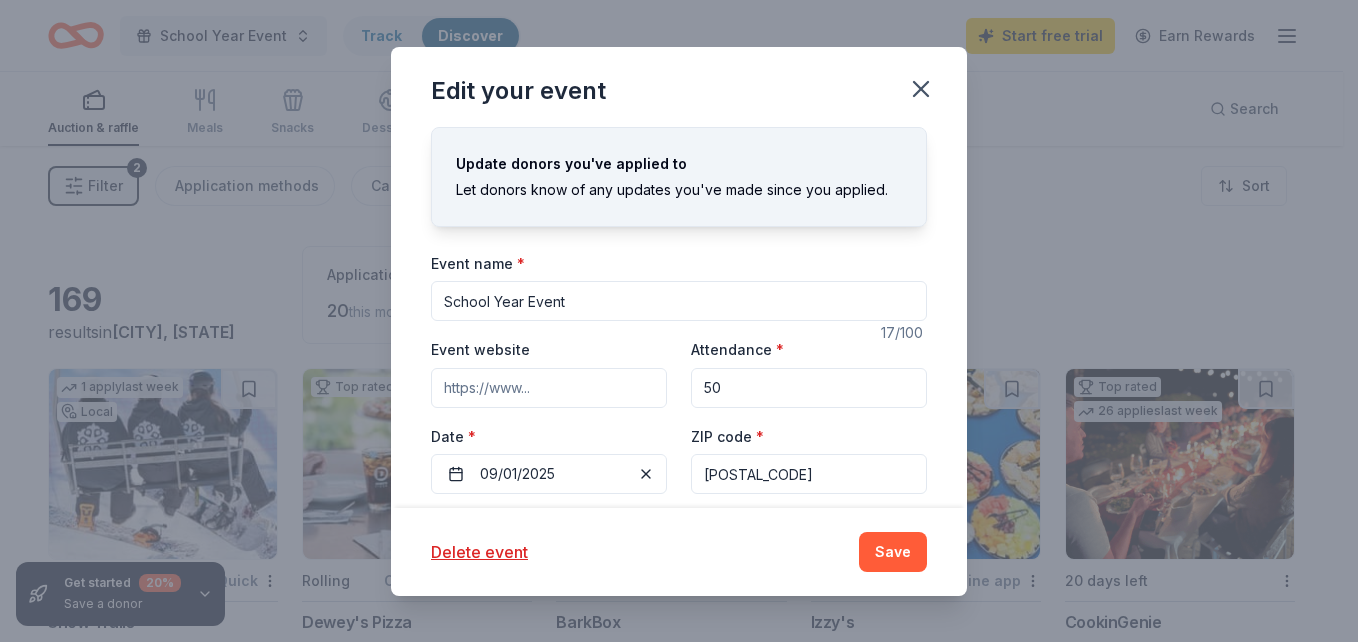 click on "[POSTAL_CODE]" at bounding box center (809, 474) 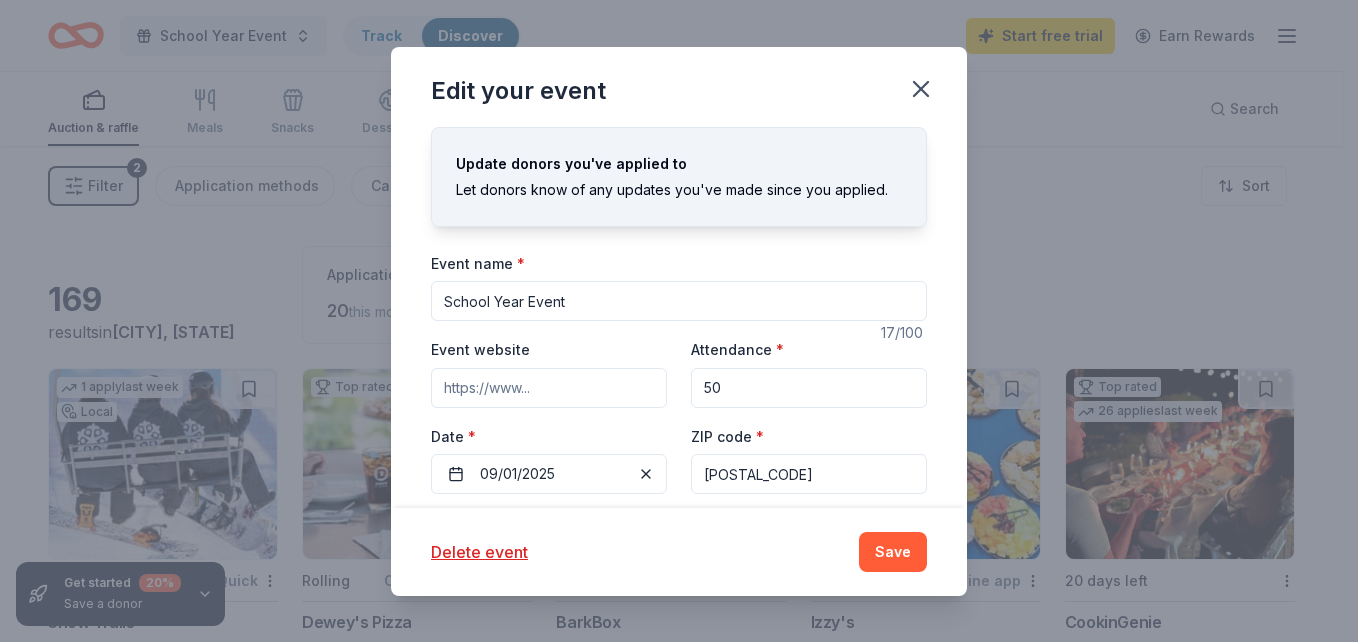 click on "[POSTAL_CODE]" at bounding box center (809, 474) 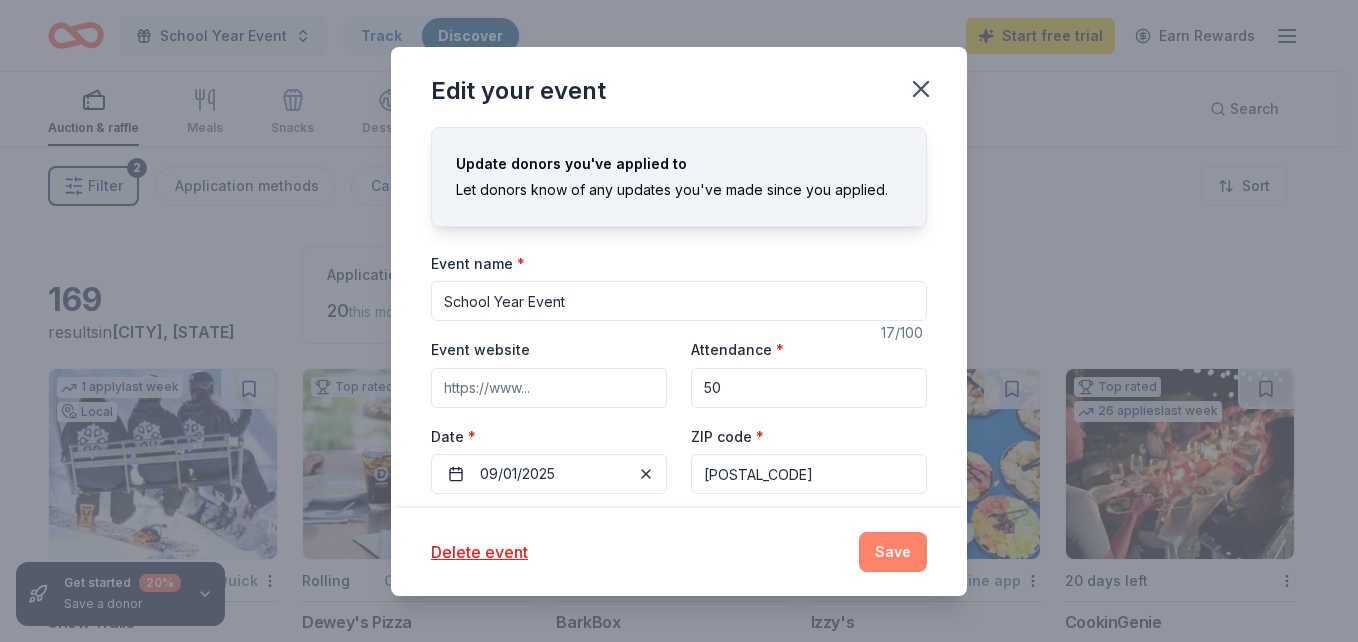 type on "[POSTAL_CODE]" 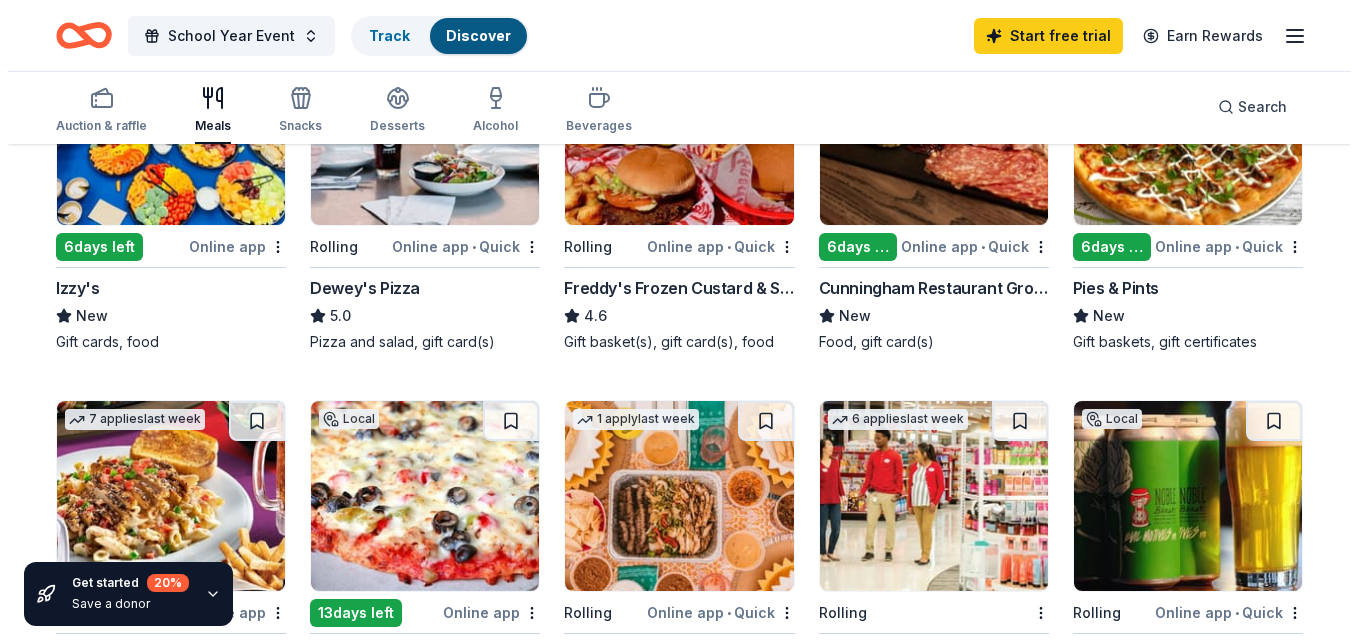 scroll, scrollTop: 0, scrollLeft: 0, axis: both 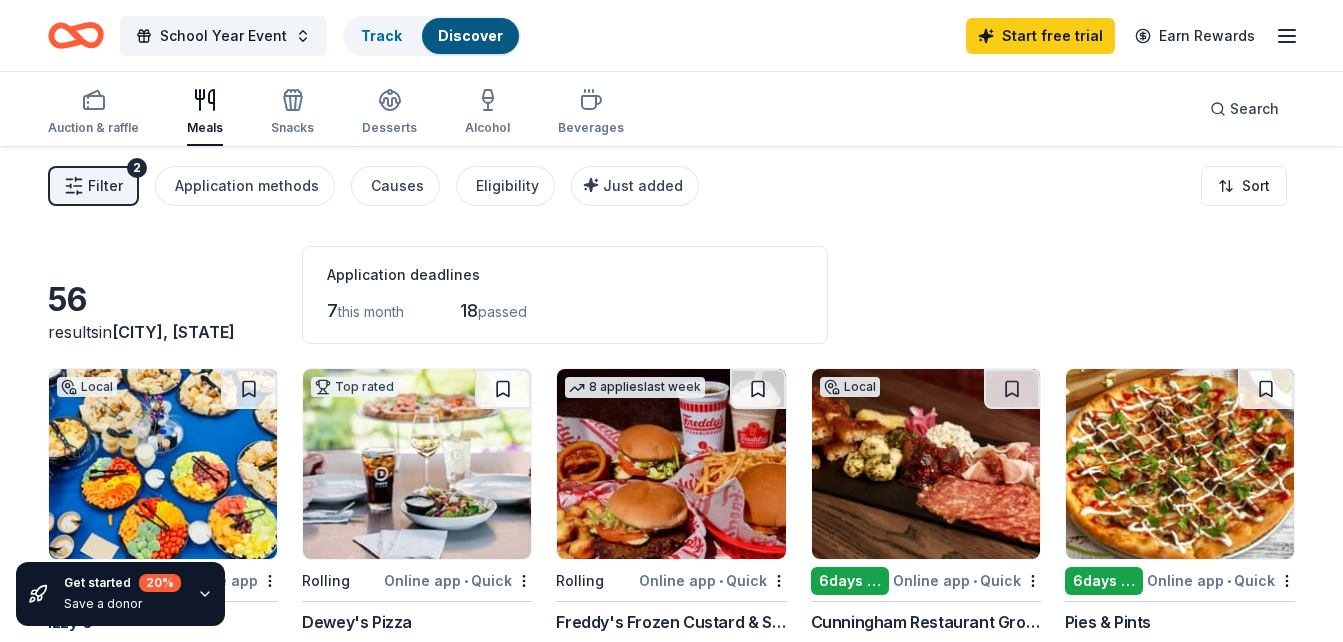 click on "Filter 2" at bounding box center (93, 186) 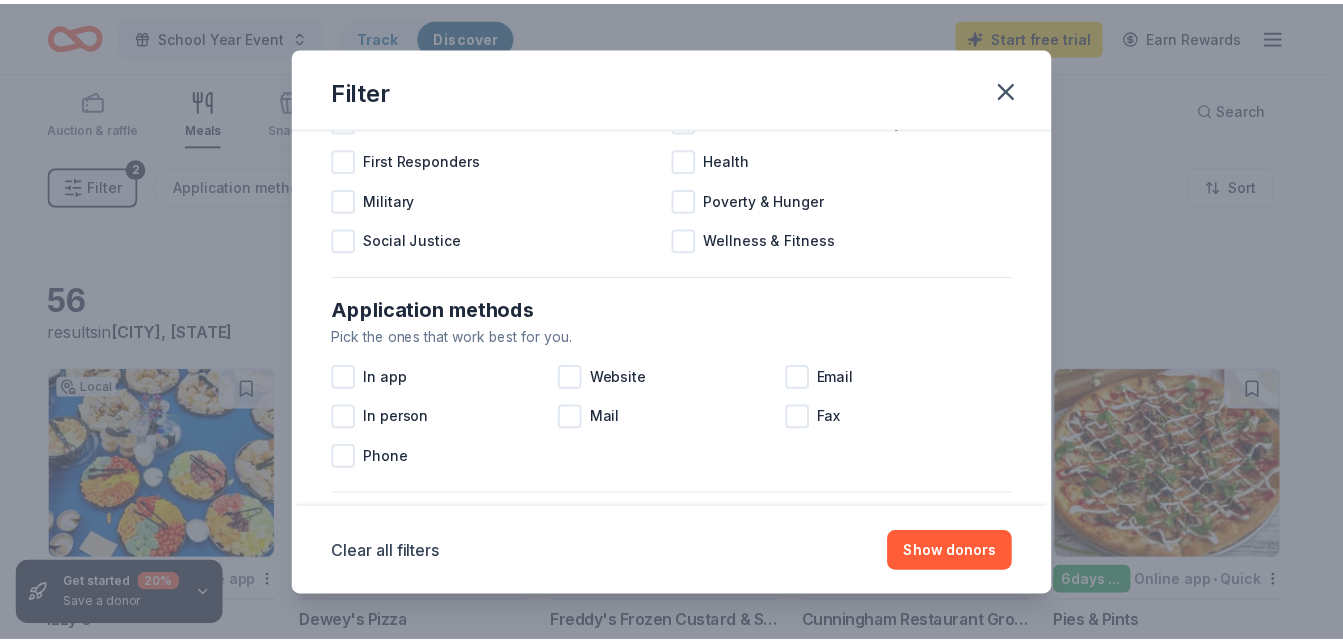 scroll, scrollTop: 0, scrollLeft: 0, axis: both 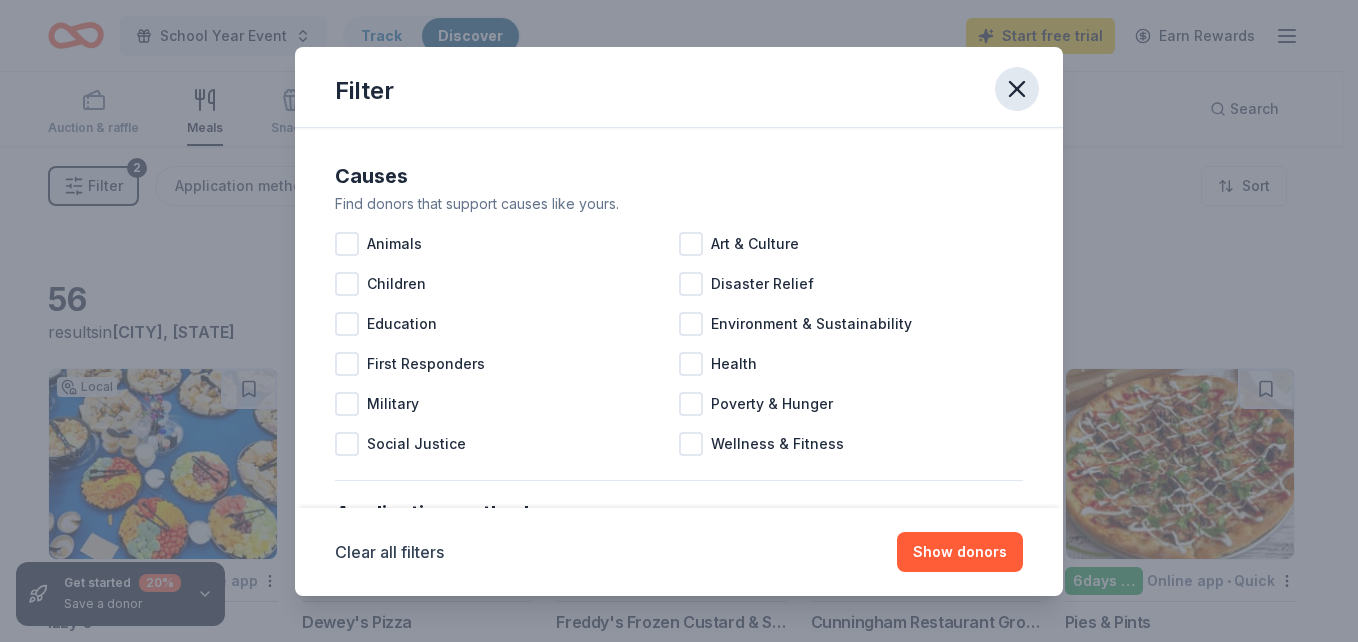 click 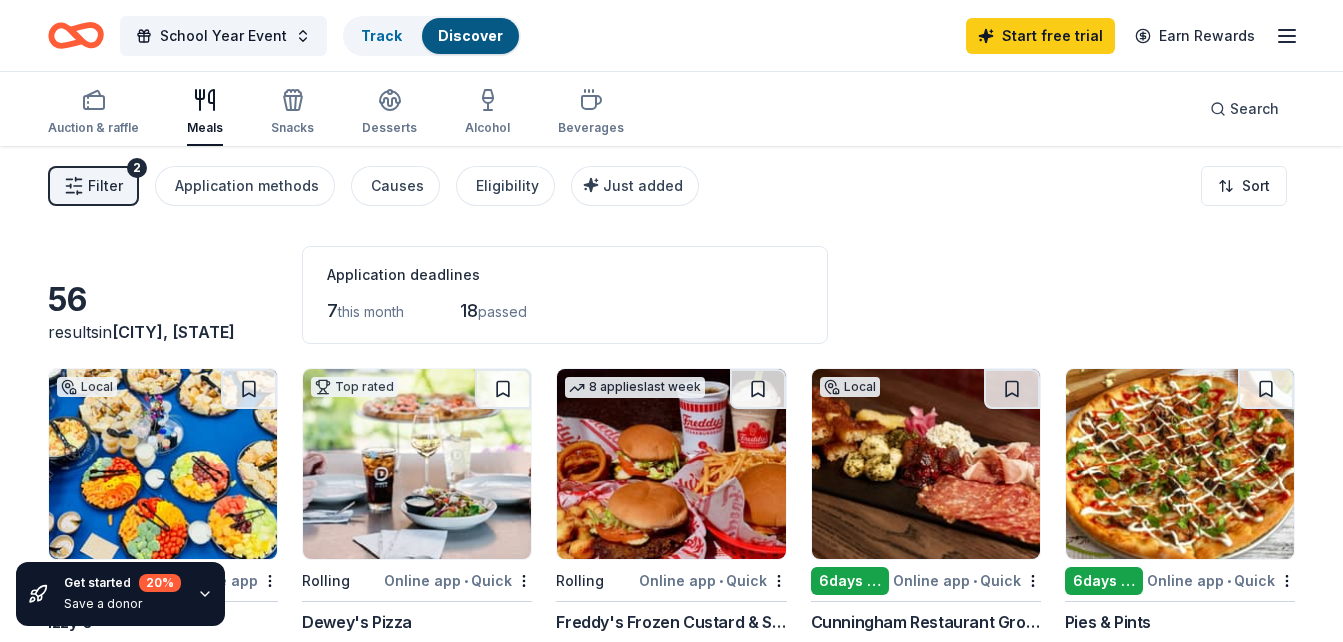 click on "Filter" at bounding box center [105, 186] 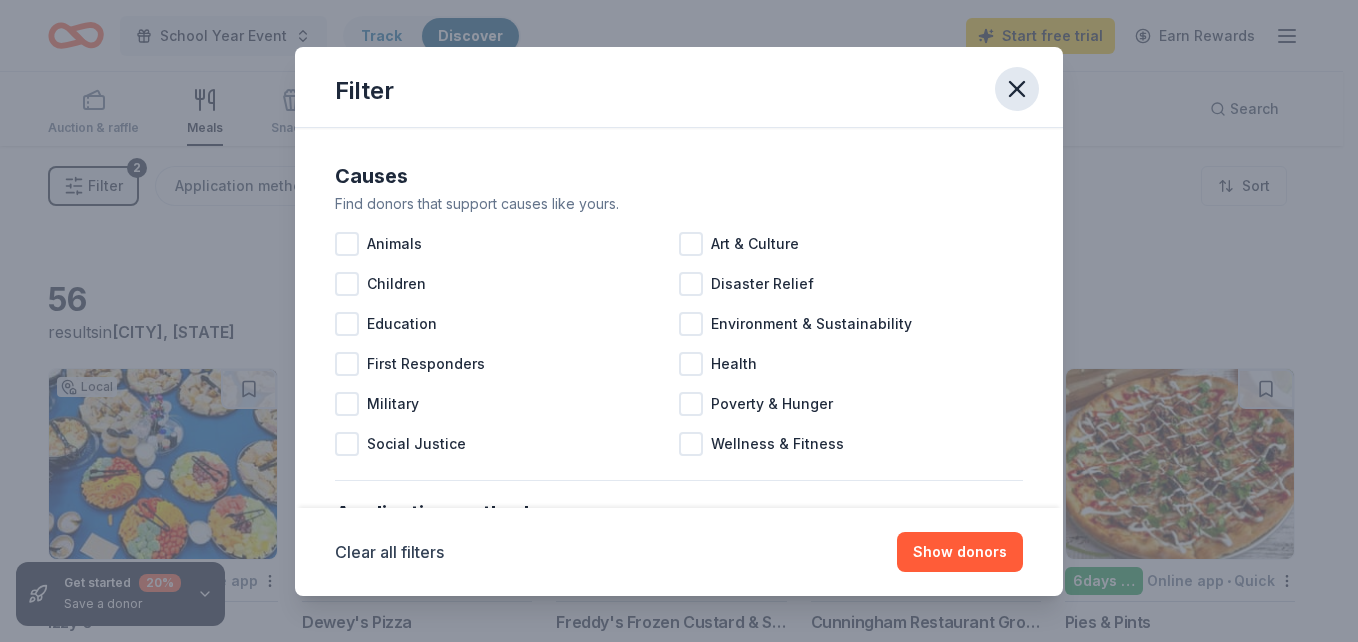 click 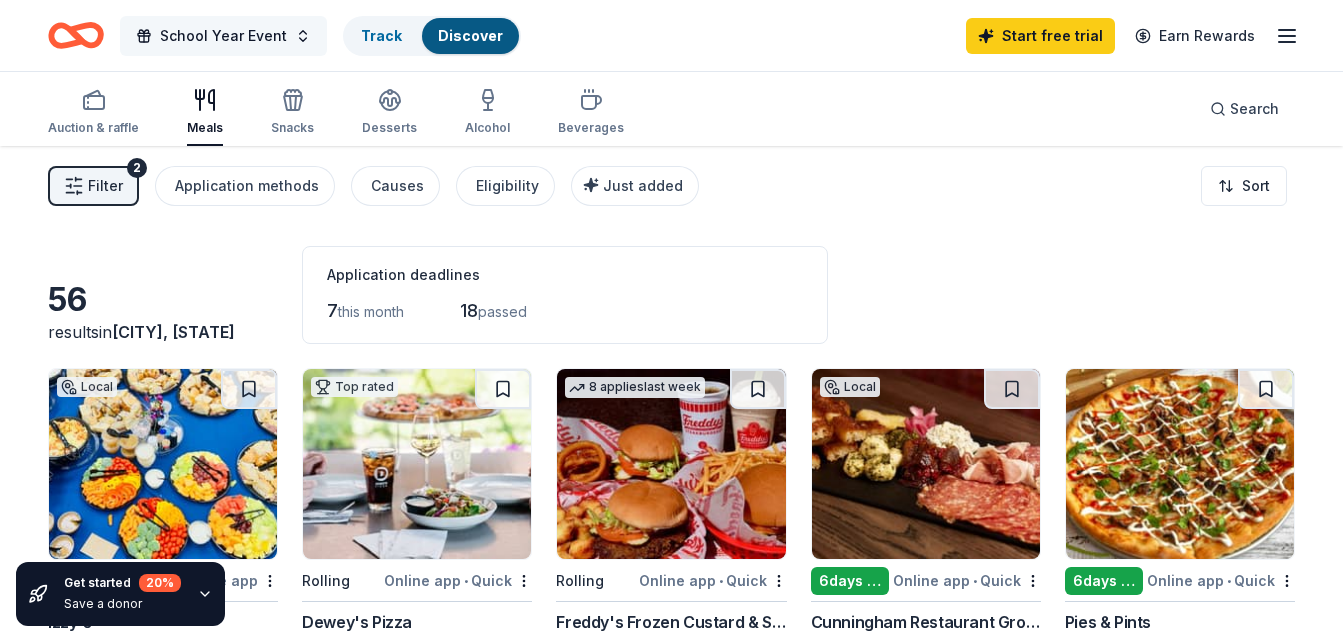 click on "School Year Event" at bounding box center [223, 36] 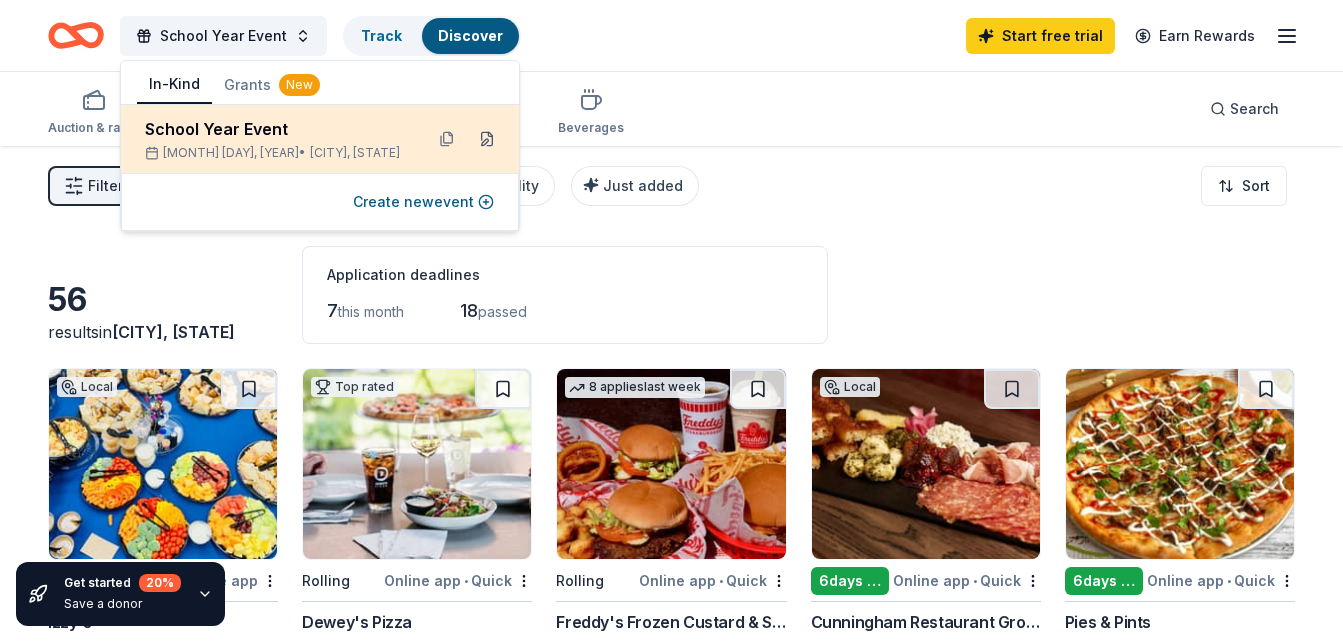 click at bounding box center [487, 139] 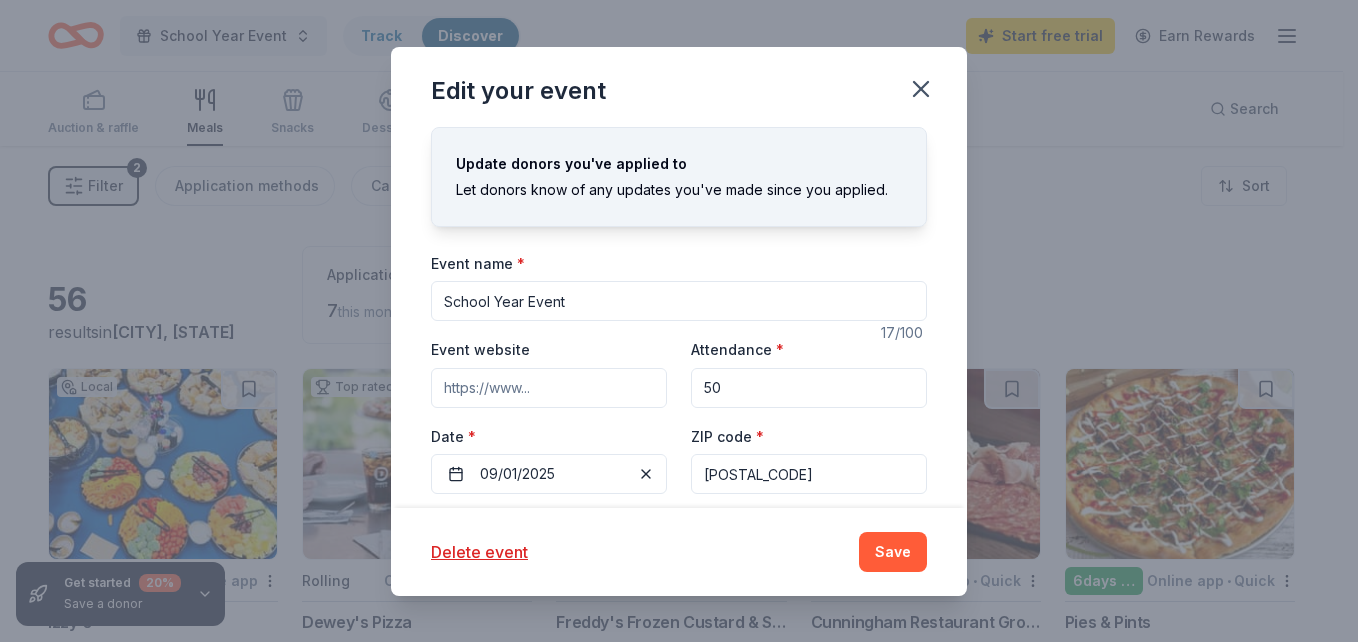 click on "[POSTAL_CODE]" at bounding box center [809, 474] 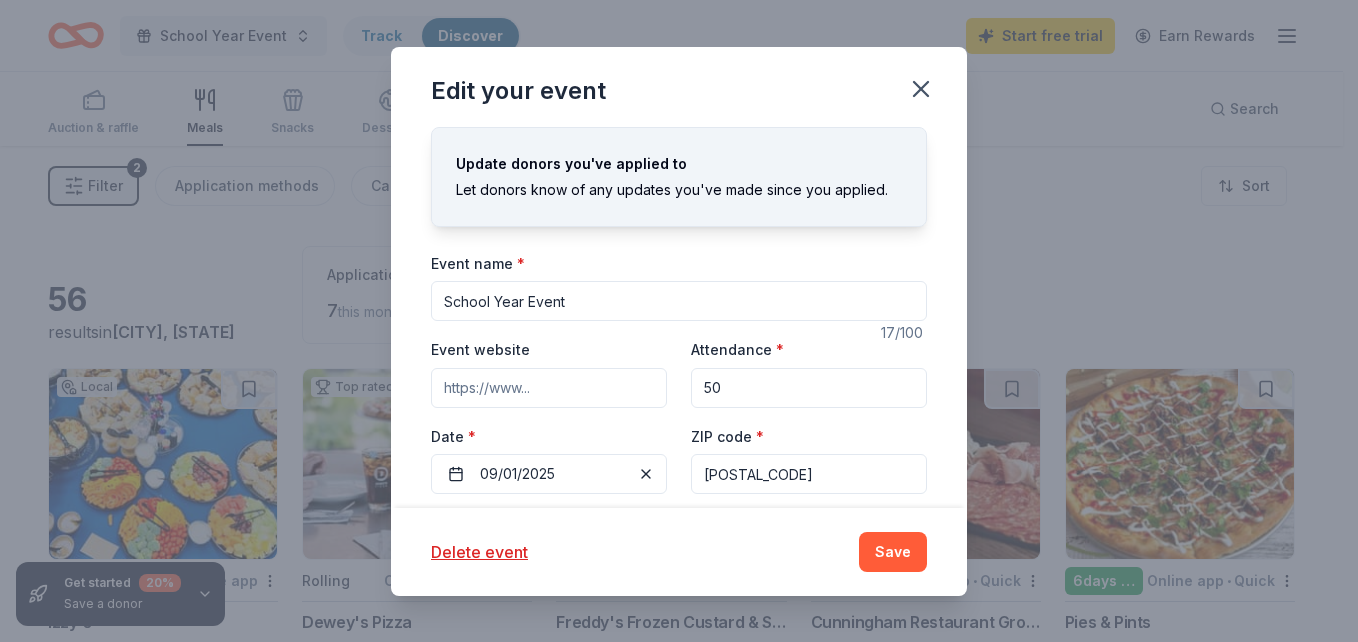 click on "[POSTAL_CODE]" at bounding box center (809, 474) 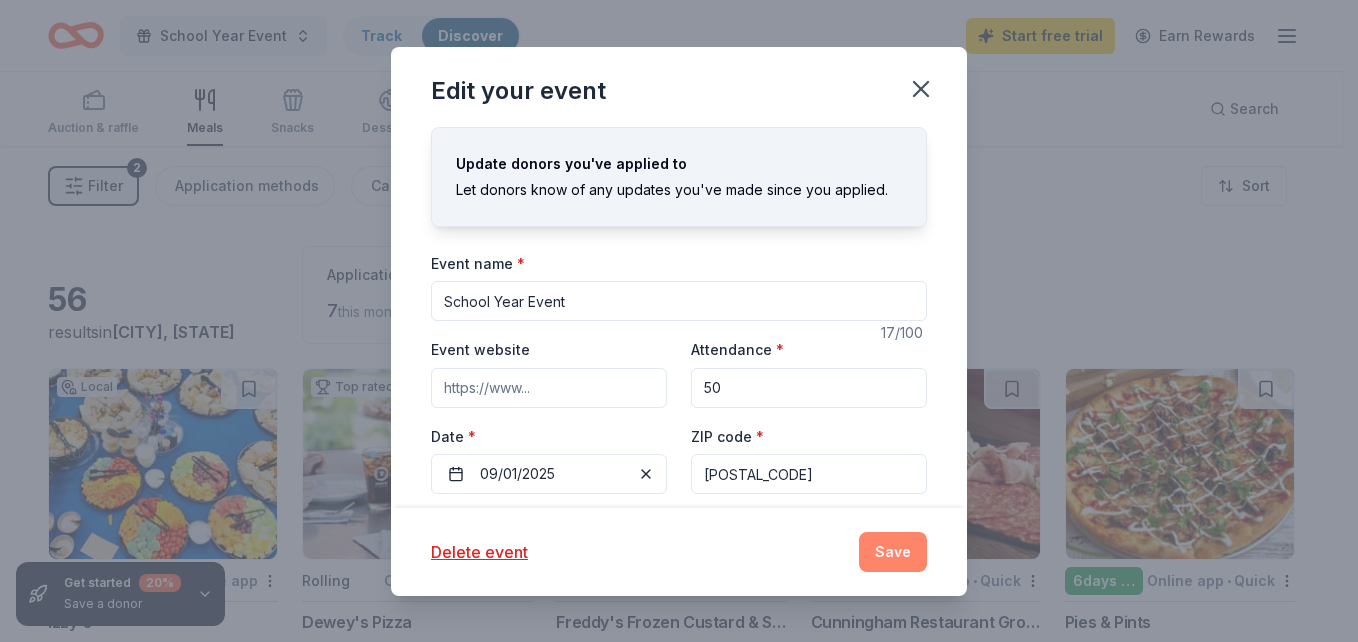 type on "[POSTAL_CODE]" 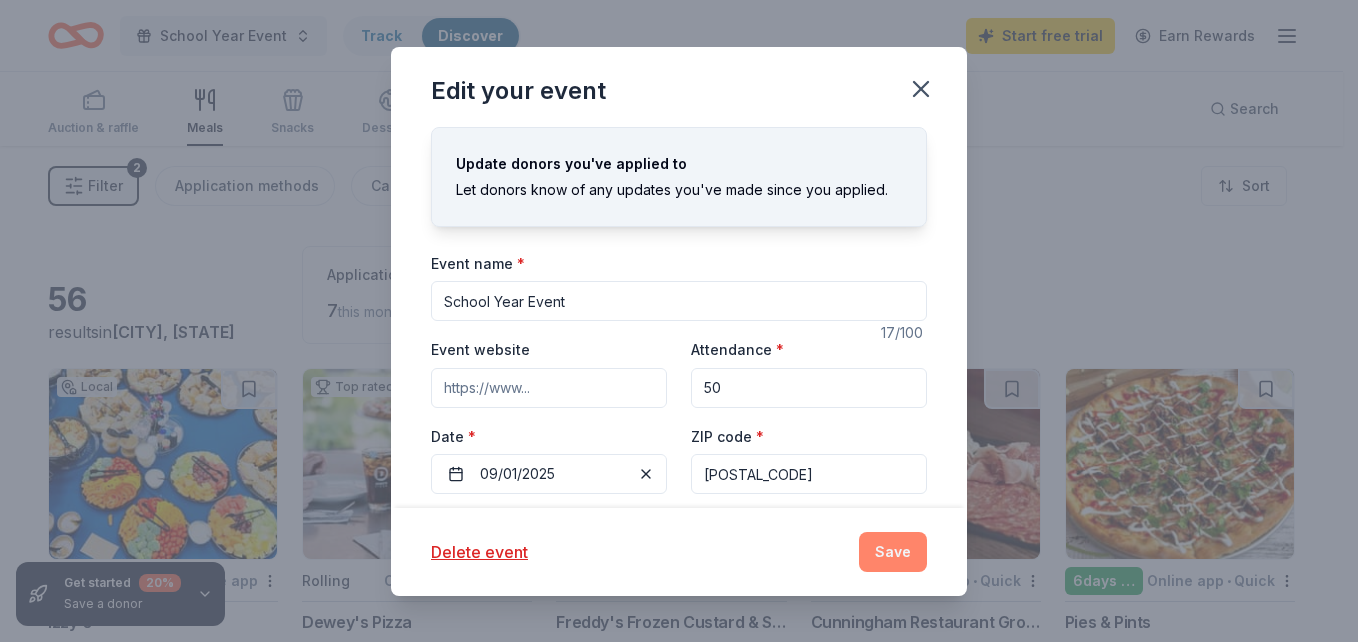 click on "Save" at bounding box center [893, 552] 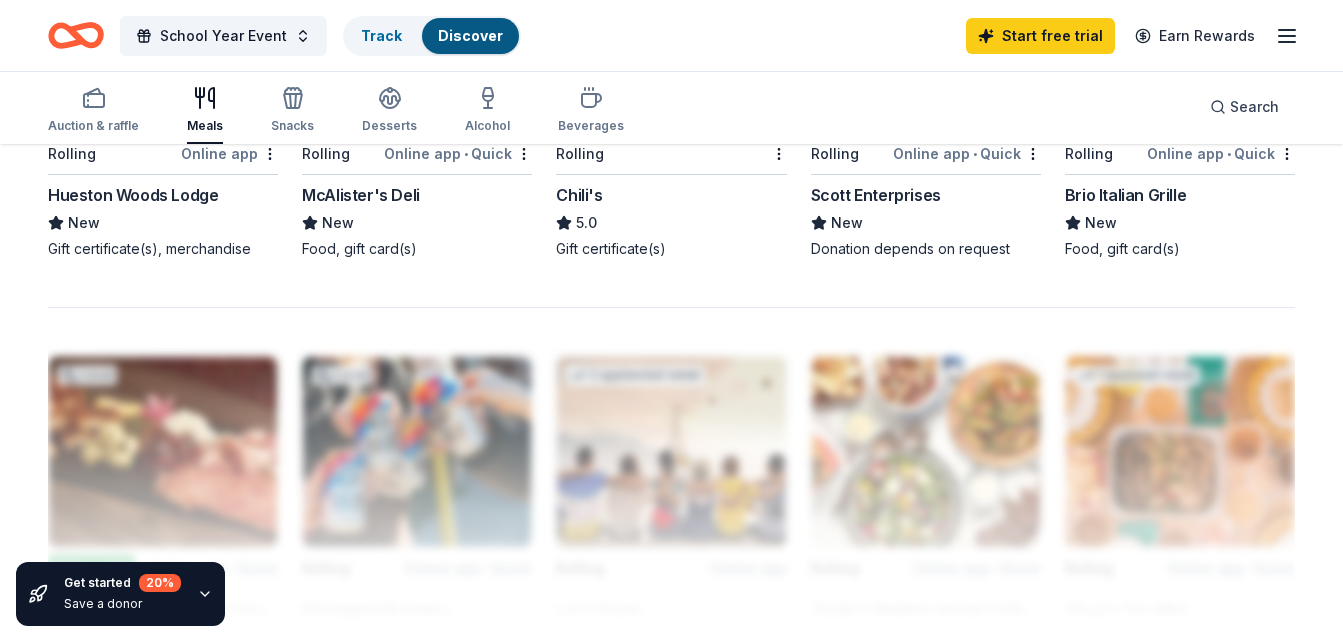 scroll, scrollTop: 0, scrollLeft: 0, axis: both 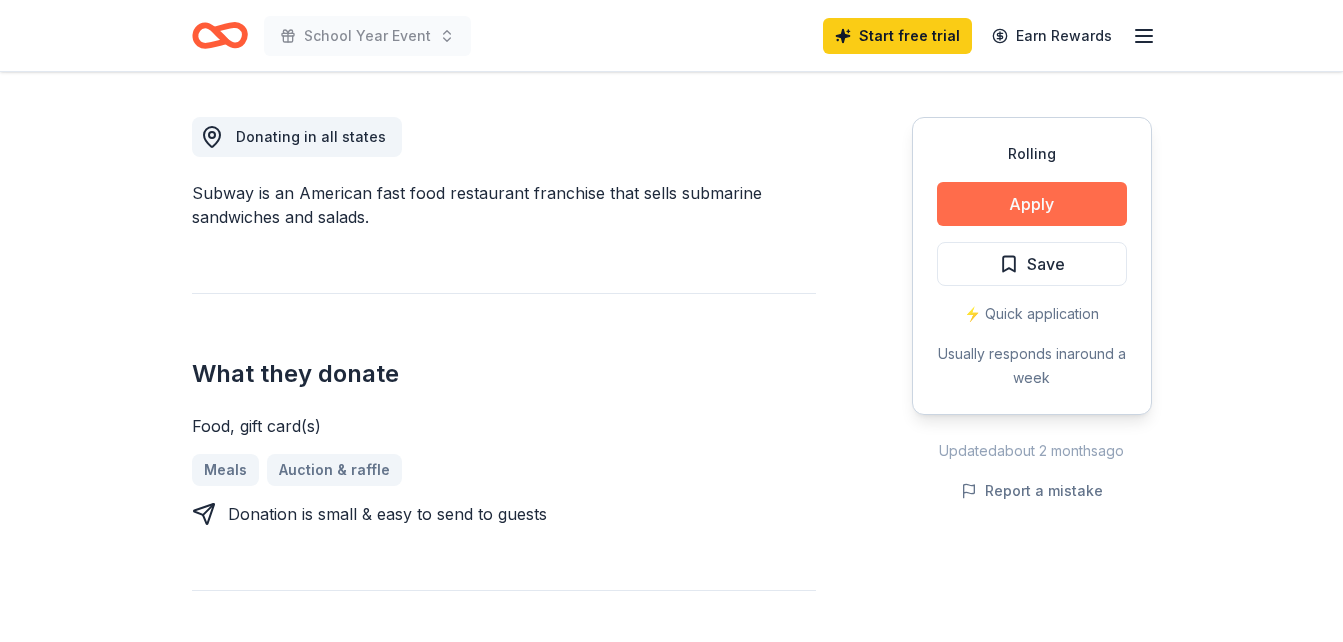 drag, startPoint x: 1065, startPoint y: 214, endPoint x: 1085, endPoint y: 214, distance: 20 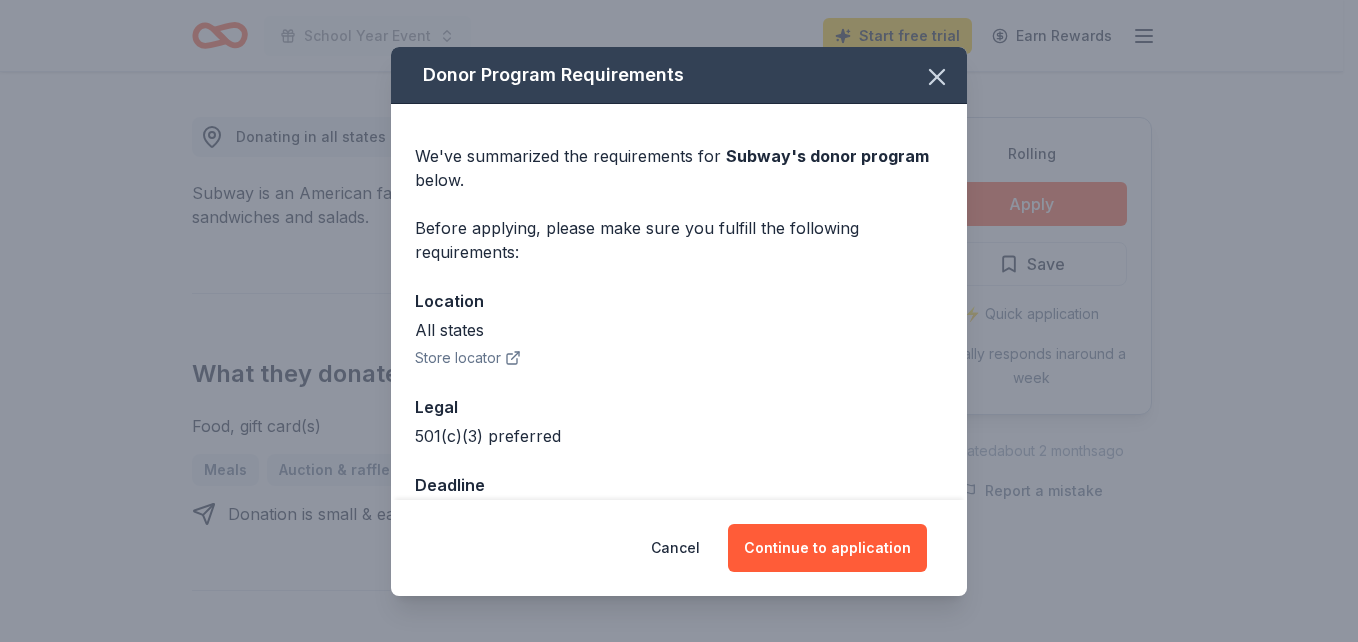 scroll, scrollTop: 55, scrollLeft: 0, axis: vertical 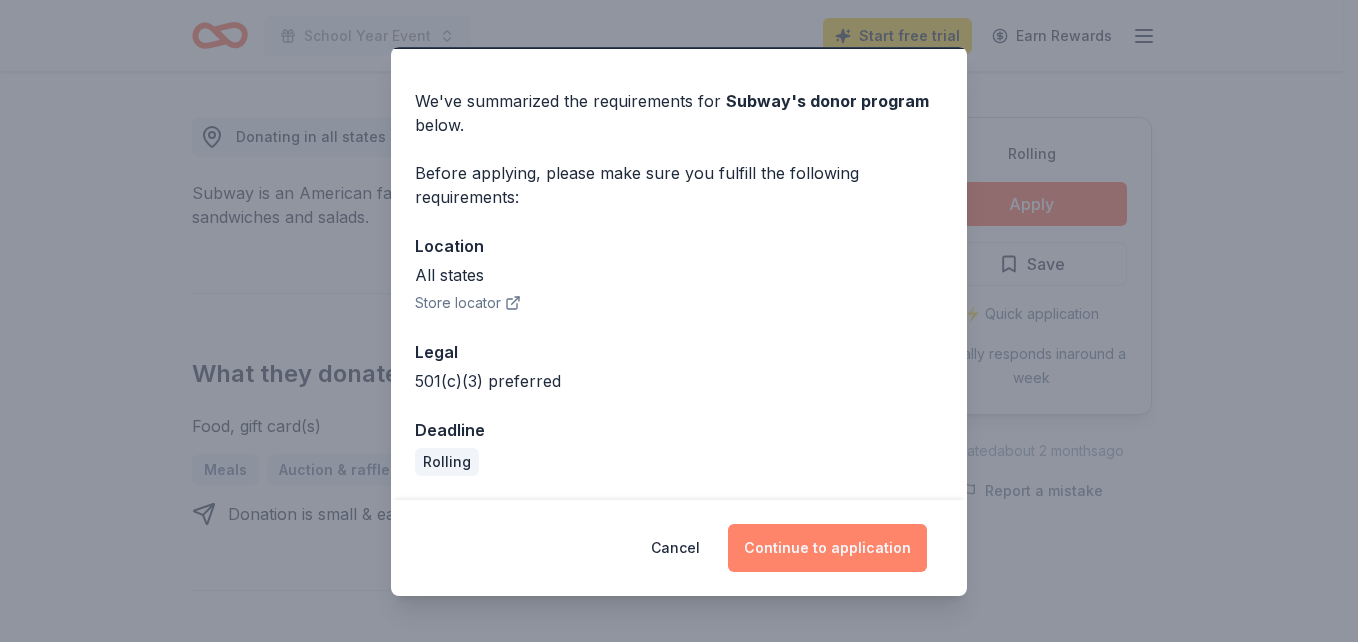 click on "Continue to application" at bounding box center (827, 548) 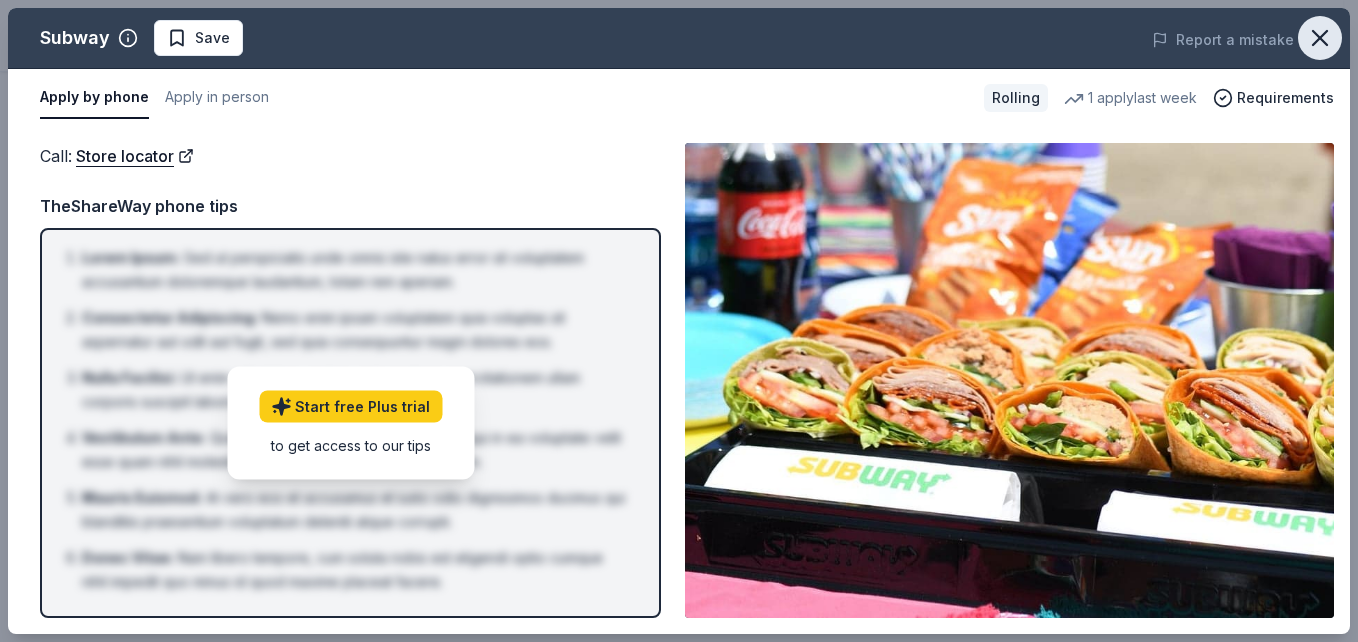 drag, startPoint x: 1330, startPoint y: 44, endPoint x: 1327, endPoint y: 33, distance: 11.401754 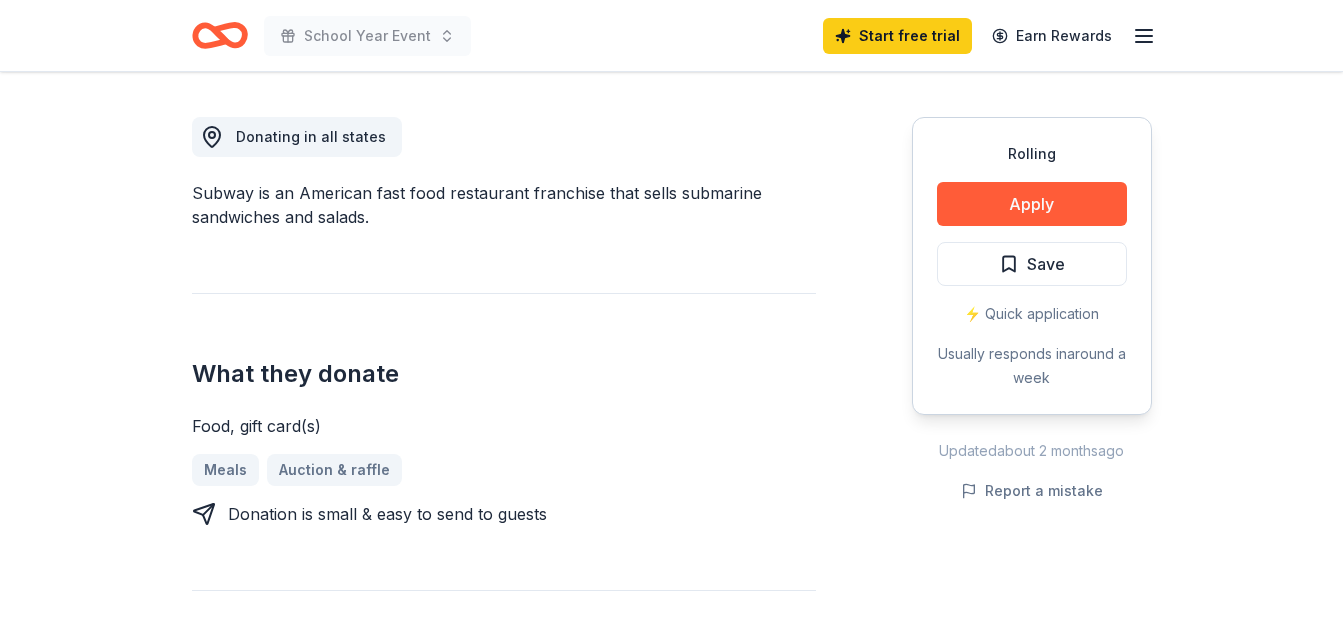 drag, startPoint x: 1065, startPoint y: 191, endPoint x: 1057, endPoint y: 231, distance: 40.792156 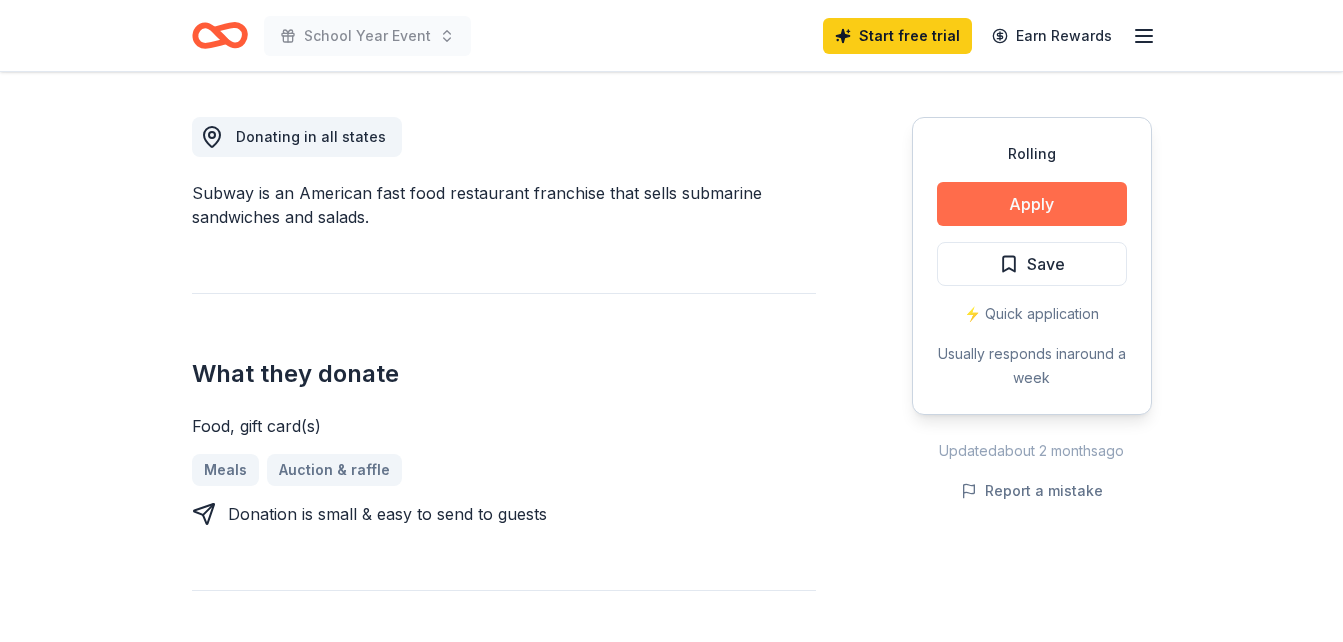 click on "Apply" at bounding box center (1032, 204) 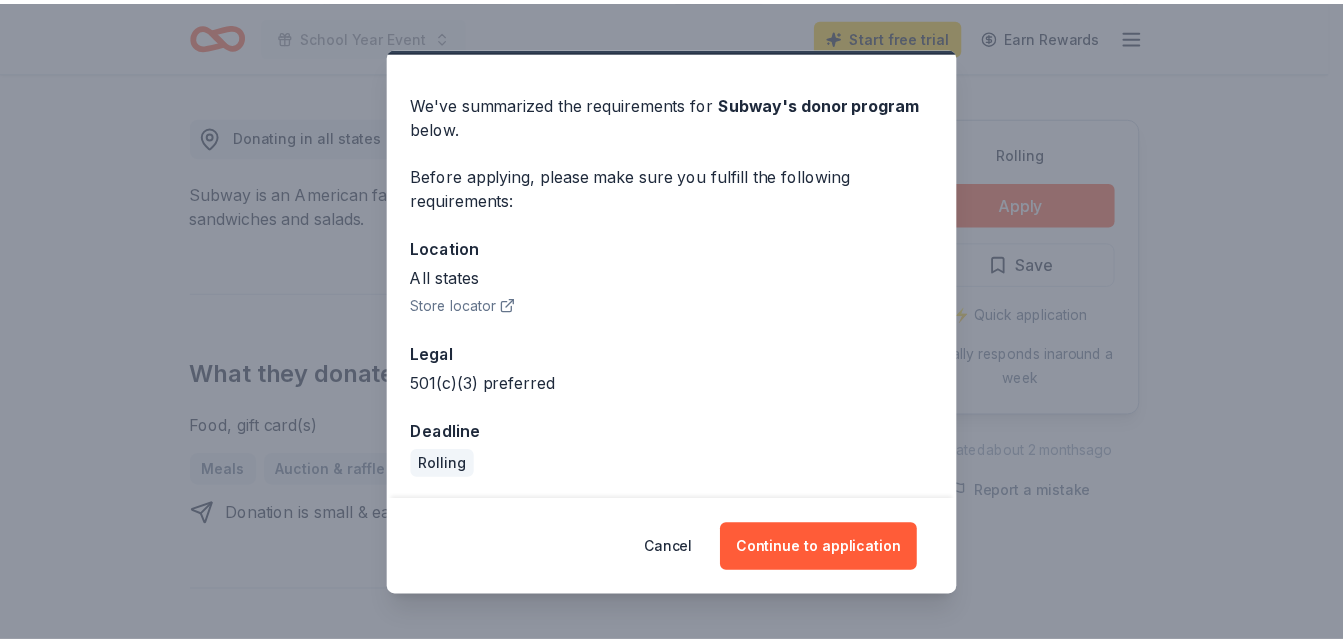 scroll, scrollTop: 55, scrollLeft: 0, axis: vertical 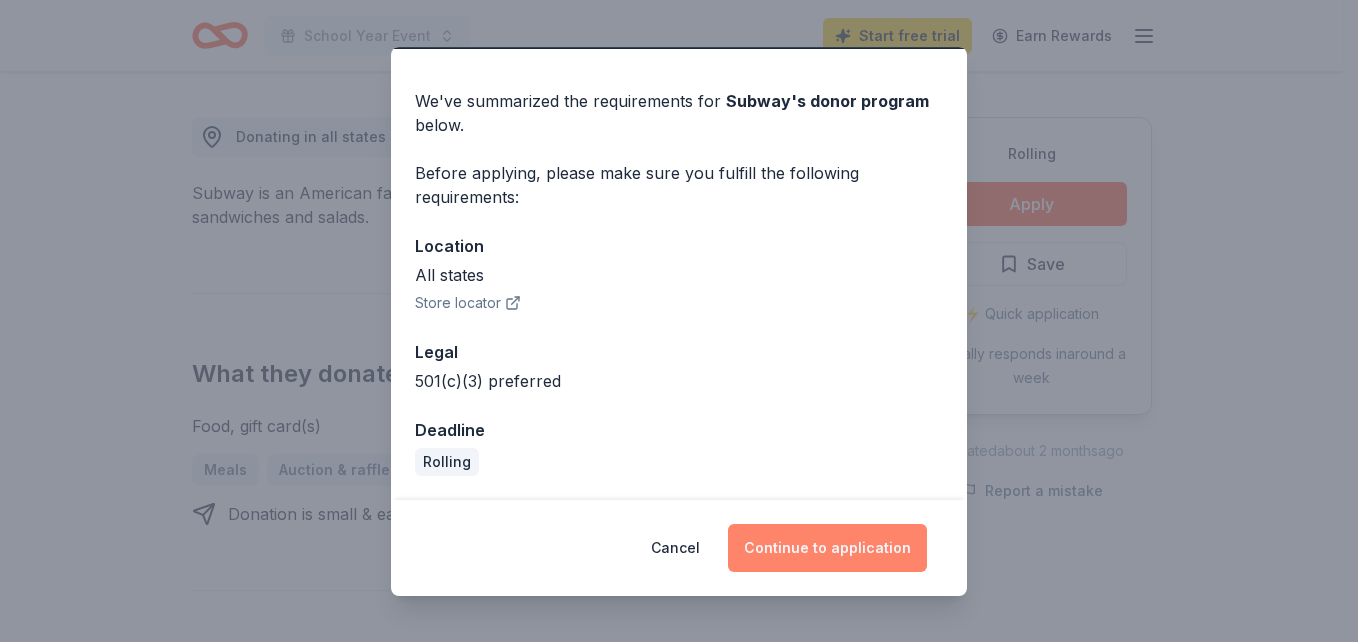 click on "Continue to application" at bounding box center [827, 548] 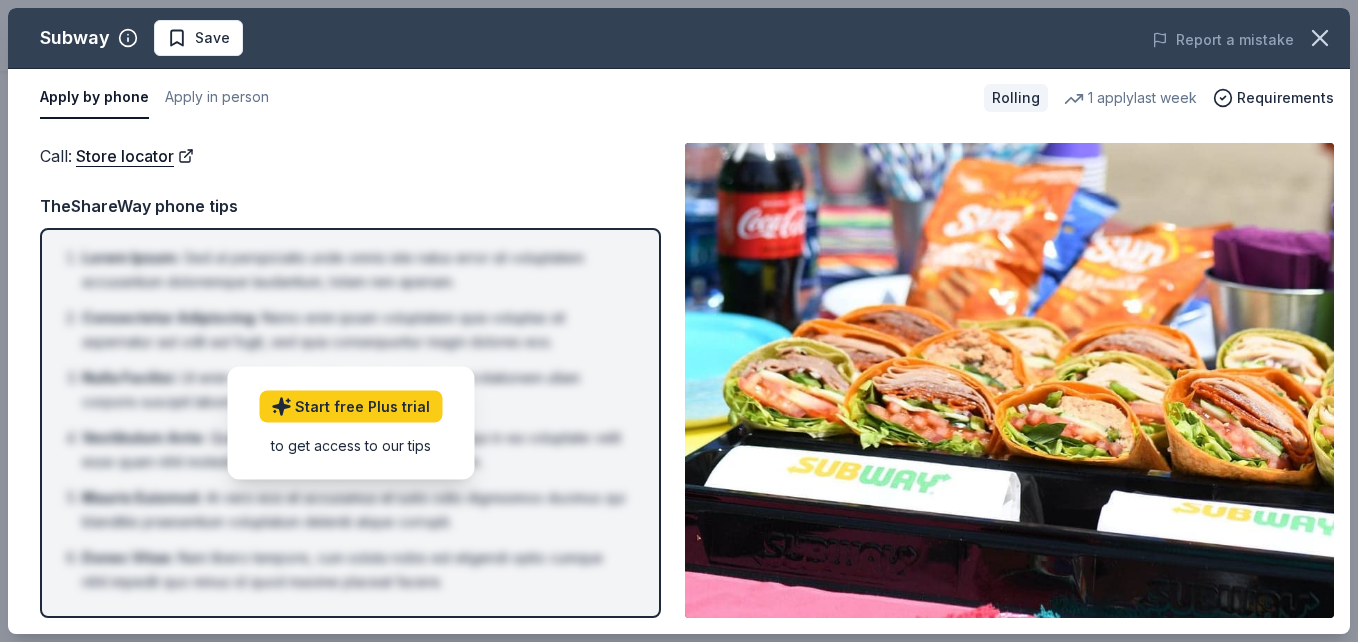 click on "Report a mistake" at bounding box center [1089, 40] 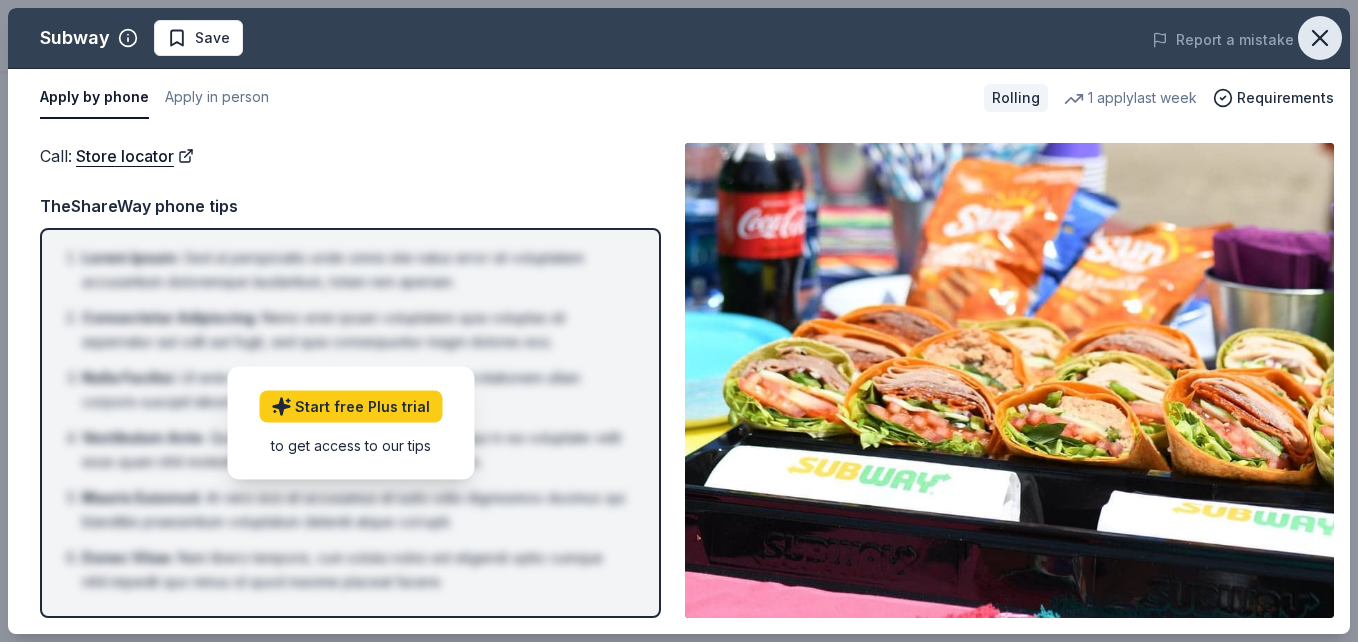 click at bounding box center (1320, 38) 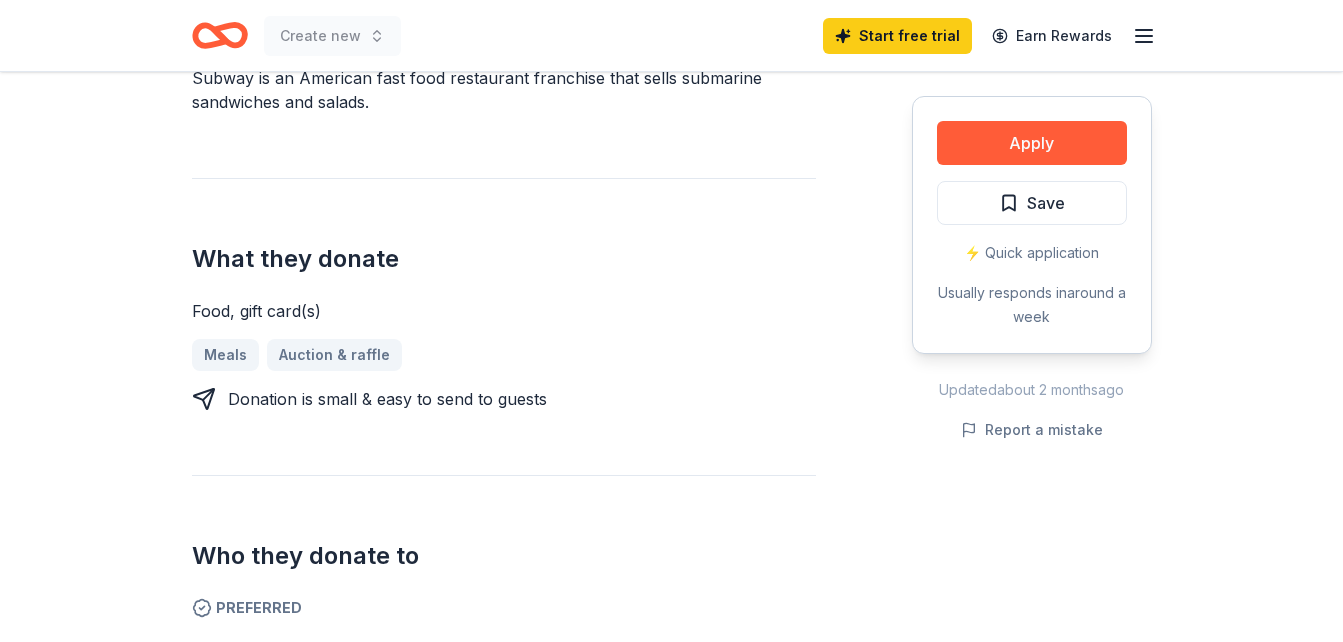 scroll, scrollTop: 680, scrollLeft: 0, axis: vertical 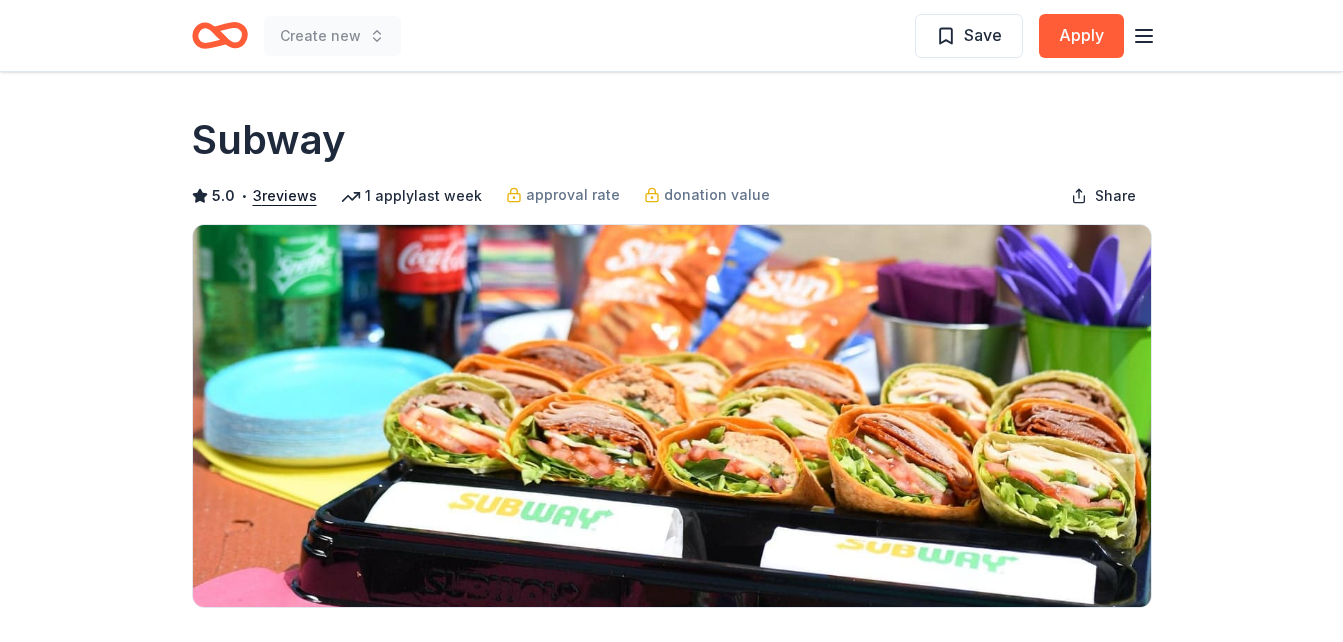type 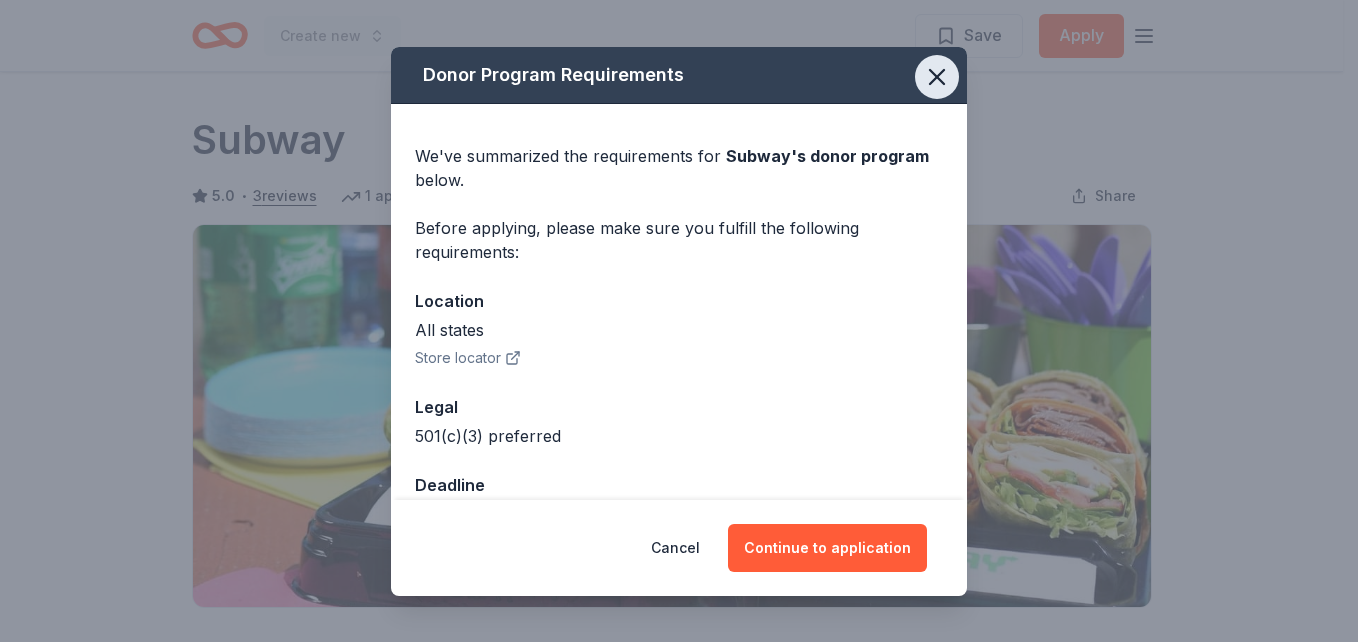 click at bounding box center (937, 77) 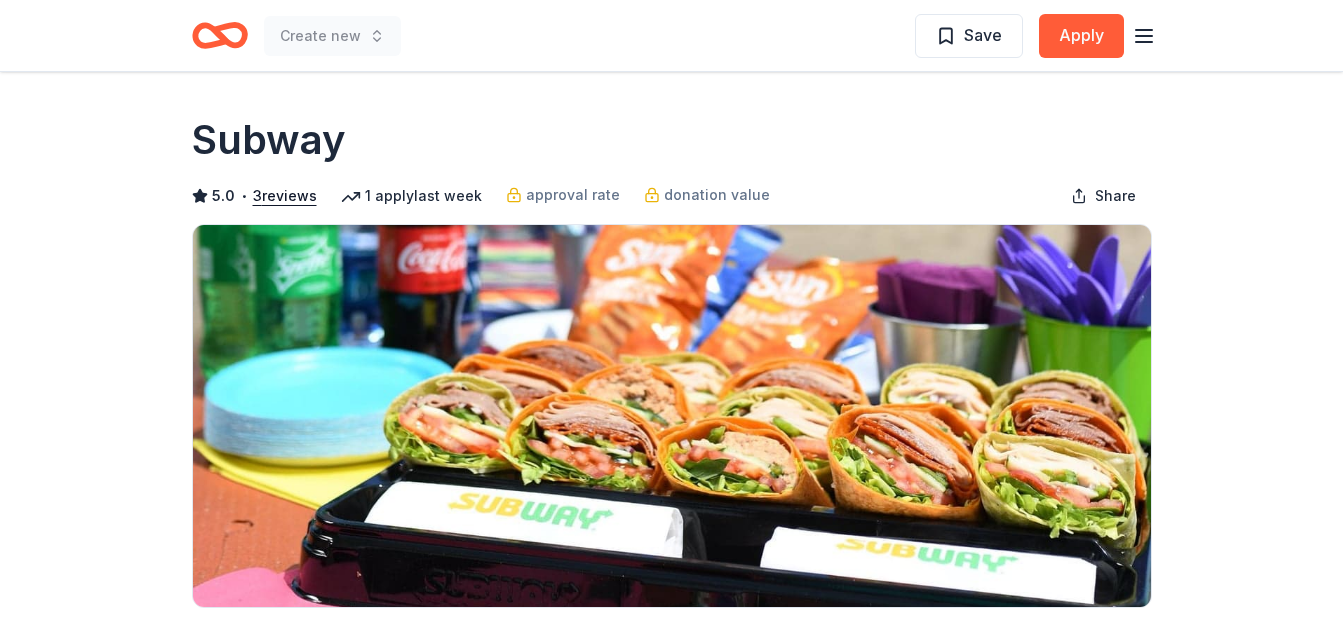 click 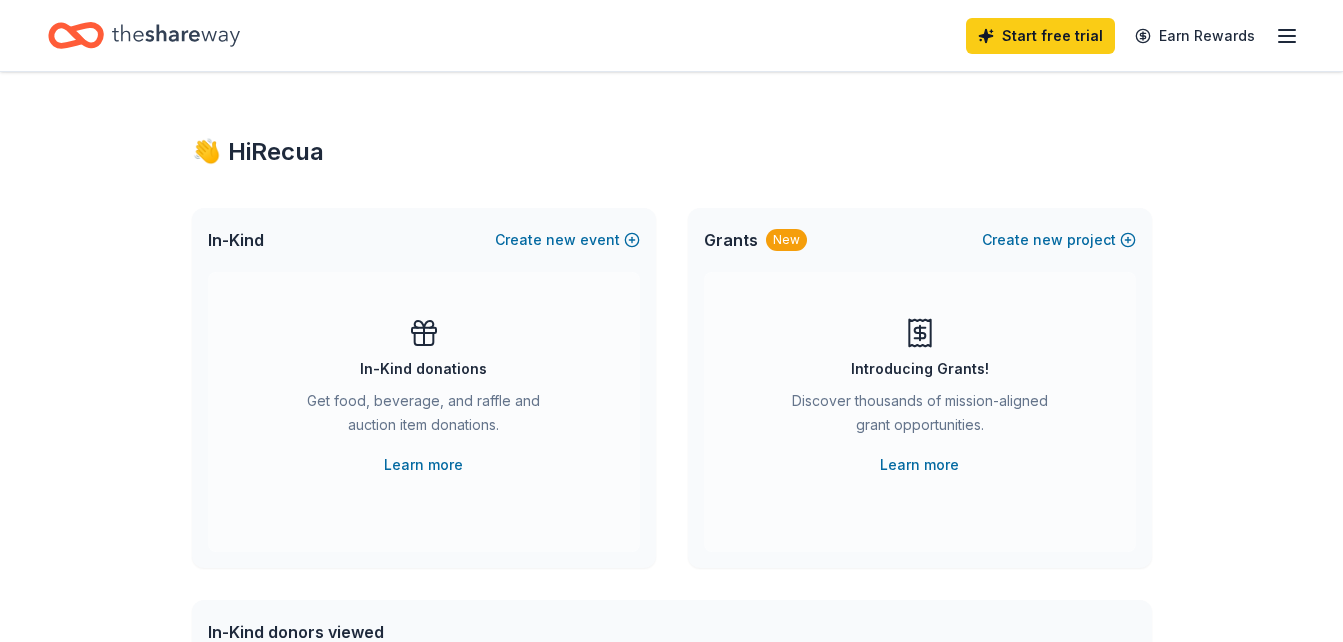 click 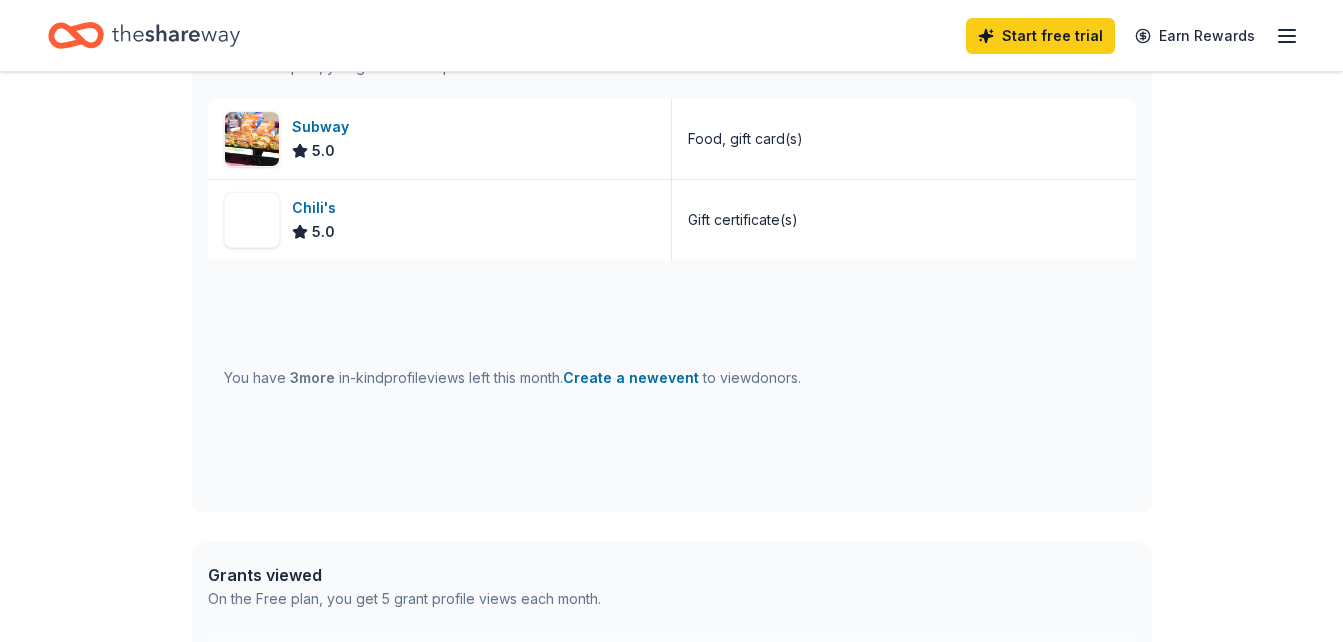 scroll, scrollTop: 0, scrollLeft: 0, axis: both 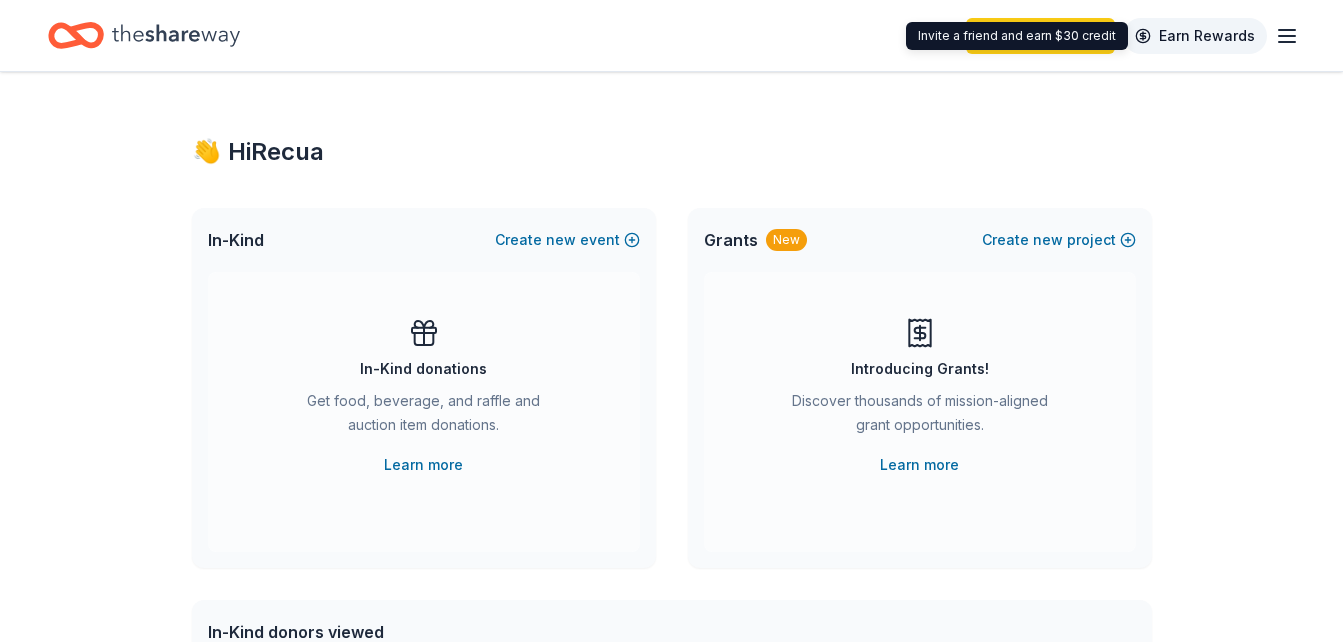 click on "Earn Rewards" at bounding box center [1195, 36] 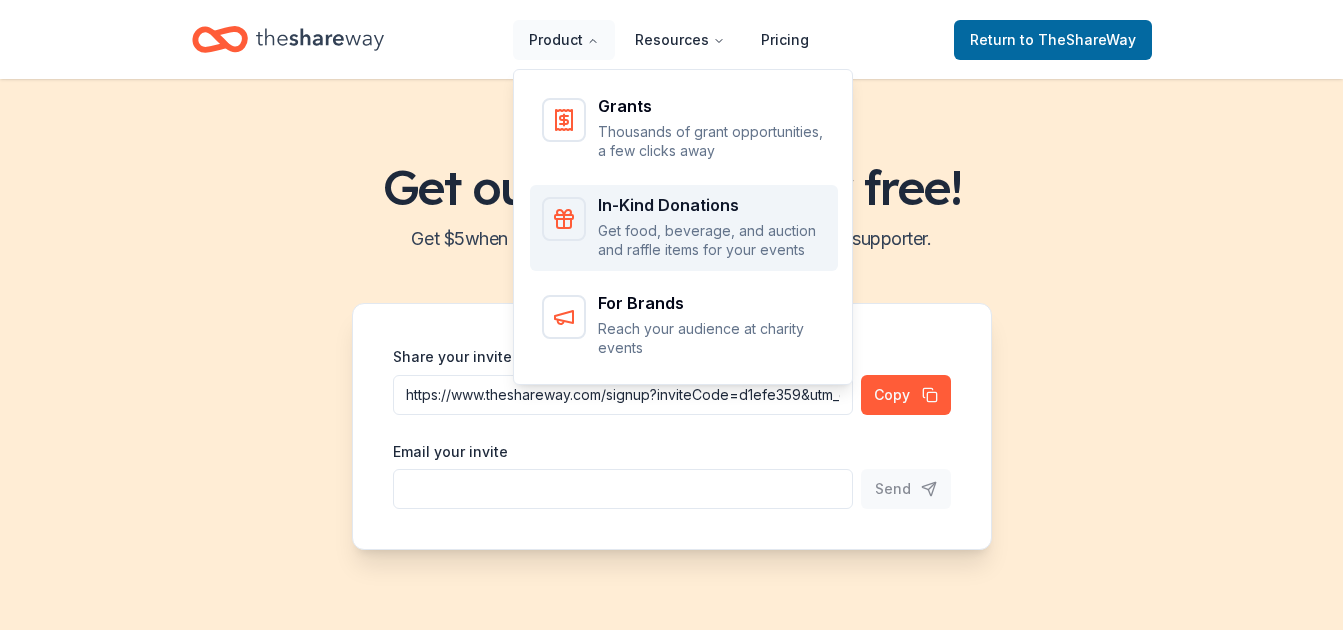 click on "Get food, beverage, and auction and raffle items for your events" at bounding box center [712, 240] 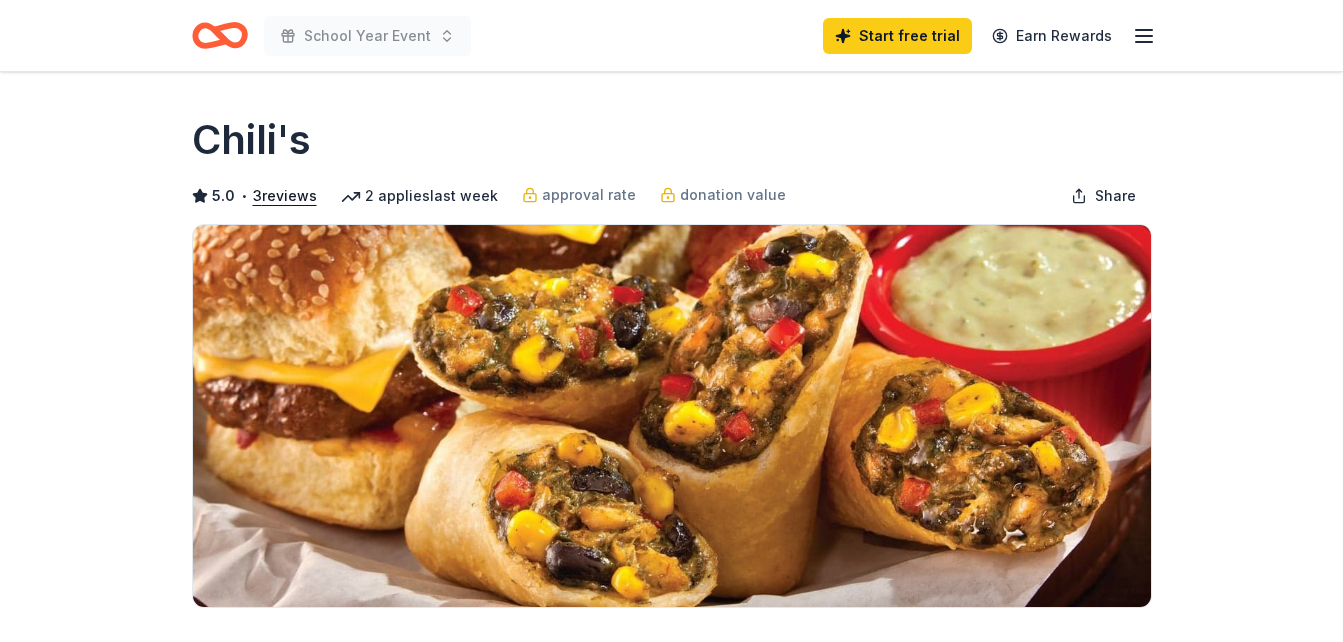 scroll, scrollTop: 0, scrollLeft: 0, axis: both 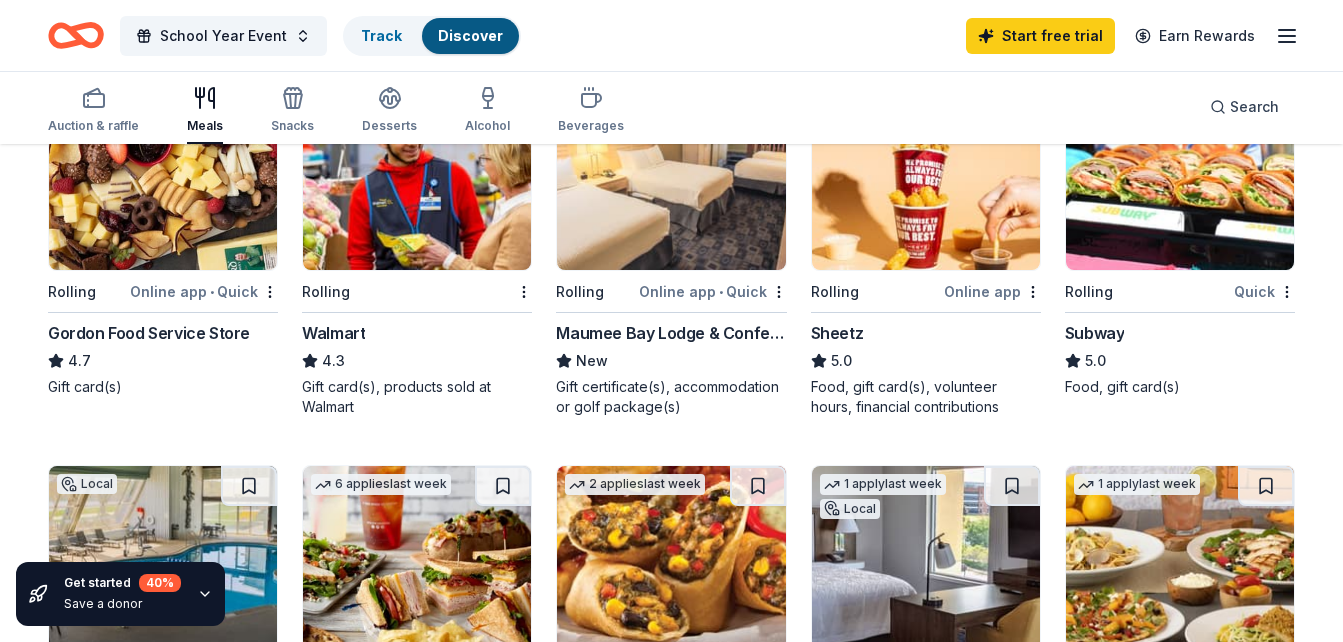 click on "54 results  in  Hamilton, OH Application deadlines 4  this month 15  passed Local 13  days left Online app Cassanos Pizza King New Pizza certificate Top rated Rolling Online app • Quick Dewey's Pizza 5.0 Pizza and salad, gift card(s) 8   applies  last week Rolling Online app • Quick Freddy's Frozen Custard & Steakburgers 4.6 Gift basket(s), gift card(s), food Local Rolling Online app • Quick Noble Beast Brewing Co. New Beer, gift card(s), merchandise 1   apply  last week Rolling Online app • Quick Chuy's Tex-Mex 5.0 Food, gift card(s) 7   applies  last week Rolling Online app Company Brinker New Gift certificates, monetary, merchandise Local Rolling Online app • Quick Burr Oak Lodge New Gift certificates, accommodation packages Top rated 4   applies  last week 13  days left Online app Casey's 5.0 Donation depends on request 6   applies  last week Rolling Target 4.3 Gift cards ($50-100 value, with a maximum donation of $500 per year) Local Rolling Online app • Quick Market Garden Brewery New 7   3" at bounding box center [671, 369] 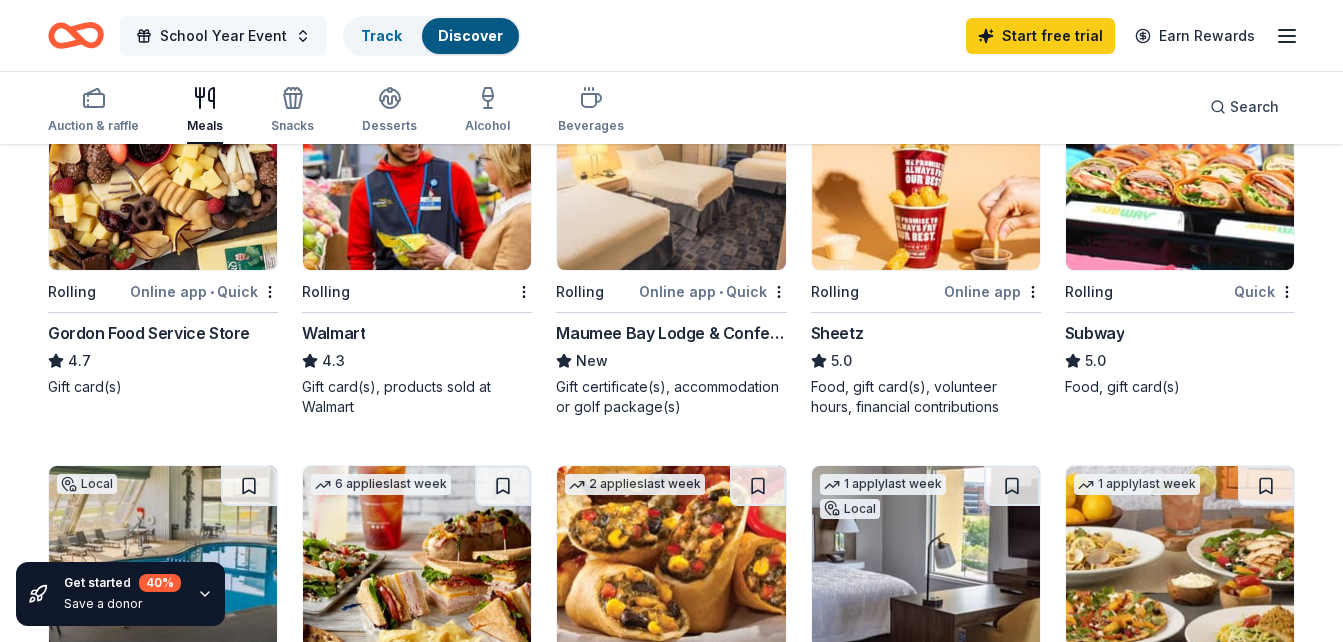 click on "School Year Event" at bounding box center [223, 36] 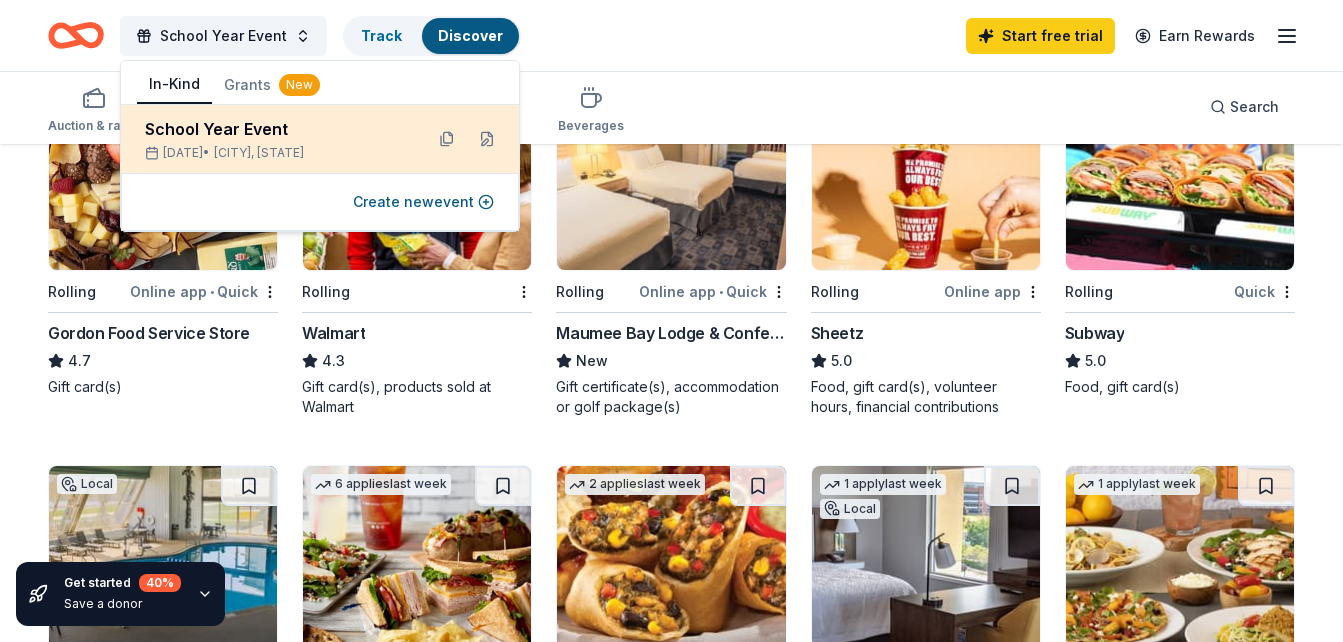 click on "Sep 01, 2025  •  Hamilton, OH" at bounding box center (276, 153) 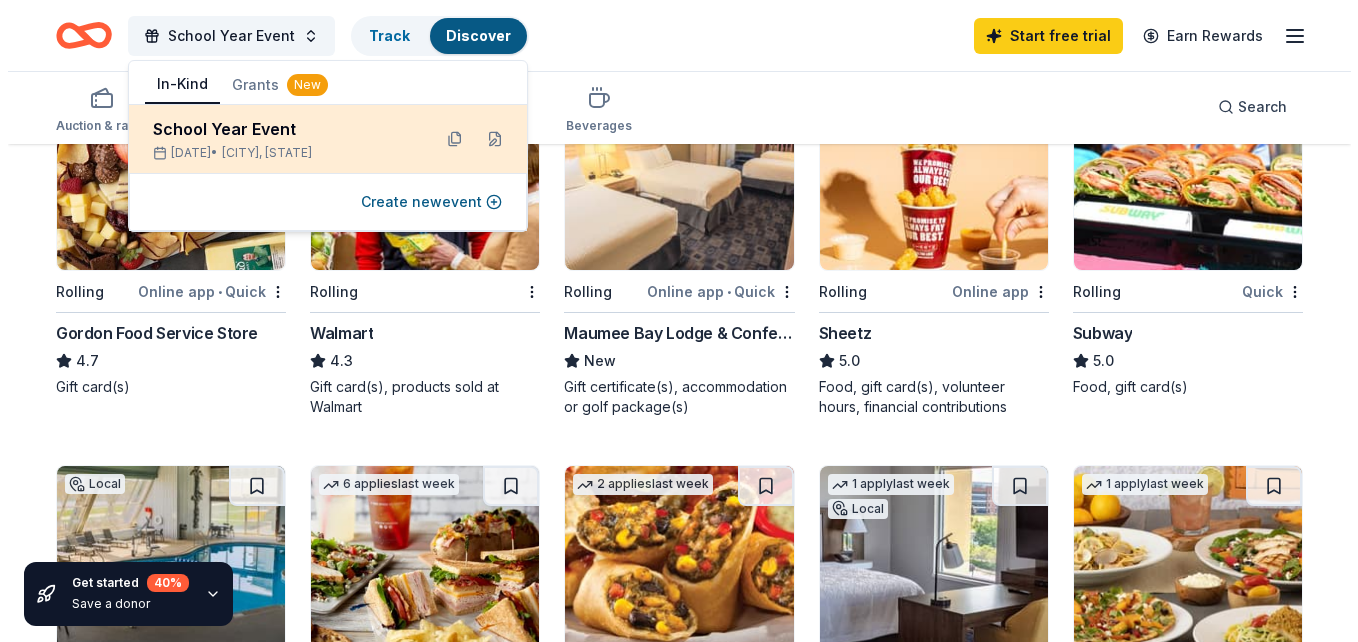 scroll, scrollTop: 0, scrollLeft: 0, axis: both 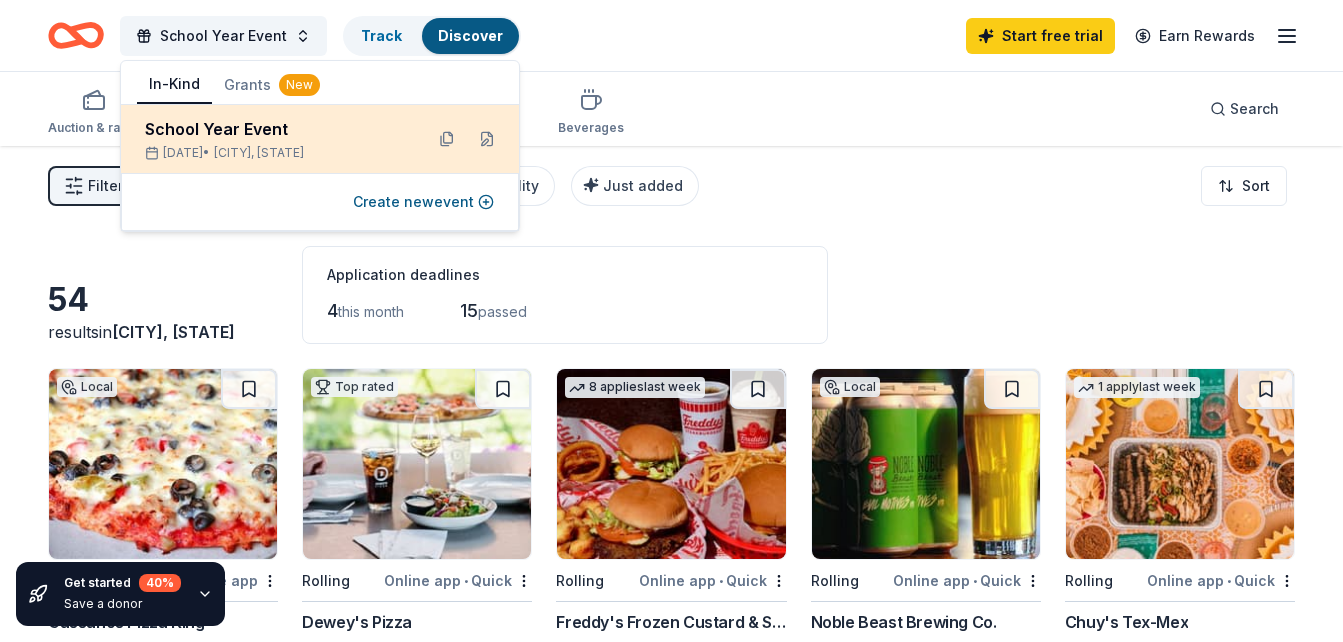 click on "School Year Event Sep 01, 2025  •  Hamilton, OH" at bounding box center (320, 139) 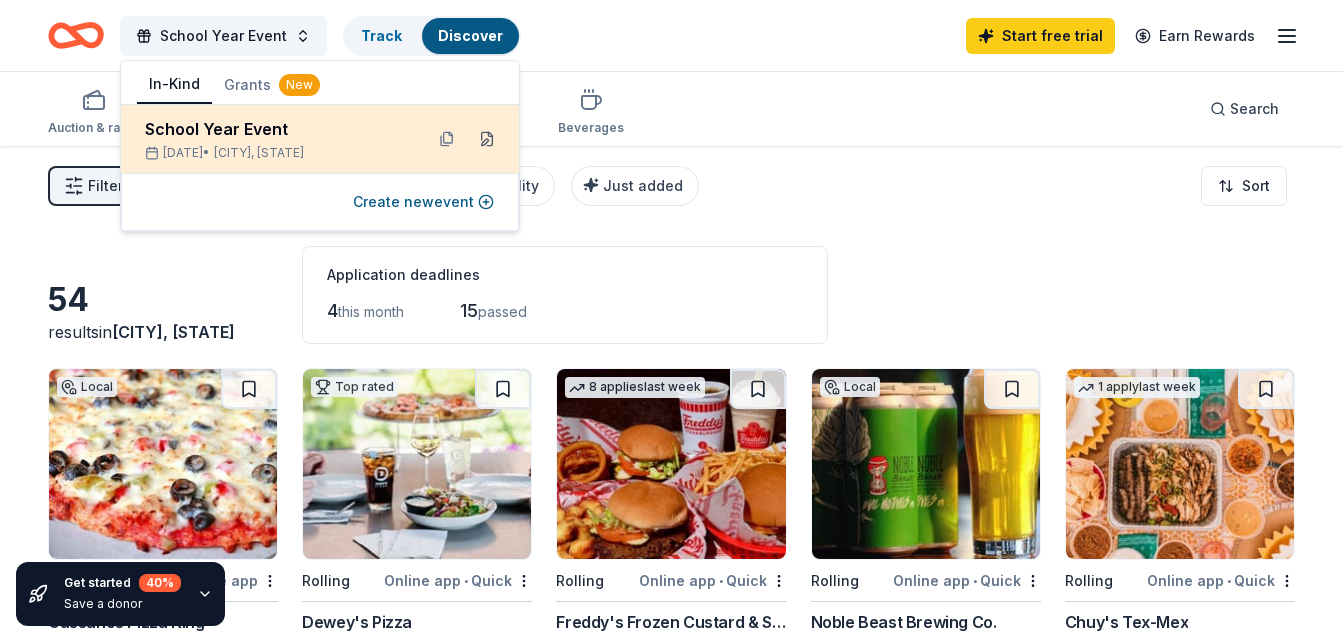 click at bounding box center (487, 139) 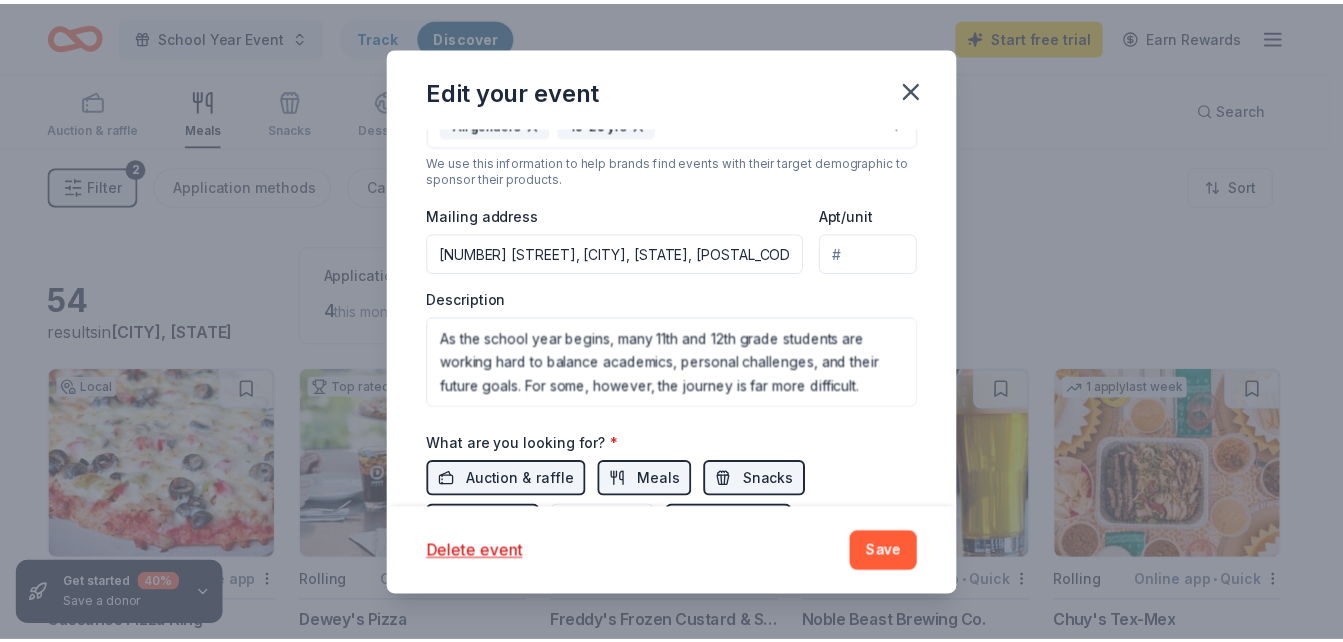 scroll, scrollTop: 560, scrollLeft: 0, axis: vertical 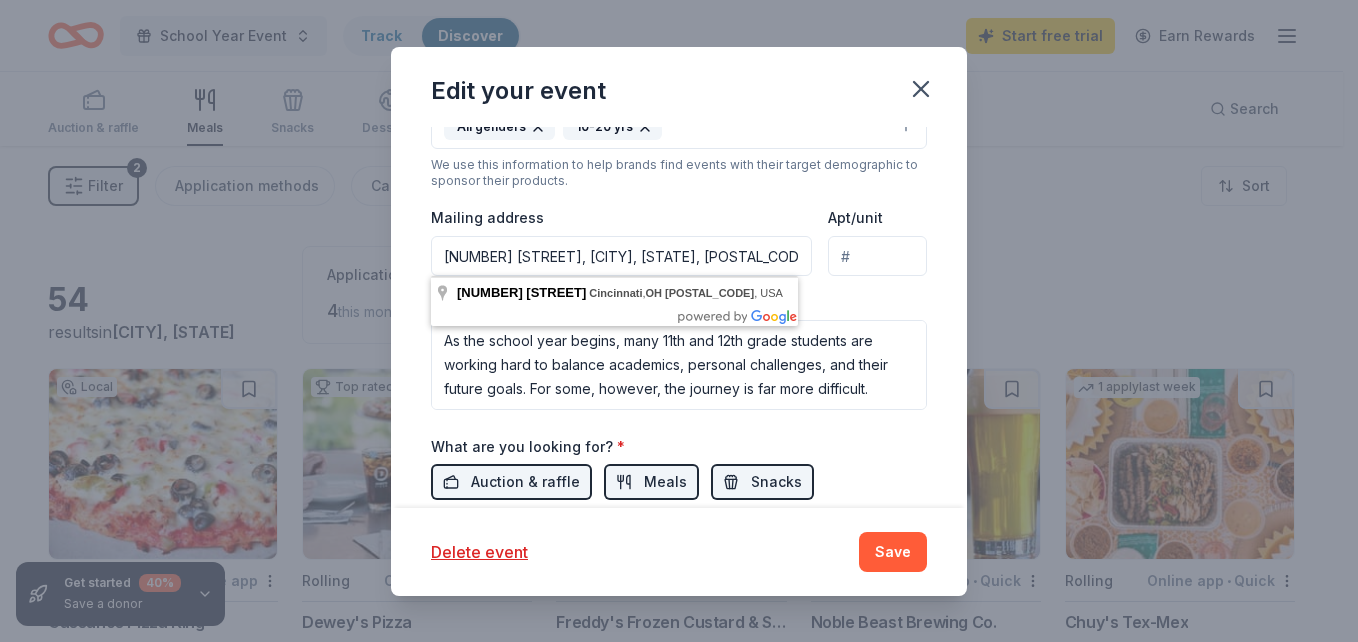 drag, startPoint x: 737, startPoint y: 258, endPoint x: 323, endPoint y: 245, distance: 414.20407 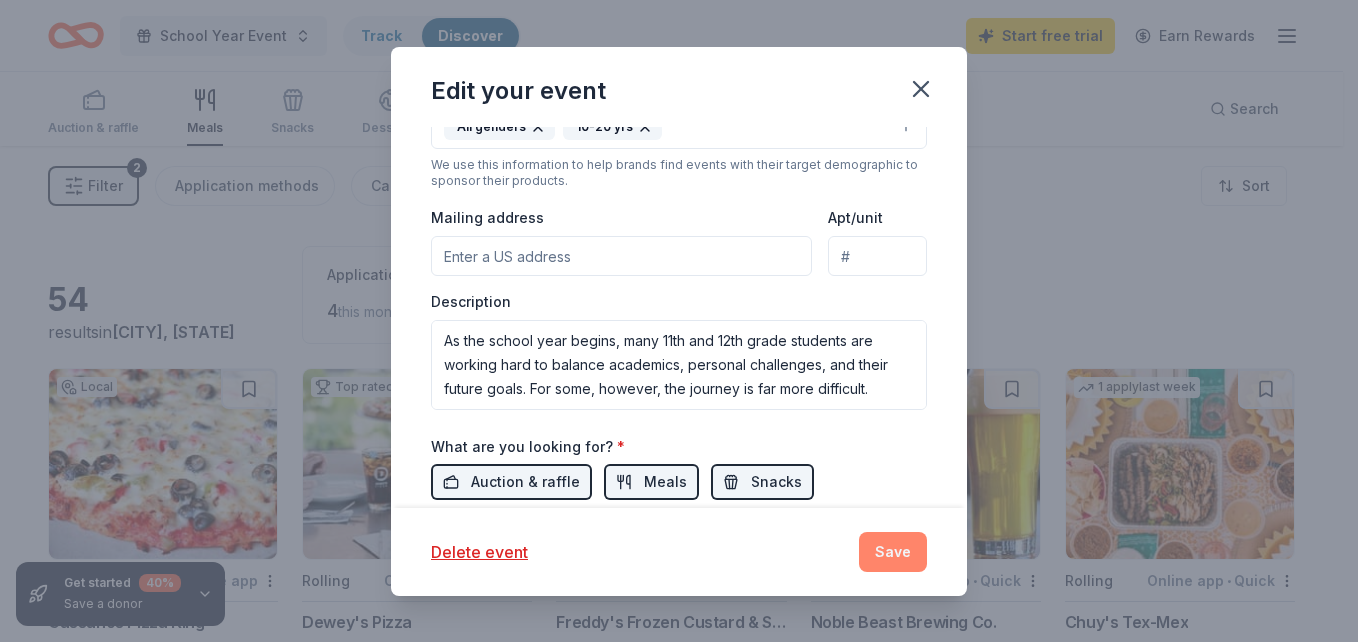 type 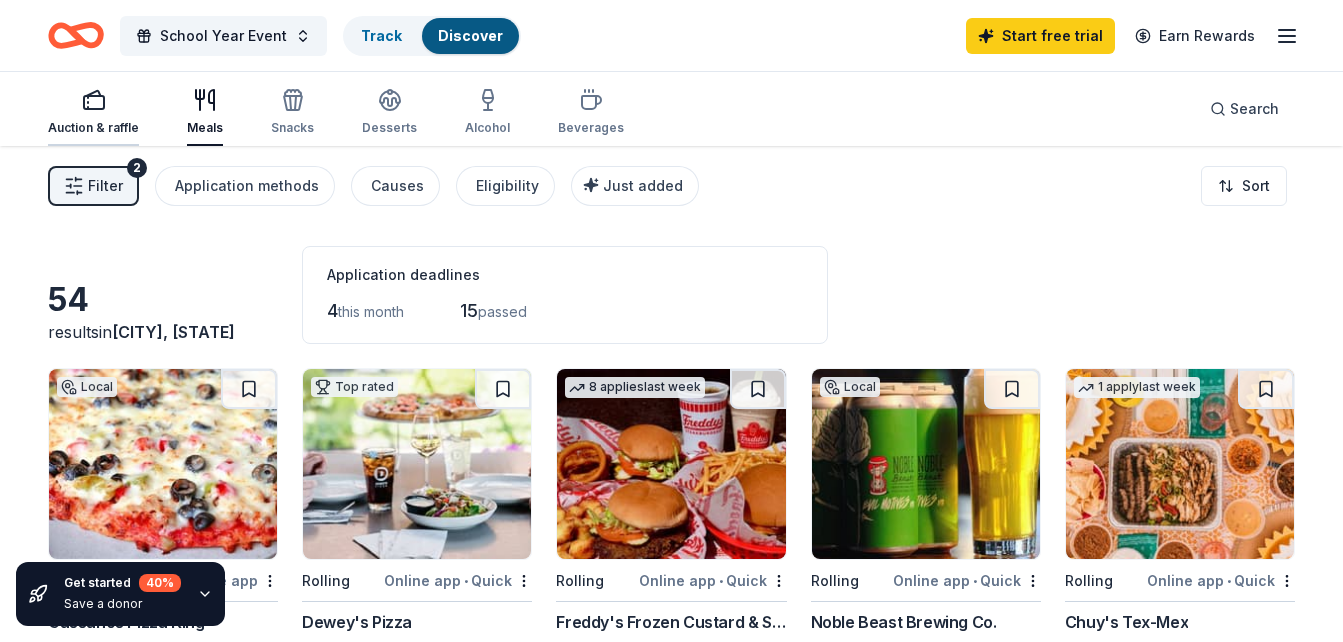 click on "Auction & raffle" at bounding box center [93, 128] 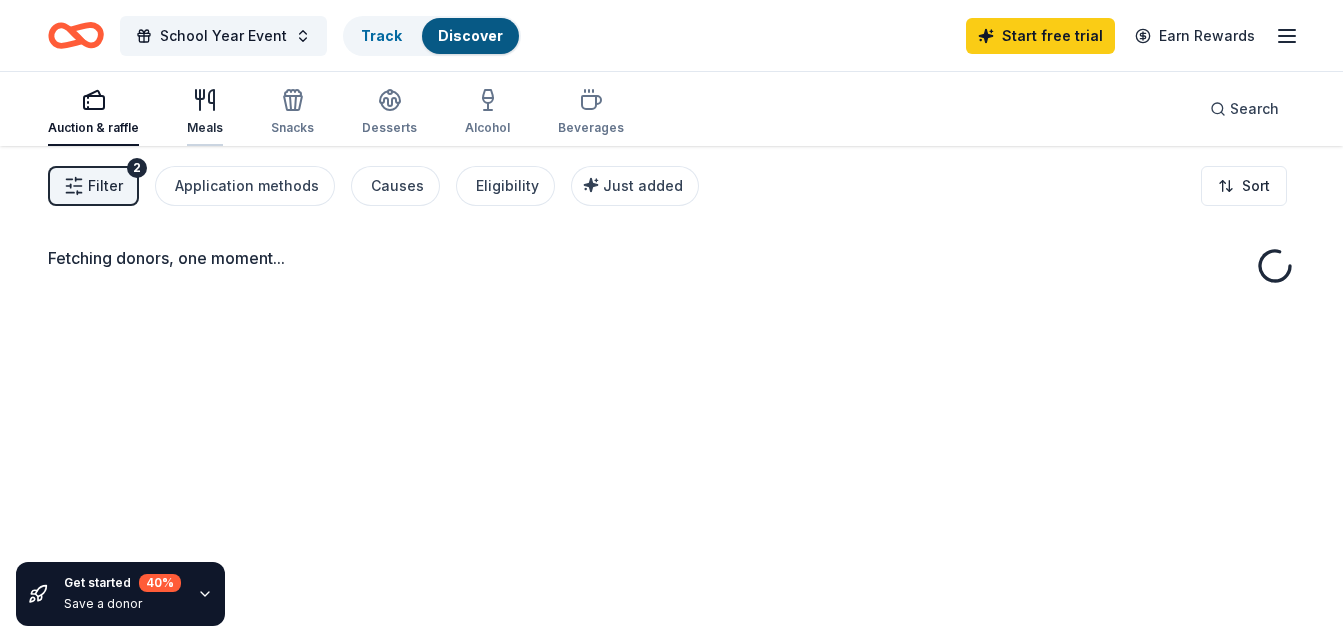 click on "Meals" at bounding box center (205, 112) 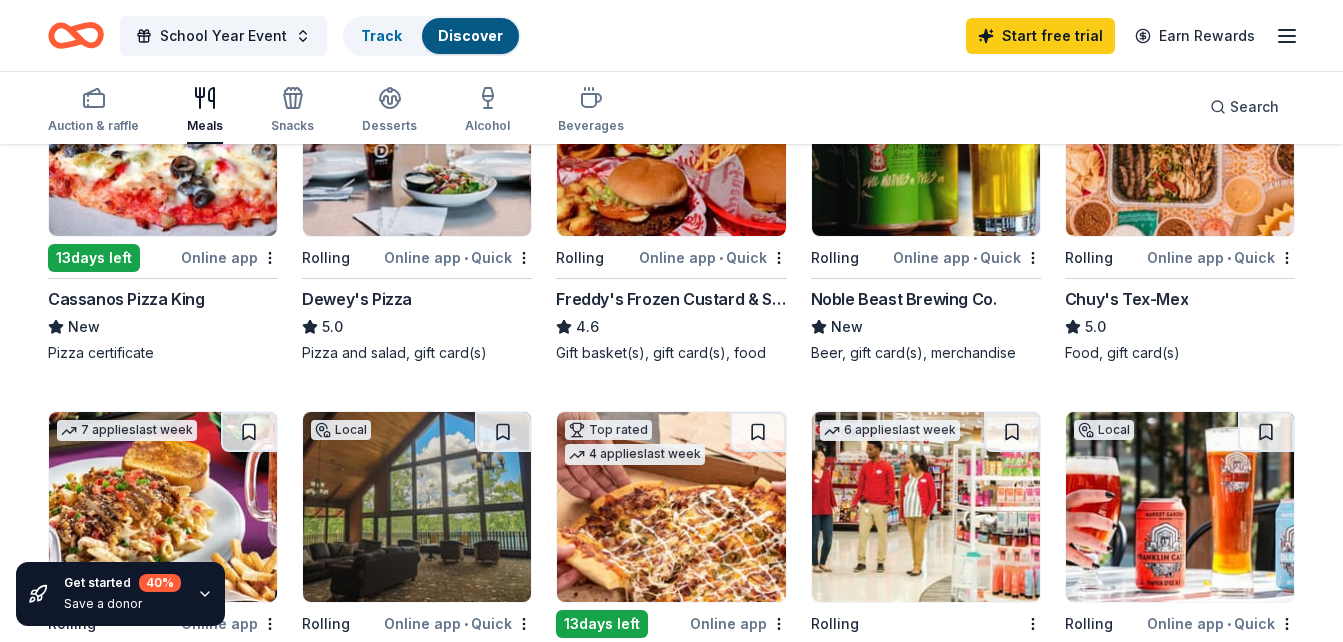 scroll, scrollTop: 0, scrollLeft: 0, axis: both 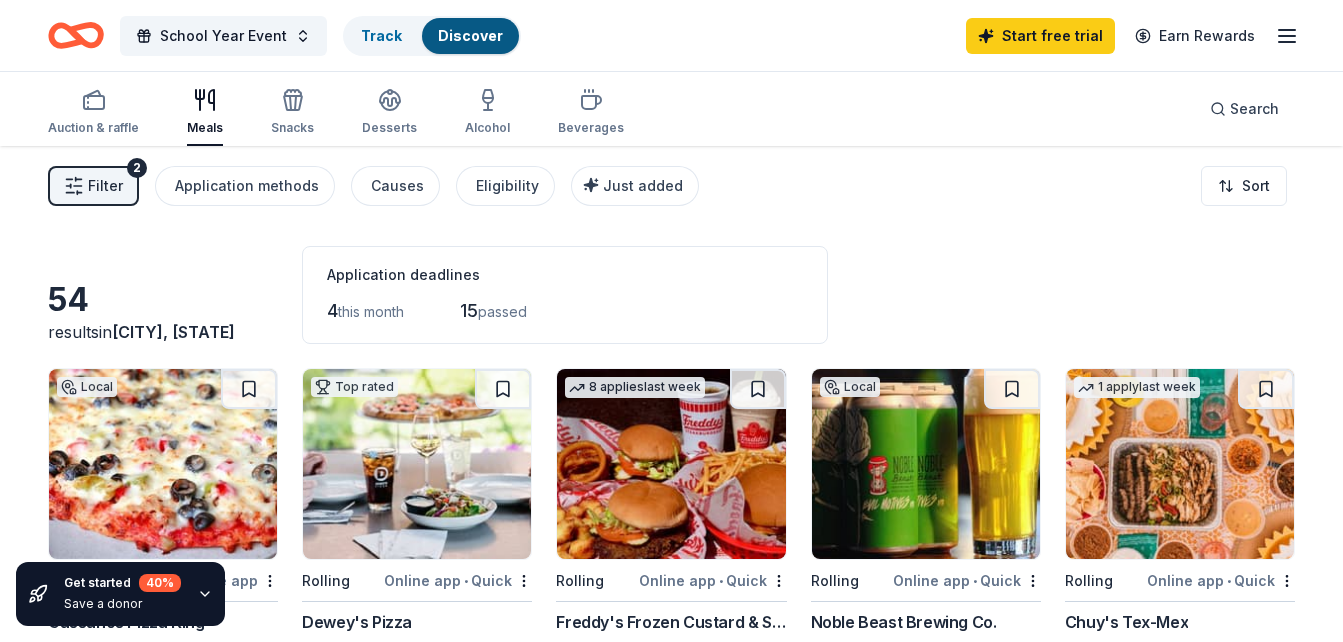 click on "Auction & raffle Meals Snacks Desserts Alcohol Beverages Search" at bounding box center (671, 109) 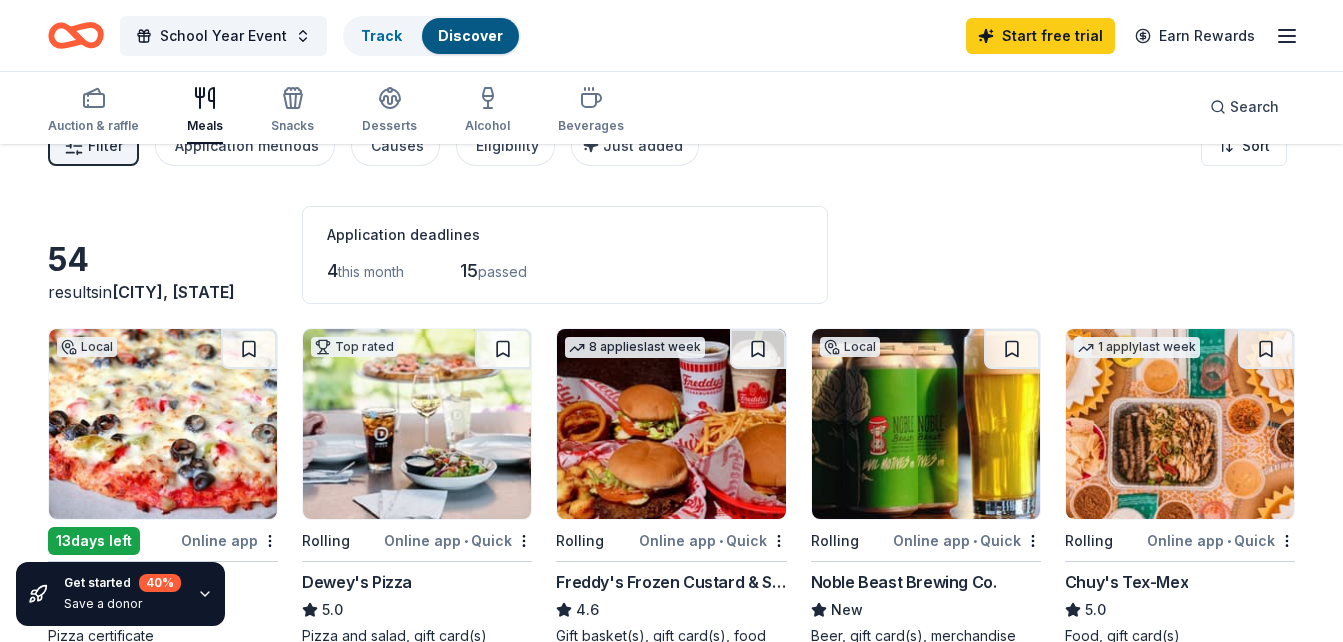 scroll, scrollTop: 0, scrollLeft: 0, axis: both 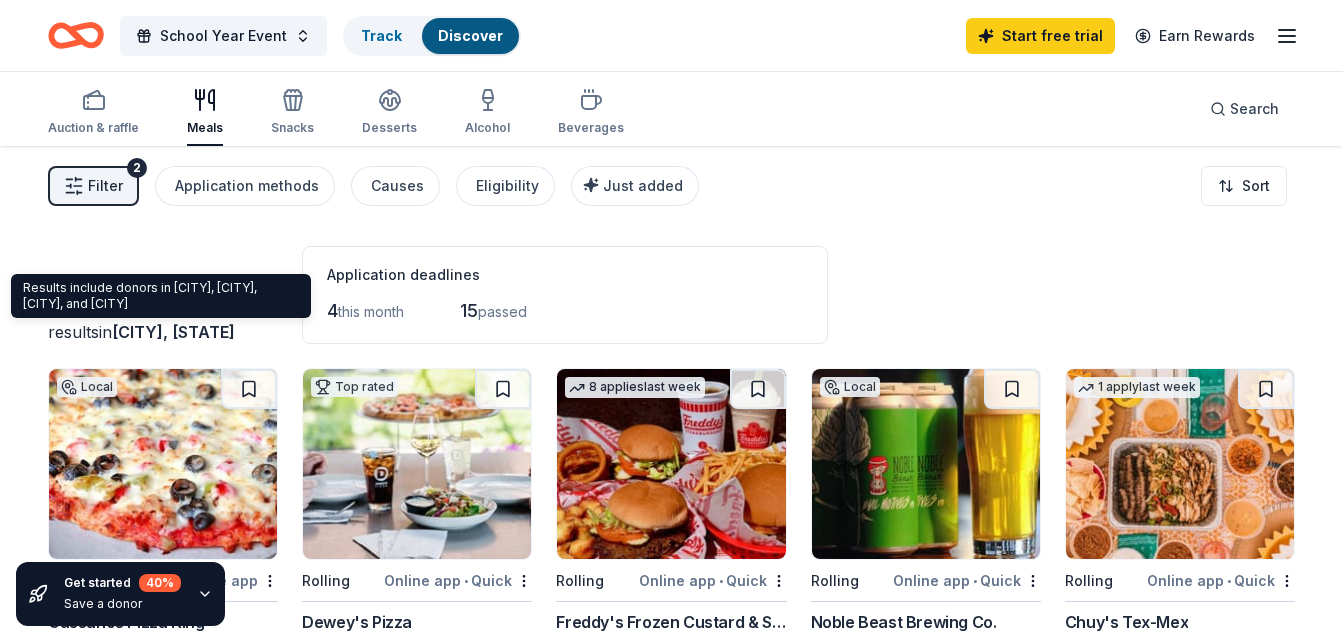 click on "54 results  in  Hamilton, OH Application deadlines 4  this month 15  passed Local 13  days left Online app Cassanos Pizza King New Pizza certificate Top rated Rolling Online app • Quick Dewey's Pizza 5.0 Pizza and salad, gift card(s) 8   applies  last week Rolling Online app • Quick Freddy's Frozen Custard & Steakburgers 4.6 Gift basket(s), gift card(s), food Local Rolling Online app • Quick Noble Beast Brewing Co. New Beer, gift card(s), merchandise 1   apply  last week Rolling Online app • Quick Chuy's Tex-Mex 5.0 Food, gift card(s) 7   applies  last week Rolling Online app Company Brinker New Gift certificates, monetary, merchandise Local Rolling Online app • Quick Burr Oak Lodge New Gift certificates, accommodation packages Top rated 4   applies  last week 13  days left Online app Casey's 5.0 Donation depends on request 6   applies  last week Rolling Target 4.3 Gift cards ($50-100 value, with a maximum donation of $500 per year) Local Rolling Online app • Quick Market Garden Brewery New 7   3" at bounding box center (671, 1410) 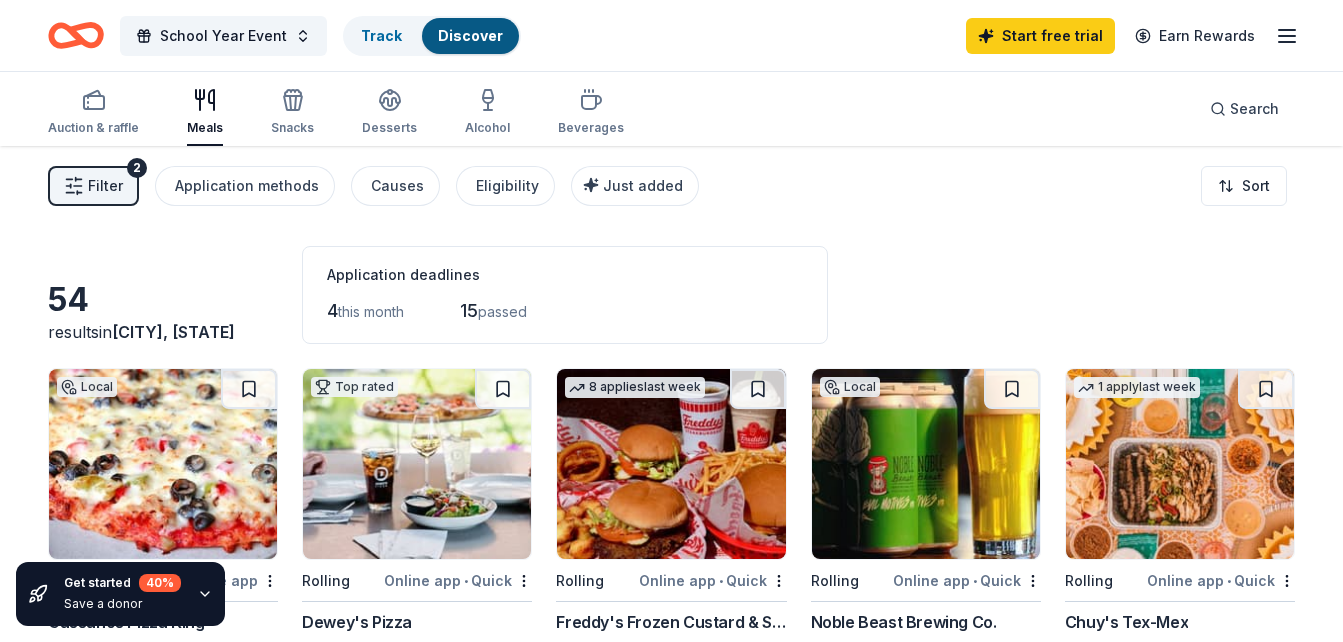 click on "54" at bounding box center (163, 300) 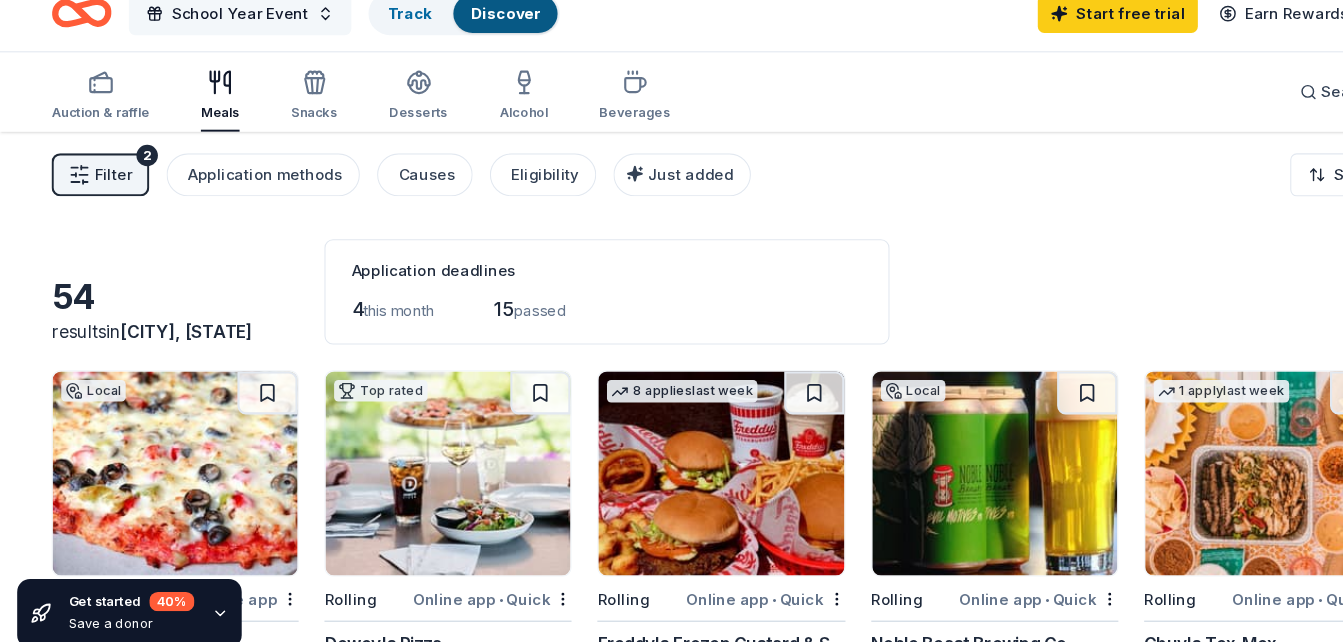 click on "School Year Event" at bounding box center (223, 36) 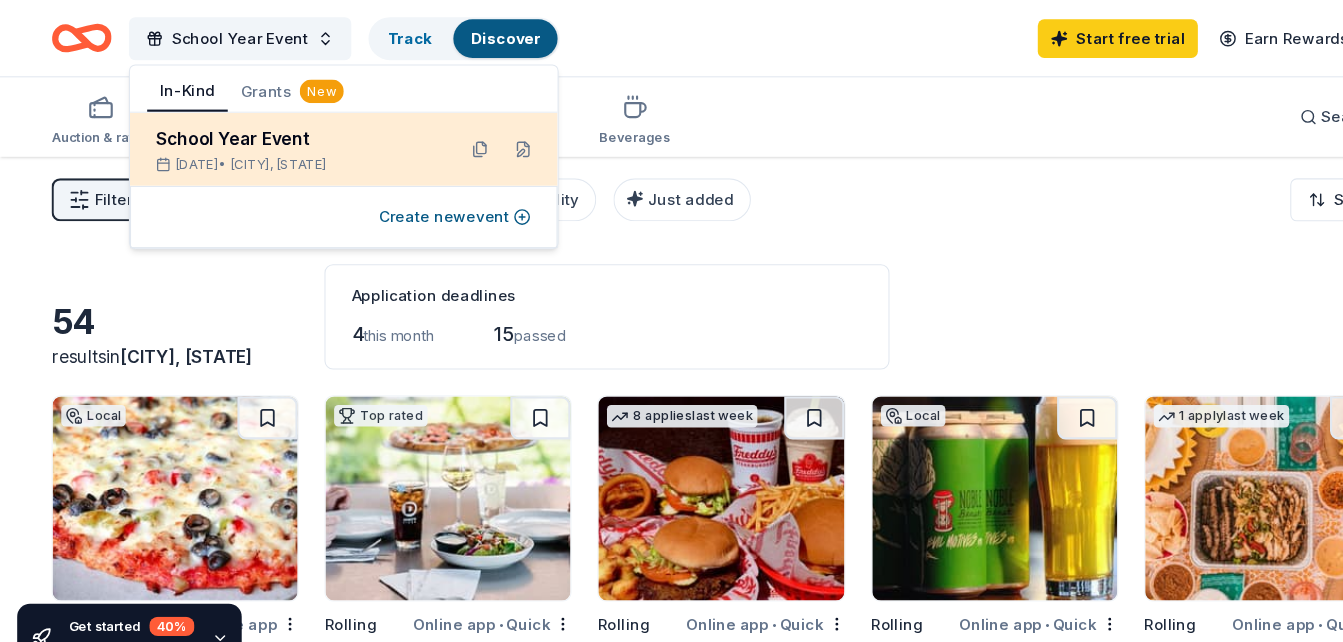 click on "School Year Event" at bounding box center (276, 129) 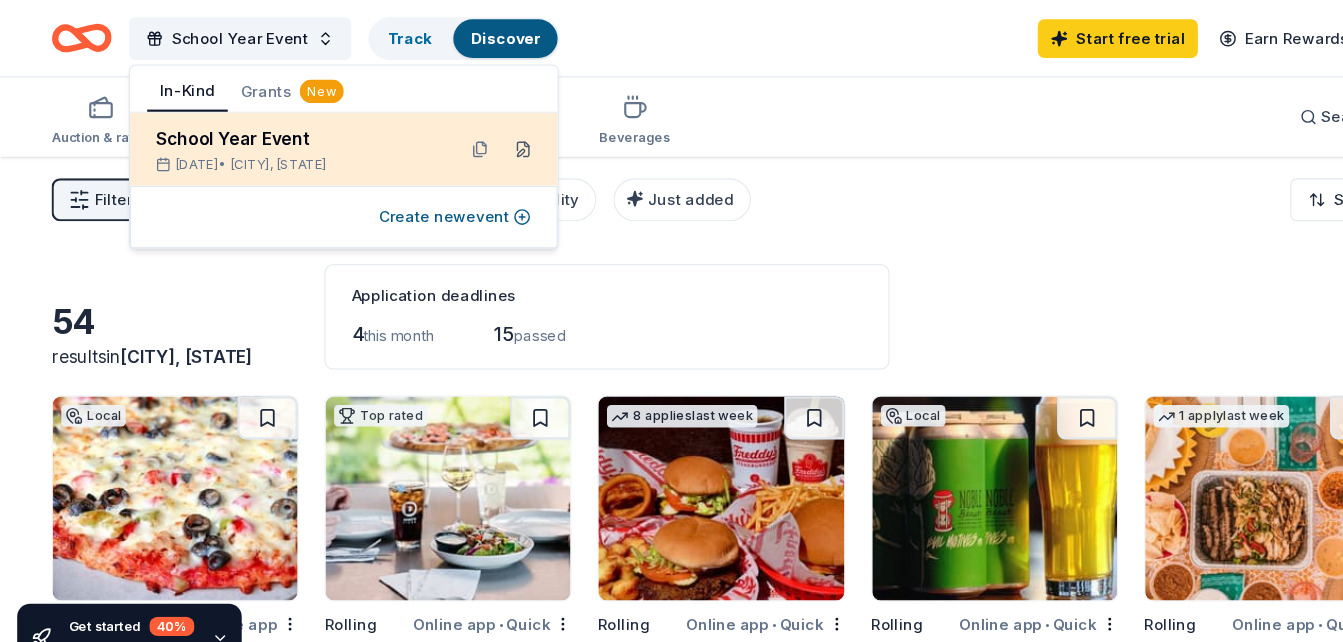 click at bounding box center [487, 139] 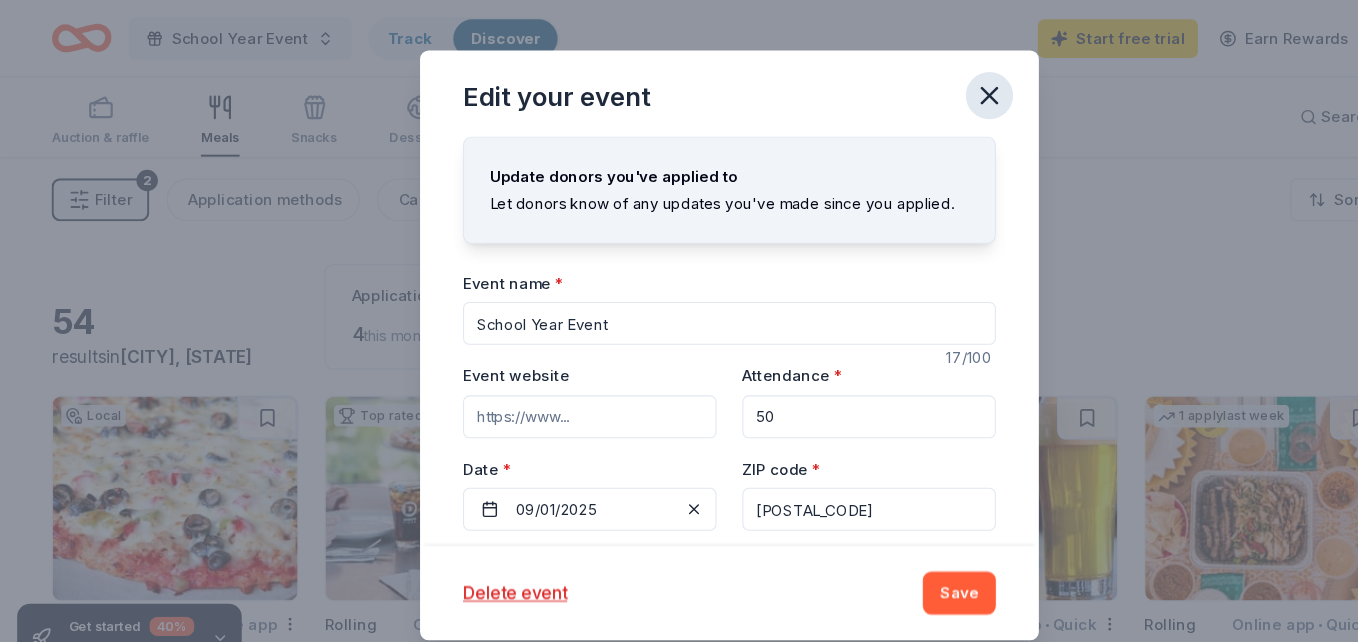 click 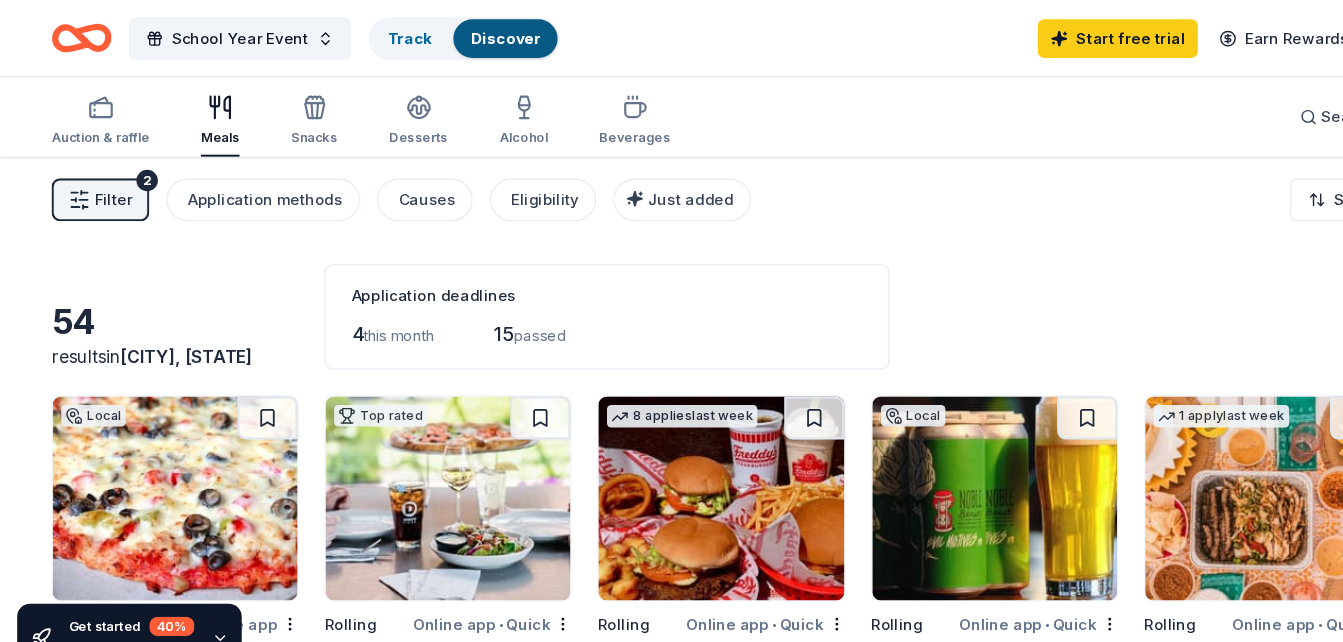click on "Discover" at bounding box center [470, 35] 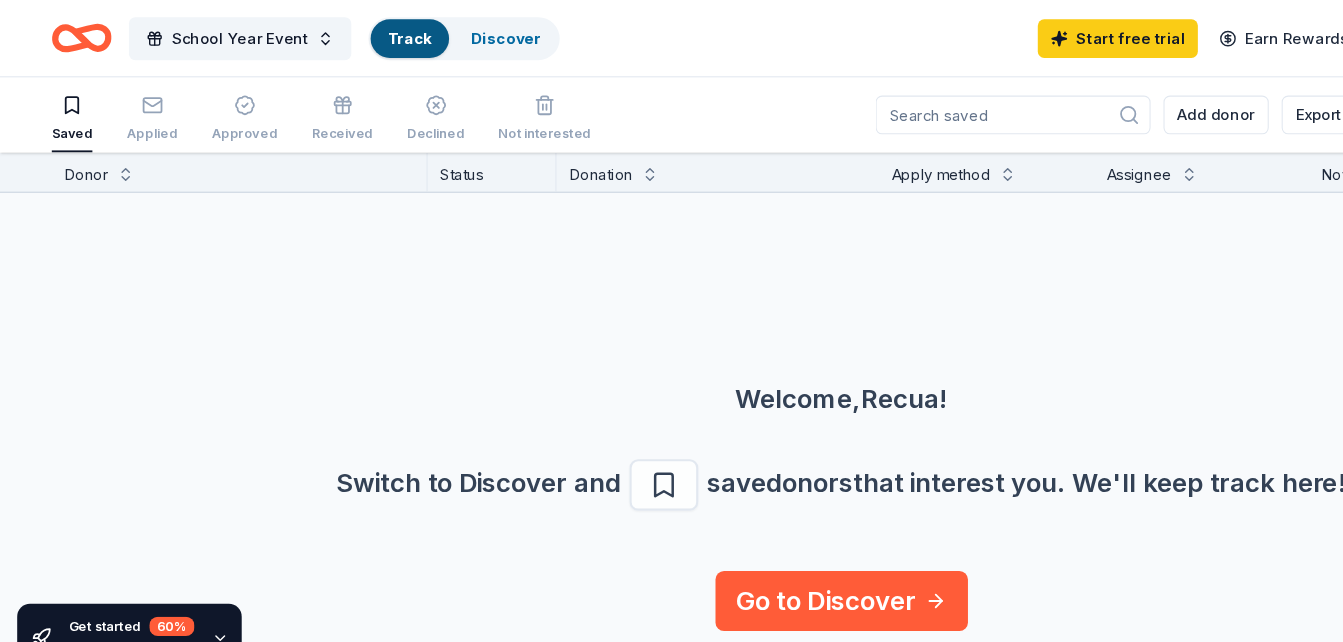 scroll, scrollTop: 1, scrollLeft: 0, axis: vertical 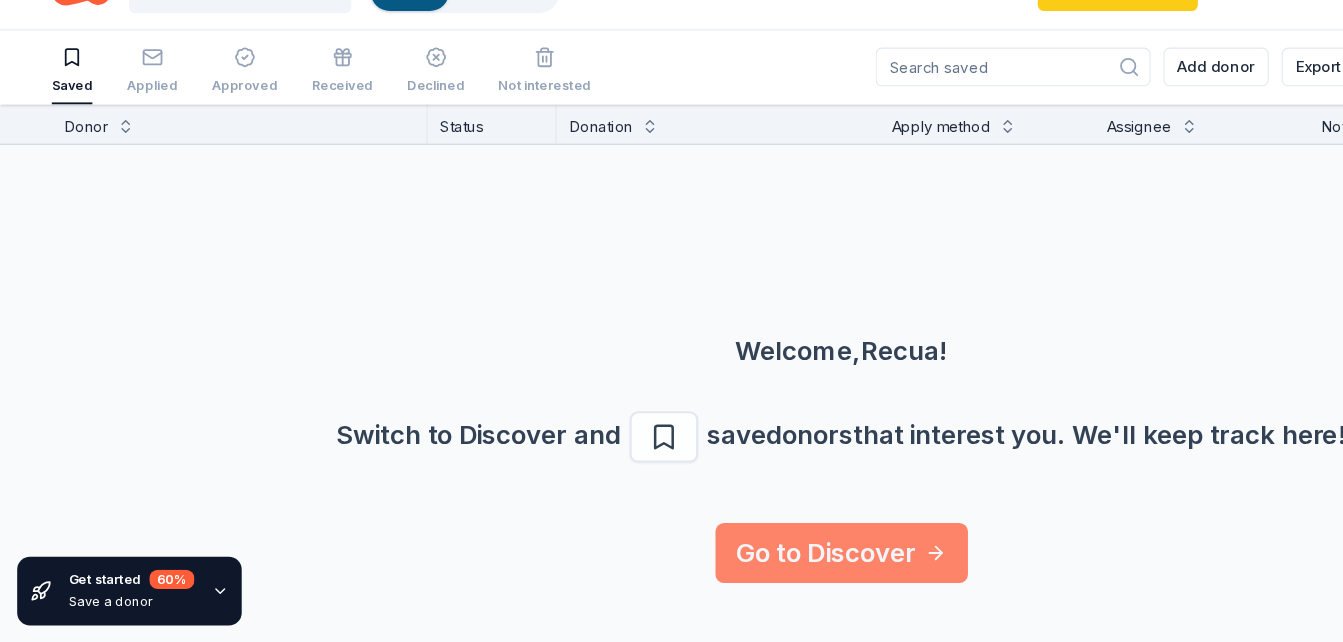 click on "Go to Discover" at bounding box center (783, 558) 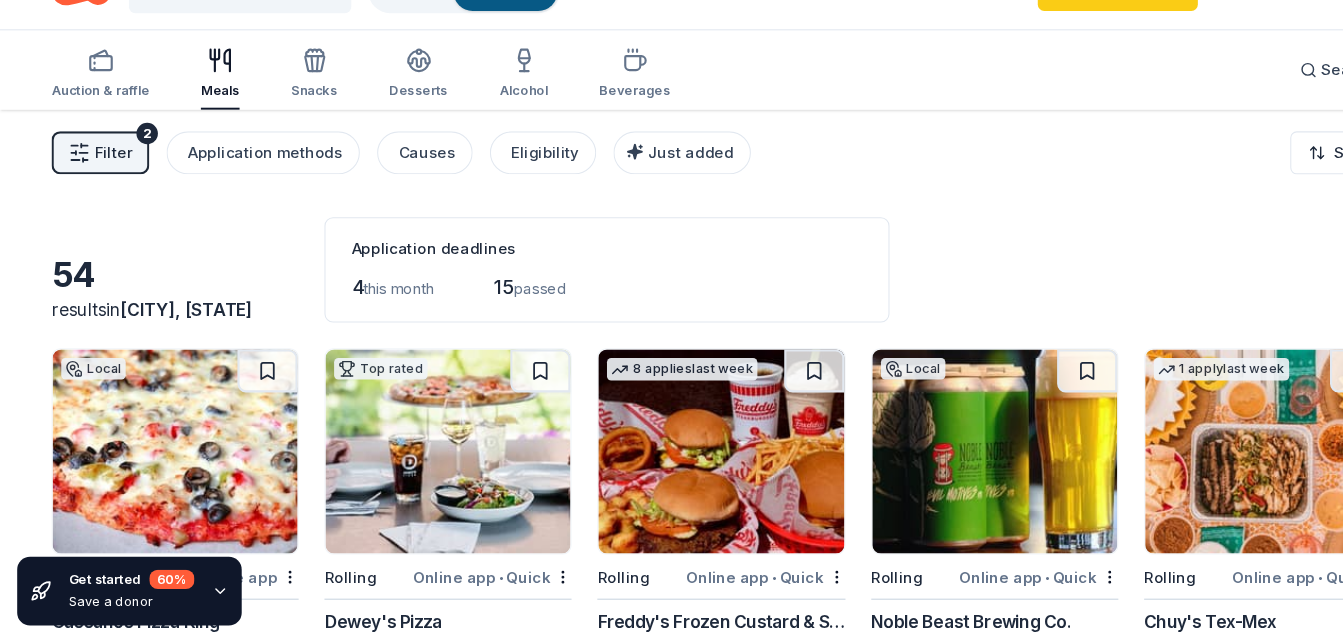 scroll, scrollTop: 10, scrollLeft: 0, axis: vertical 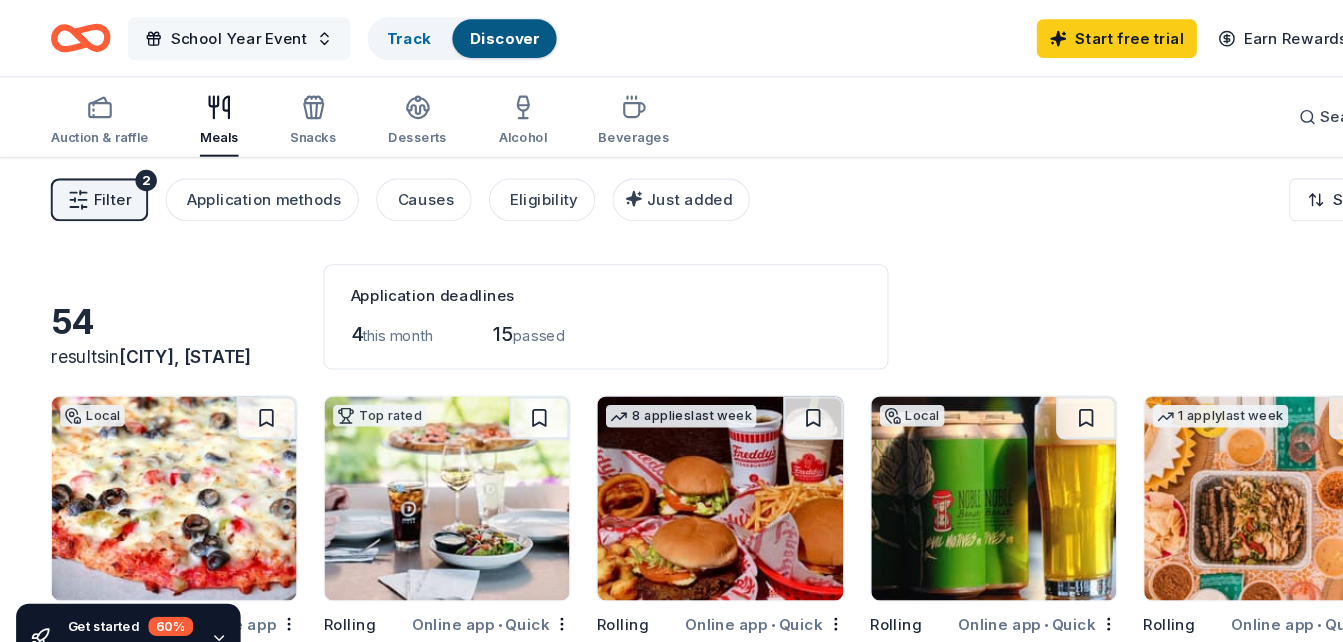 click on "School Year Event" at bounding box center [223, 36] 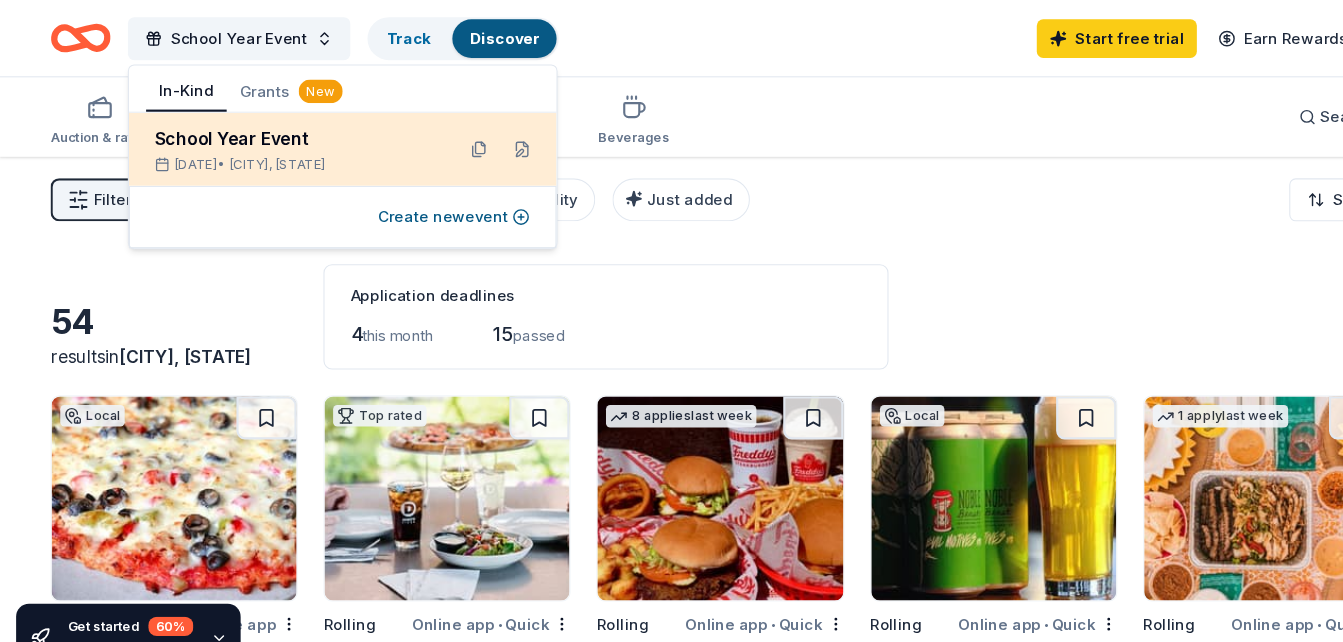 drag, startPoint x: 256, startPoint y: 131, endPoint x: 245, endPoint y: 148, distance: 20.248457 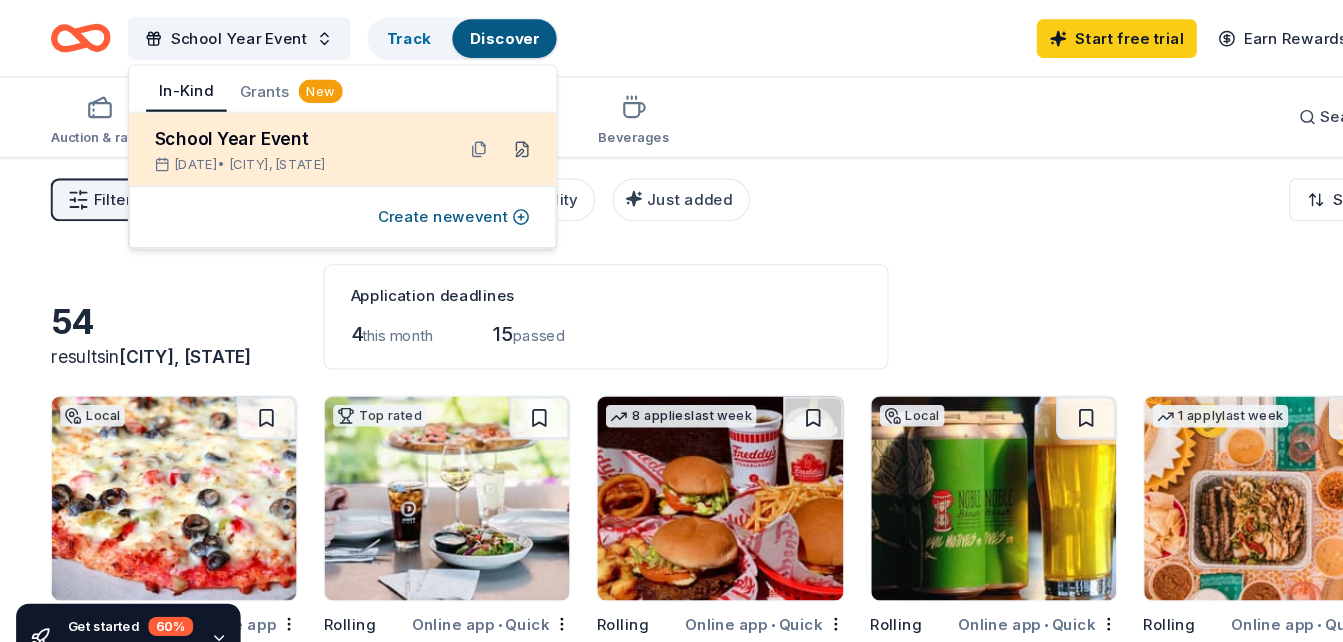 click at bounding box center (487, 139) 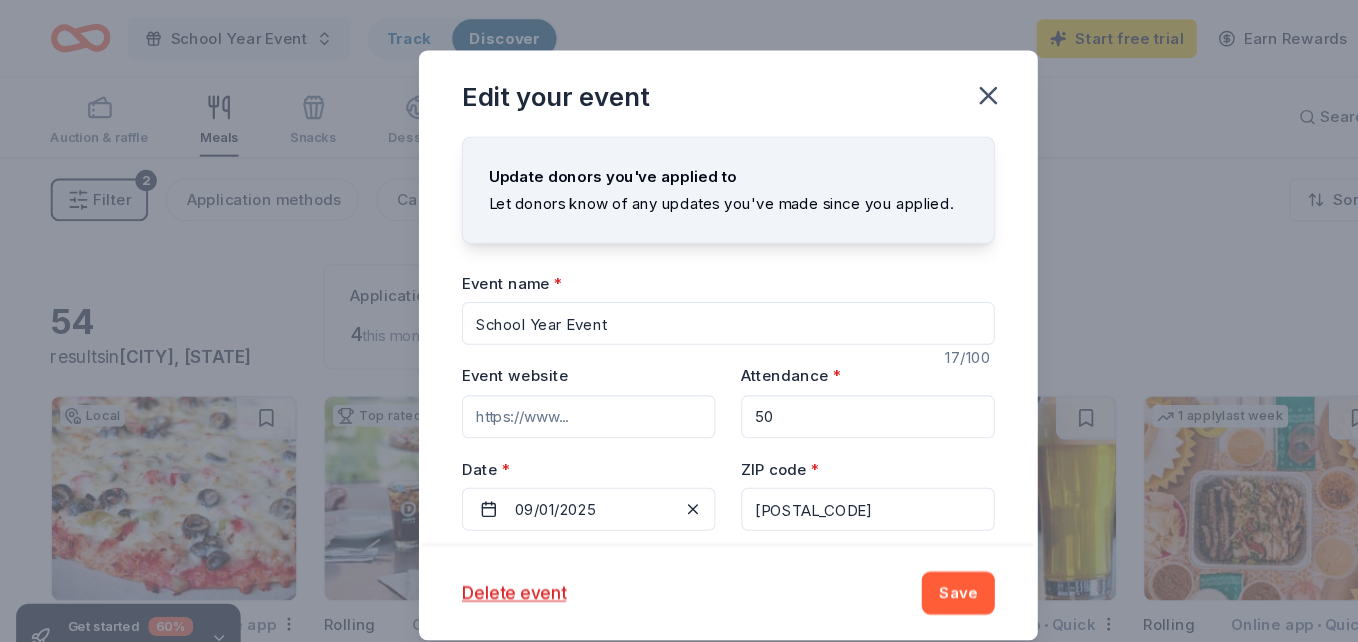 drag, startPoint x: 492, startPoint y: 558, endPoint x: 724, endPoint y: 114, distance: 500.95908 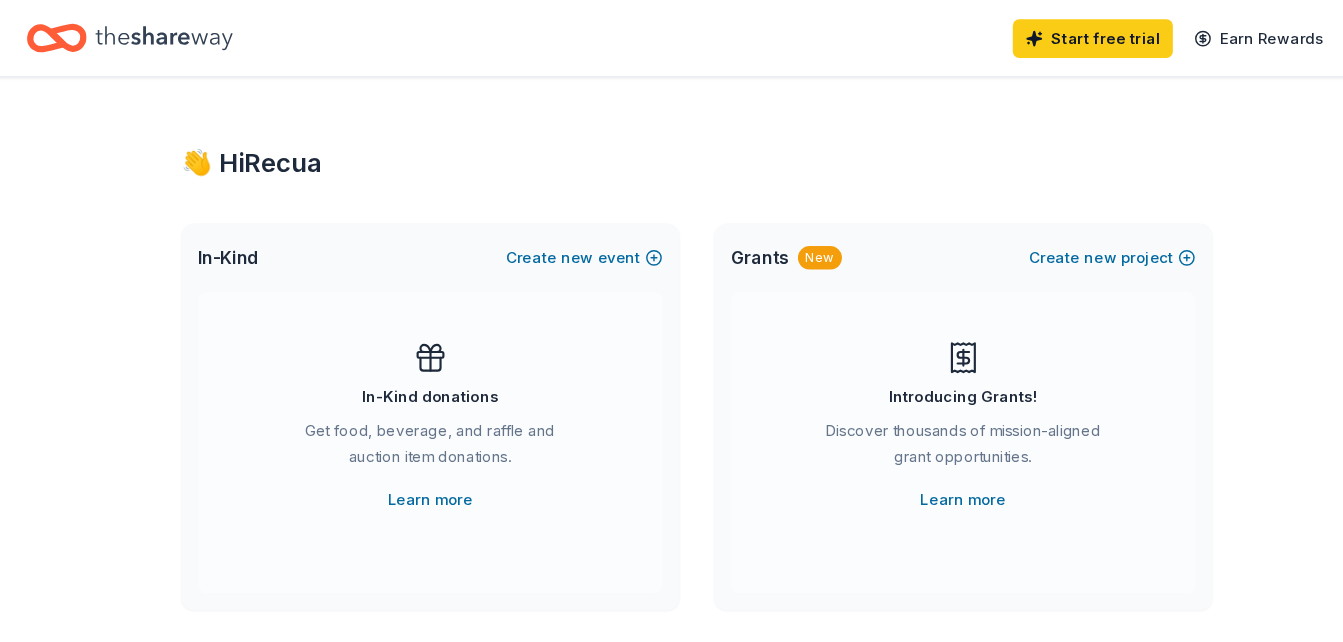 click on "In-Kind donations Get food, beverage, and raffle and auction item donations. Learn more" at bounding box center (424, 412) 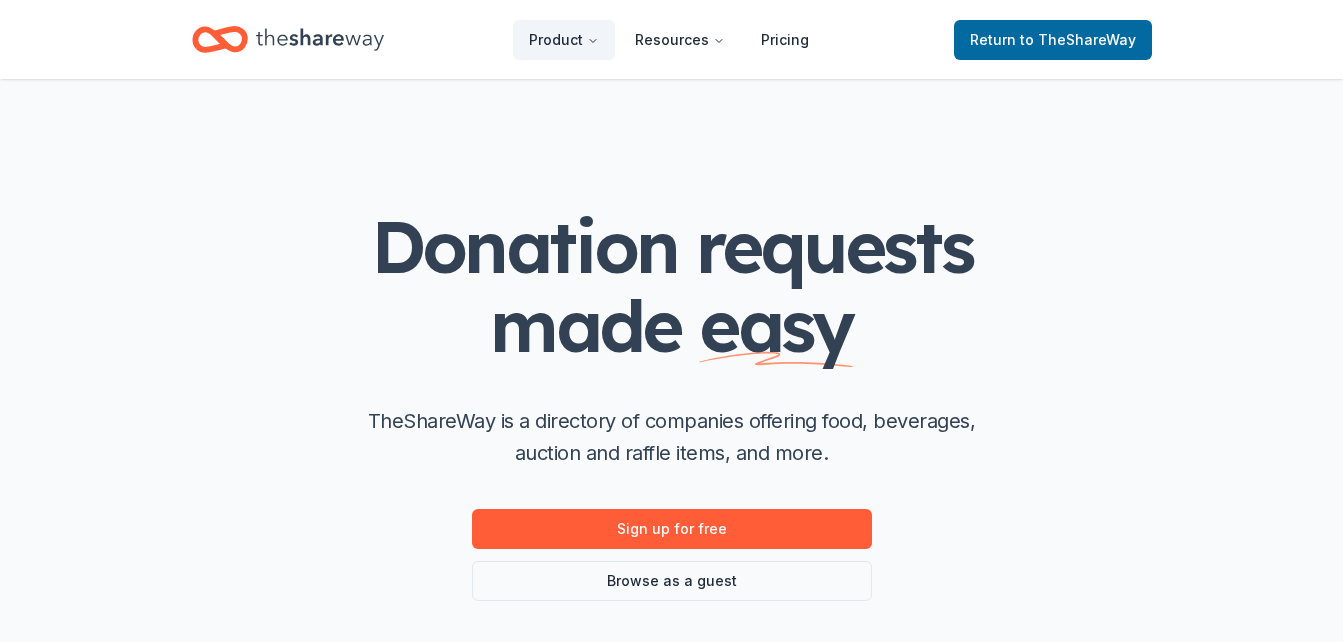 scroll, scrollTop: 0, scrollLeft: 0, axis: both 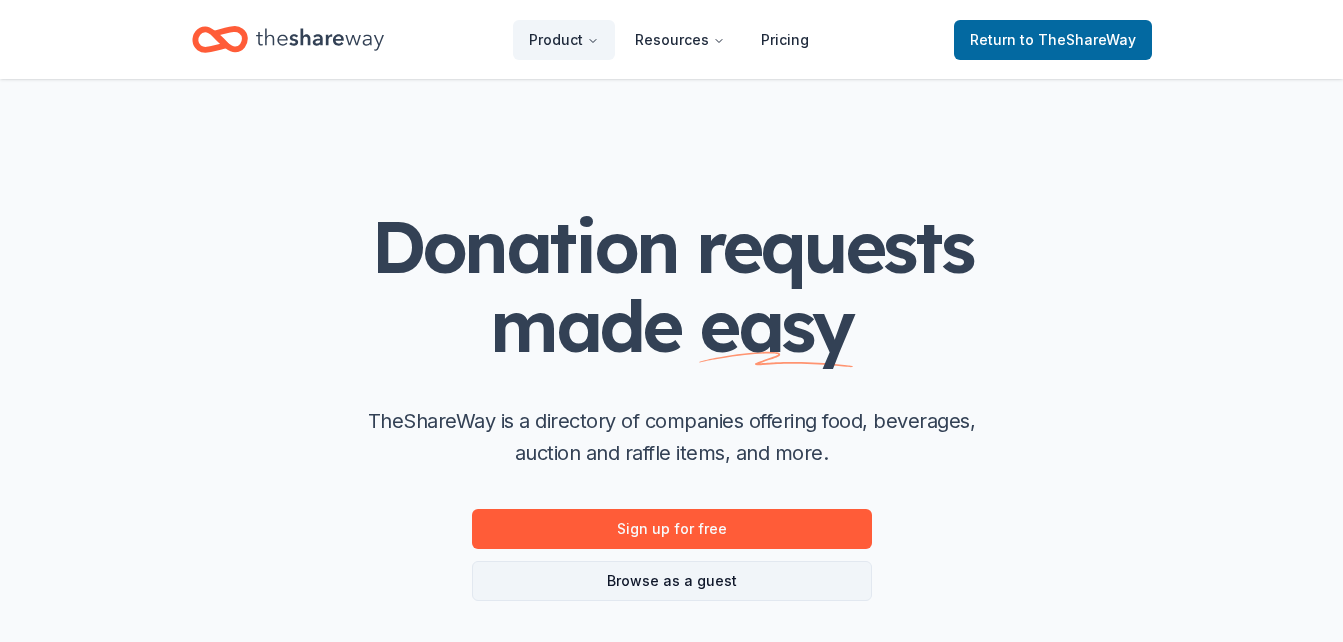 click on "Browse as a guest" at bounding box center (672, 581) 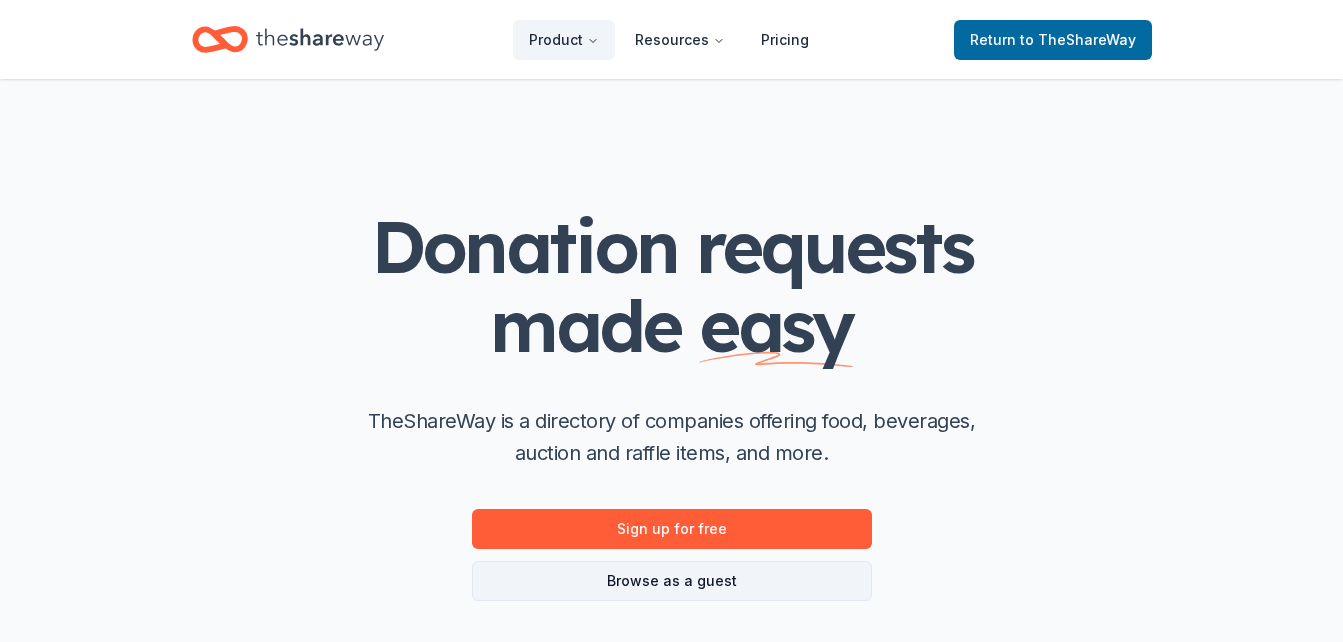 click on "Browse as a guest" at bounding box center (672, 581) 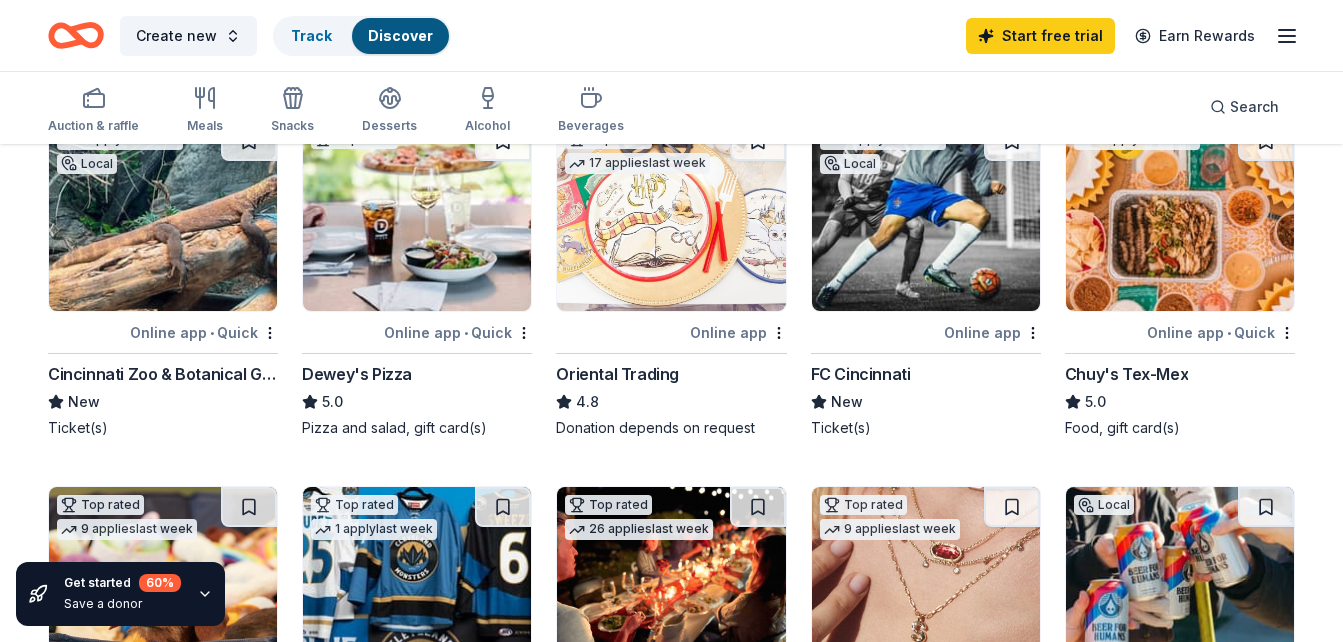 scroll, scrollTop: 221, scrollLeft: 0, axis: vertical 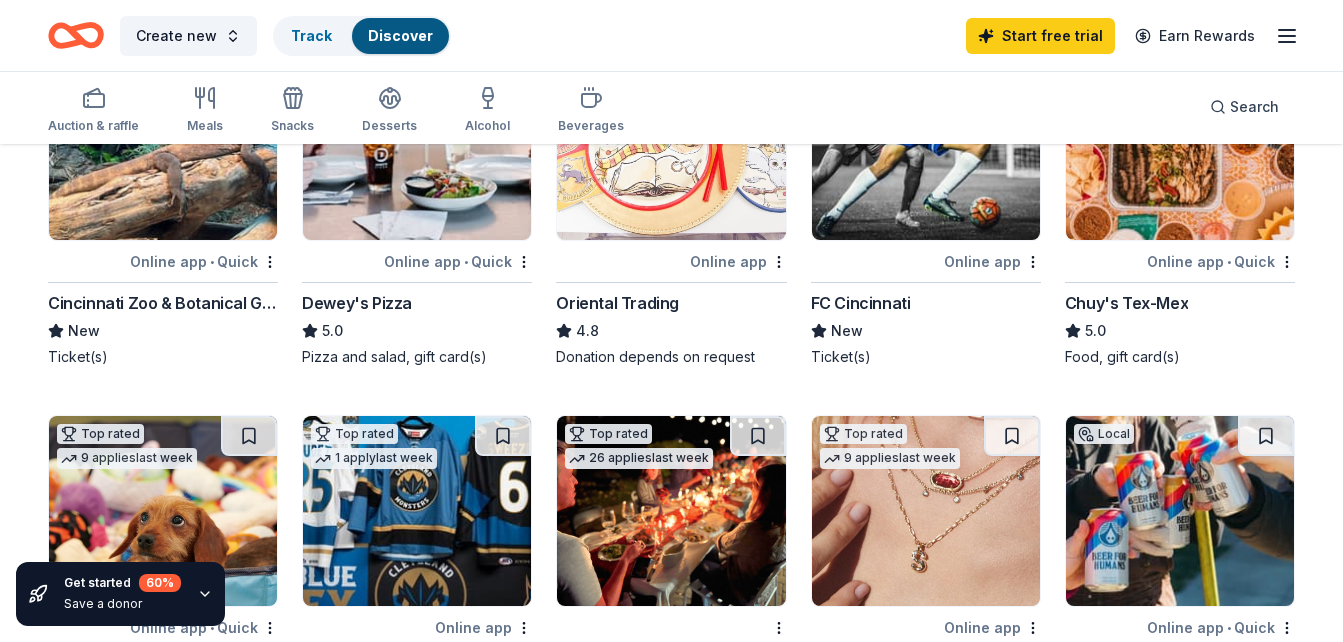 click on "Auction & raffle Meals Snacks Desserts Alcohol Beverages Search" at bounding box center [671, 107] 